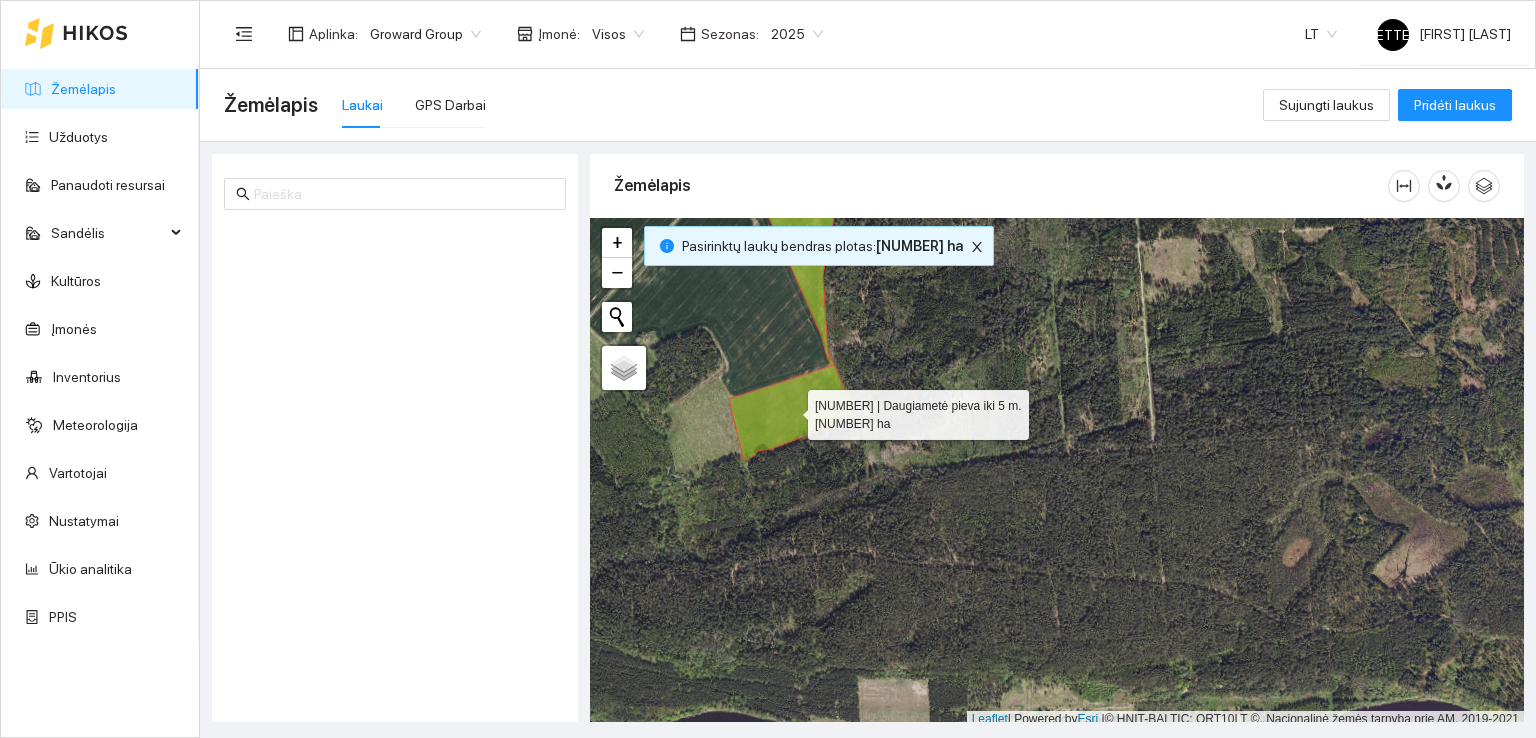 scroll, scrollTop: 0, scrollLeft: 0, axis: both 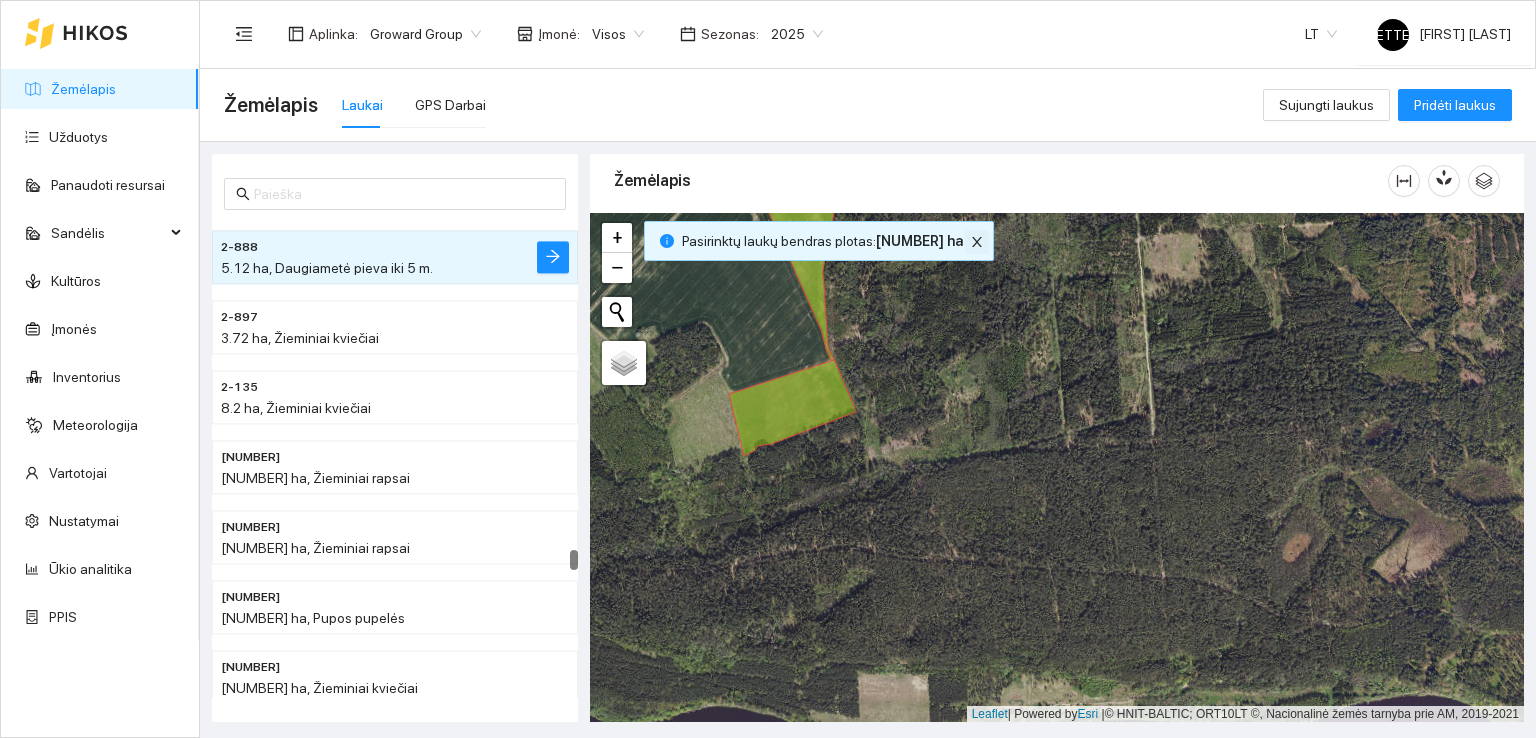 click 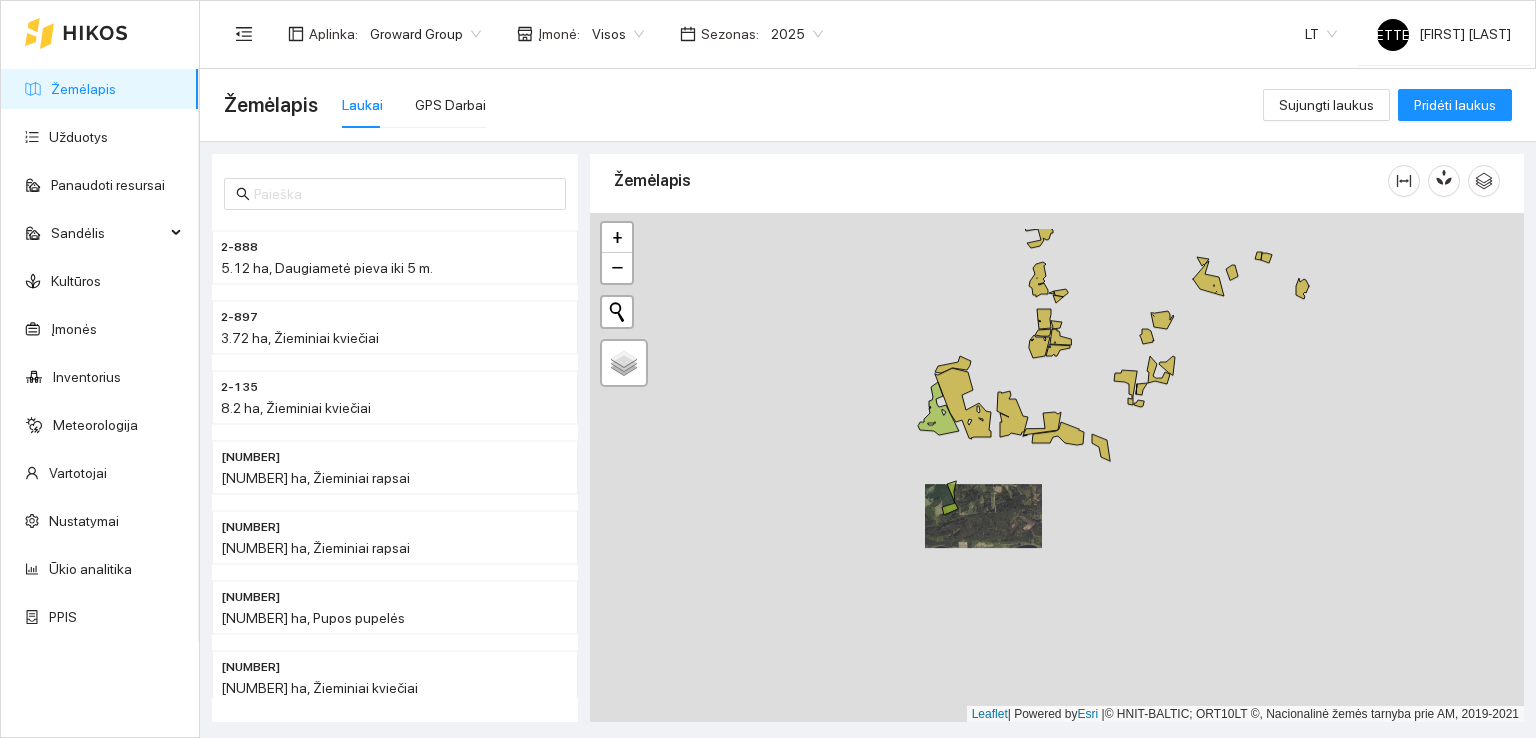 drag, startPoint x: 1036, startPoint y: 410, endPoint x: 908, endPoint y: 545, distance: 186.03494 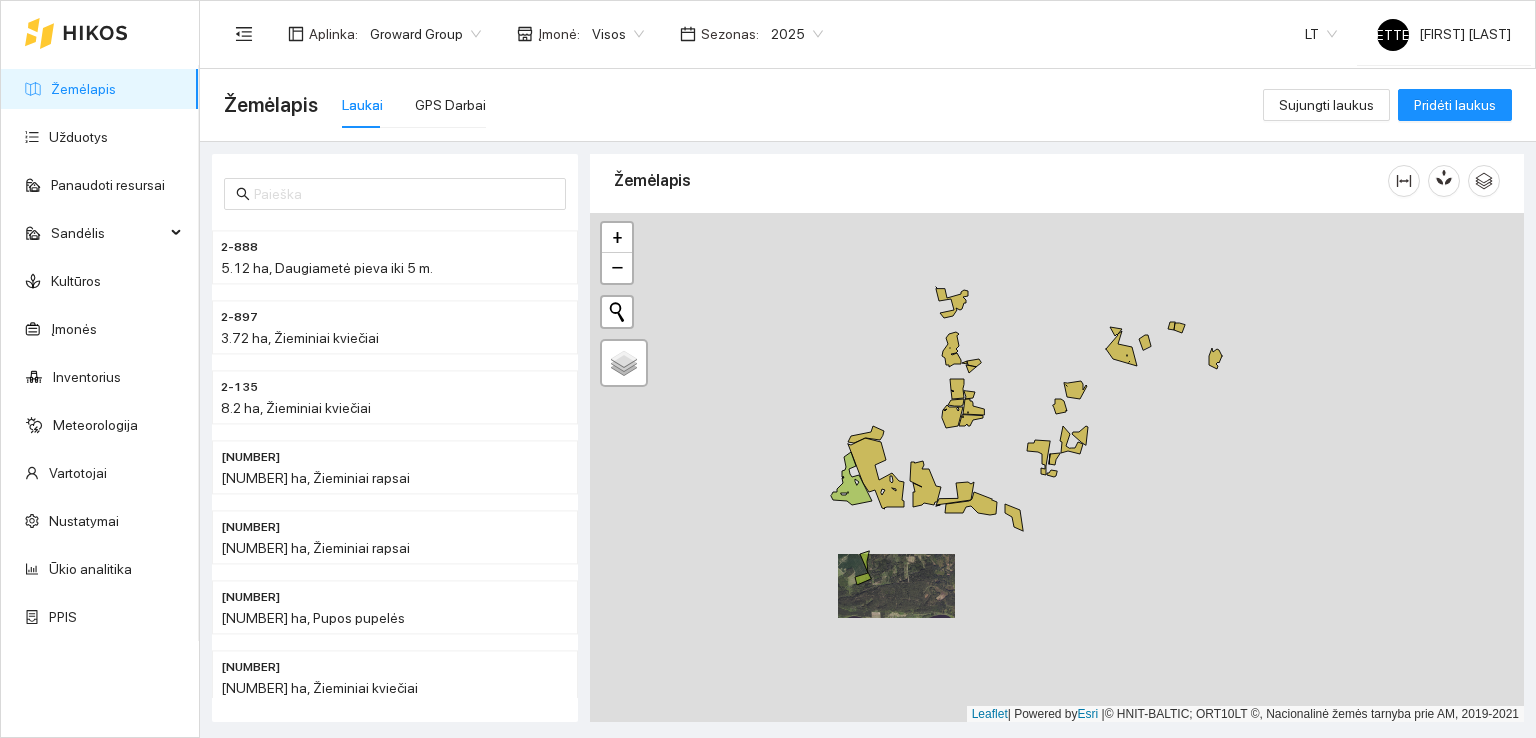 drag, startPoint x: 846, startPoint y: 338, endPoint x: 1029, endPoint y: 593, distance: 313.8694 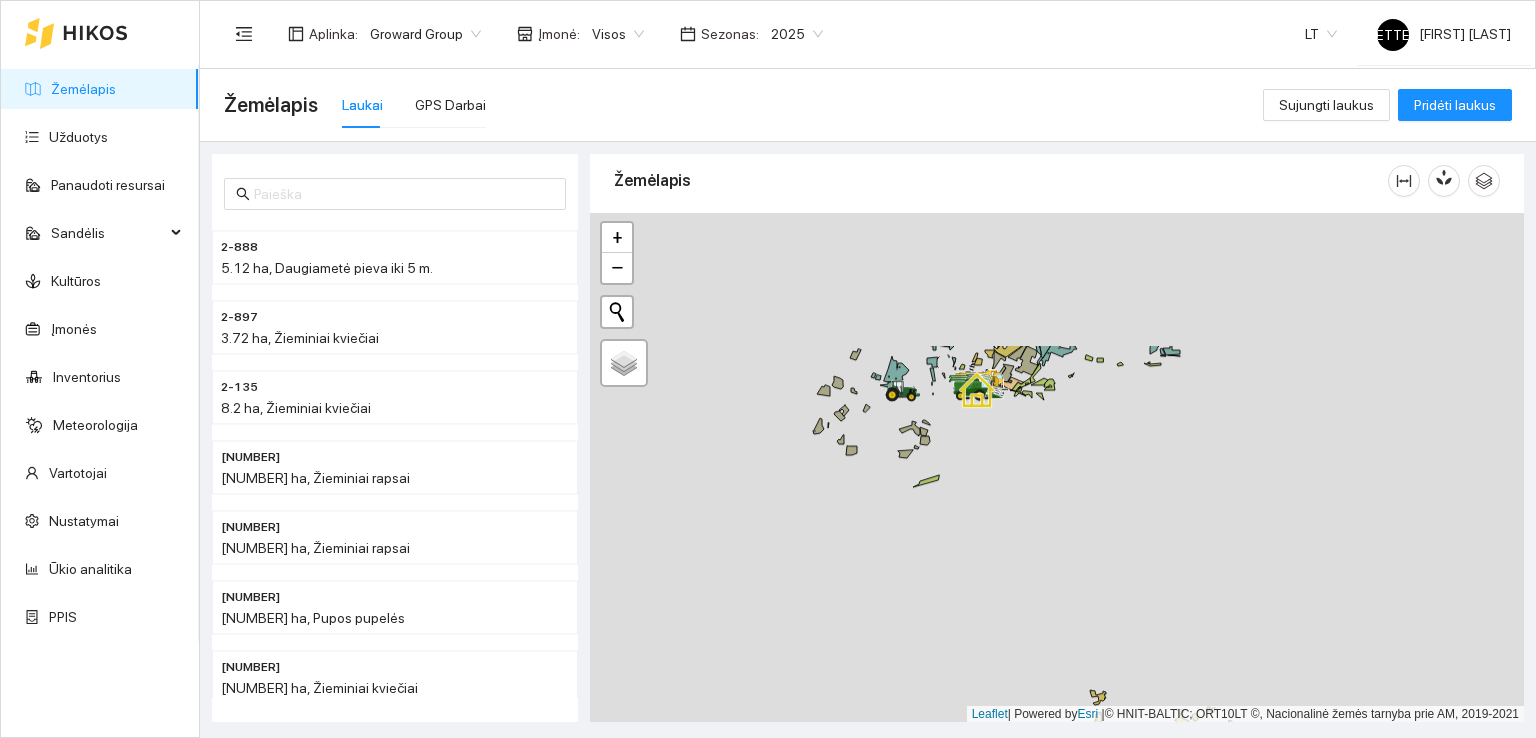 drag, startPoint x: 885, startPoint y: 417, endPoint x: 955, endPoint y: 605, distance: 200.60907 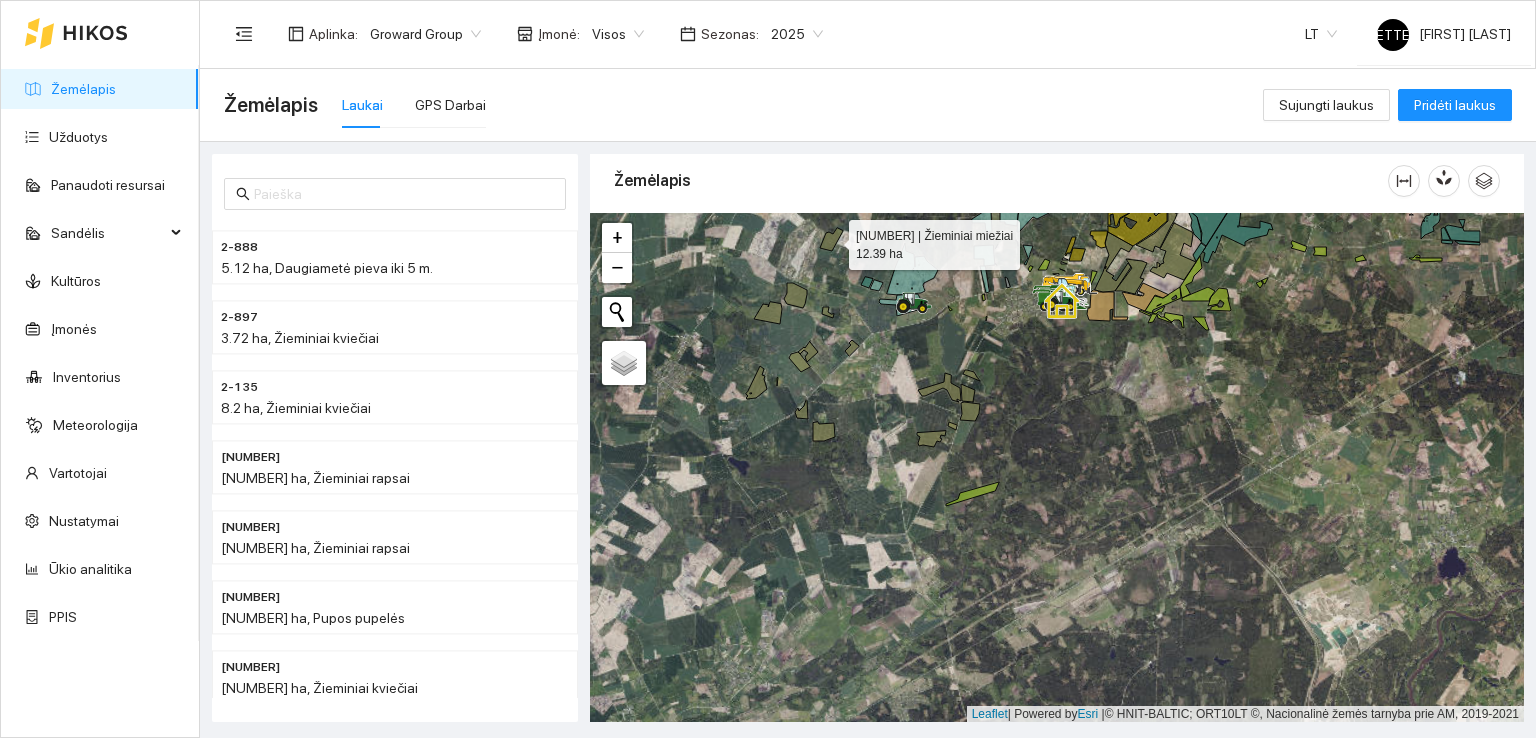click 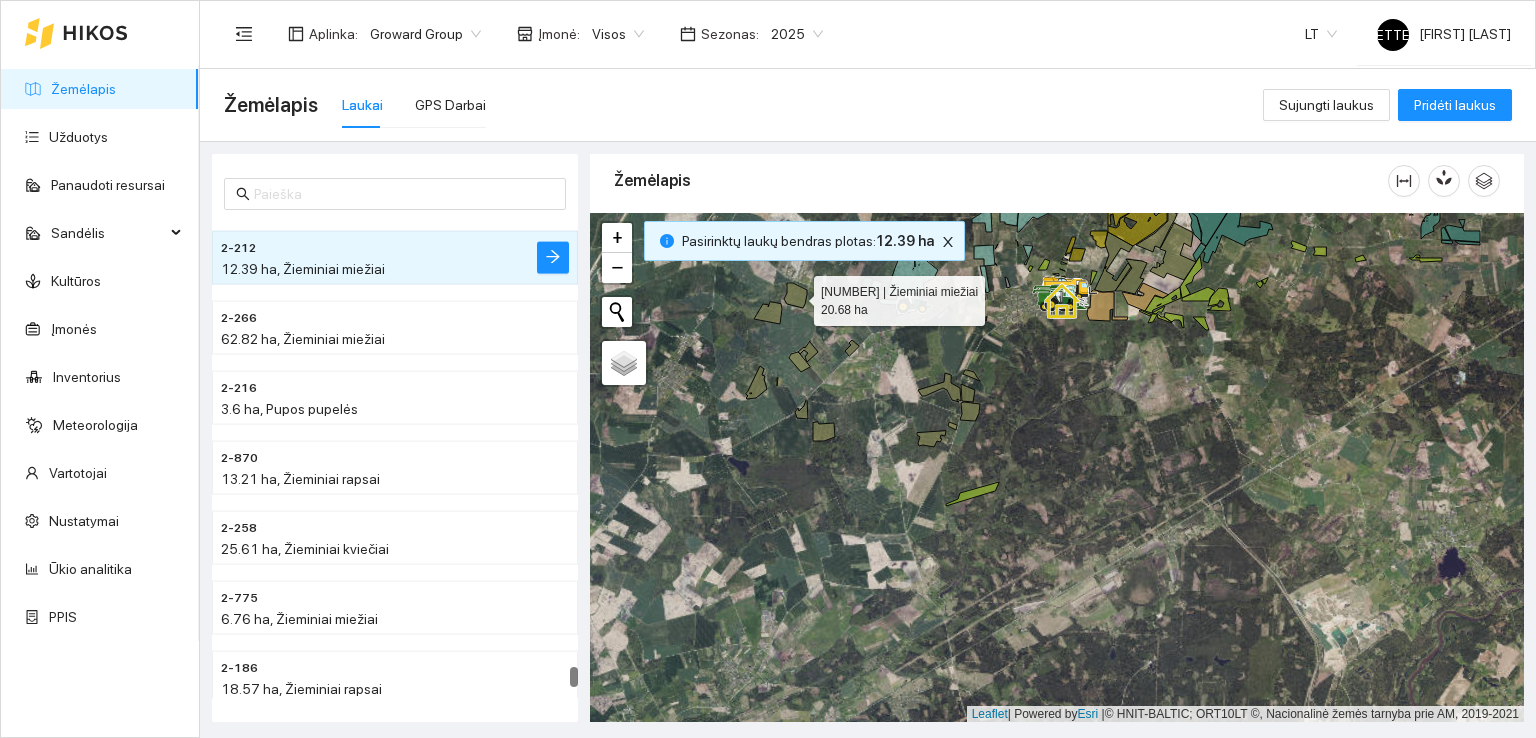 click 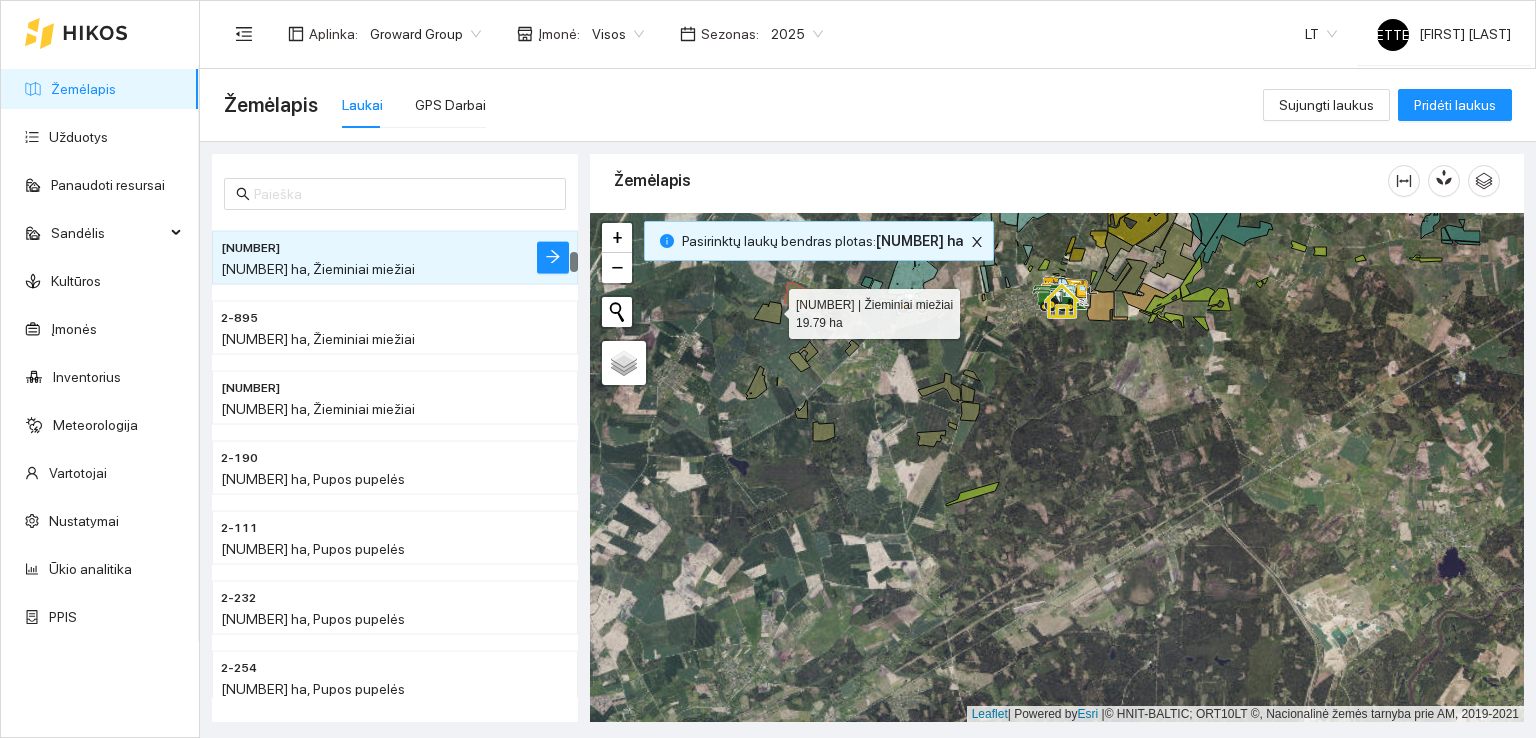 click 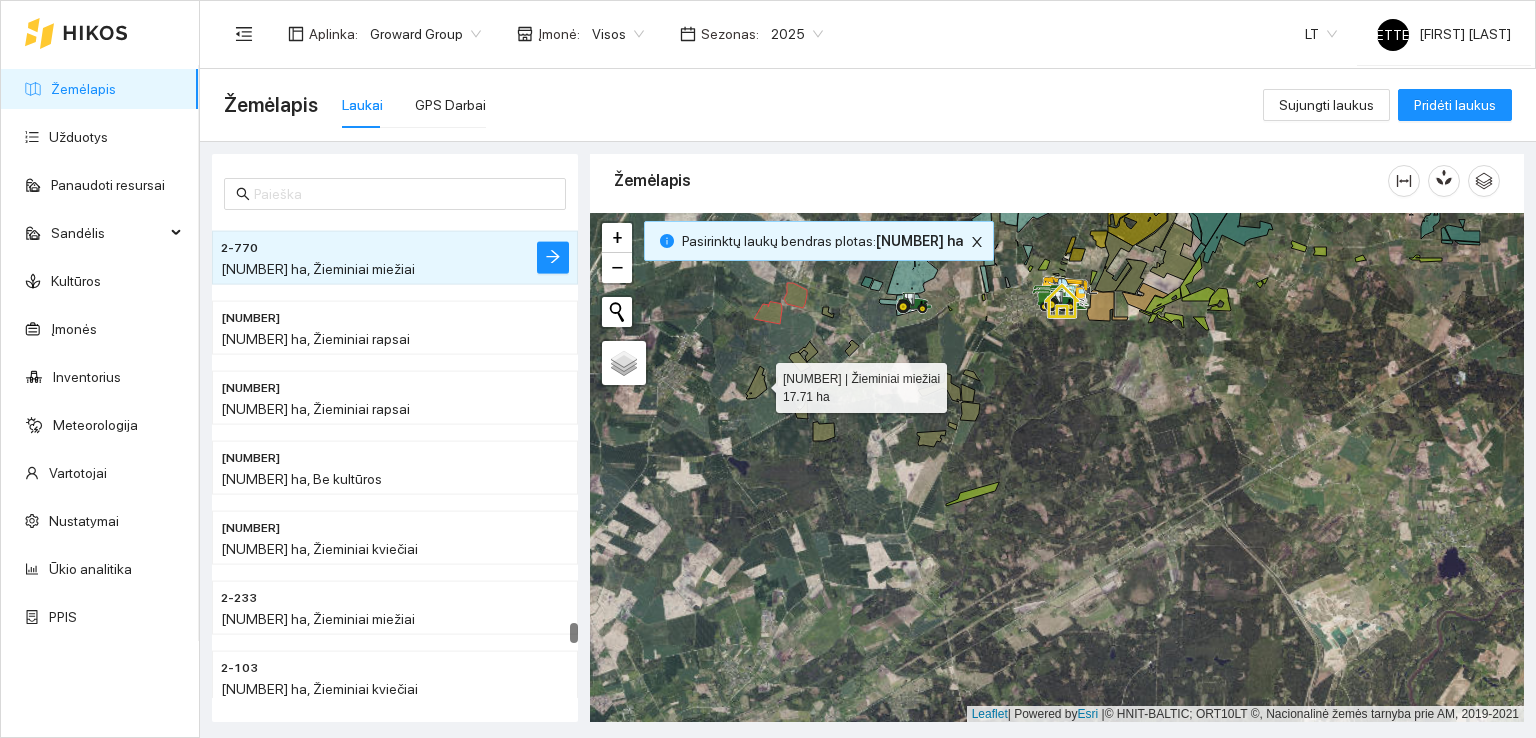 click 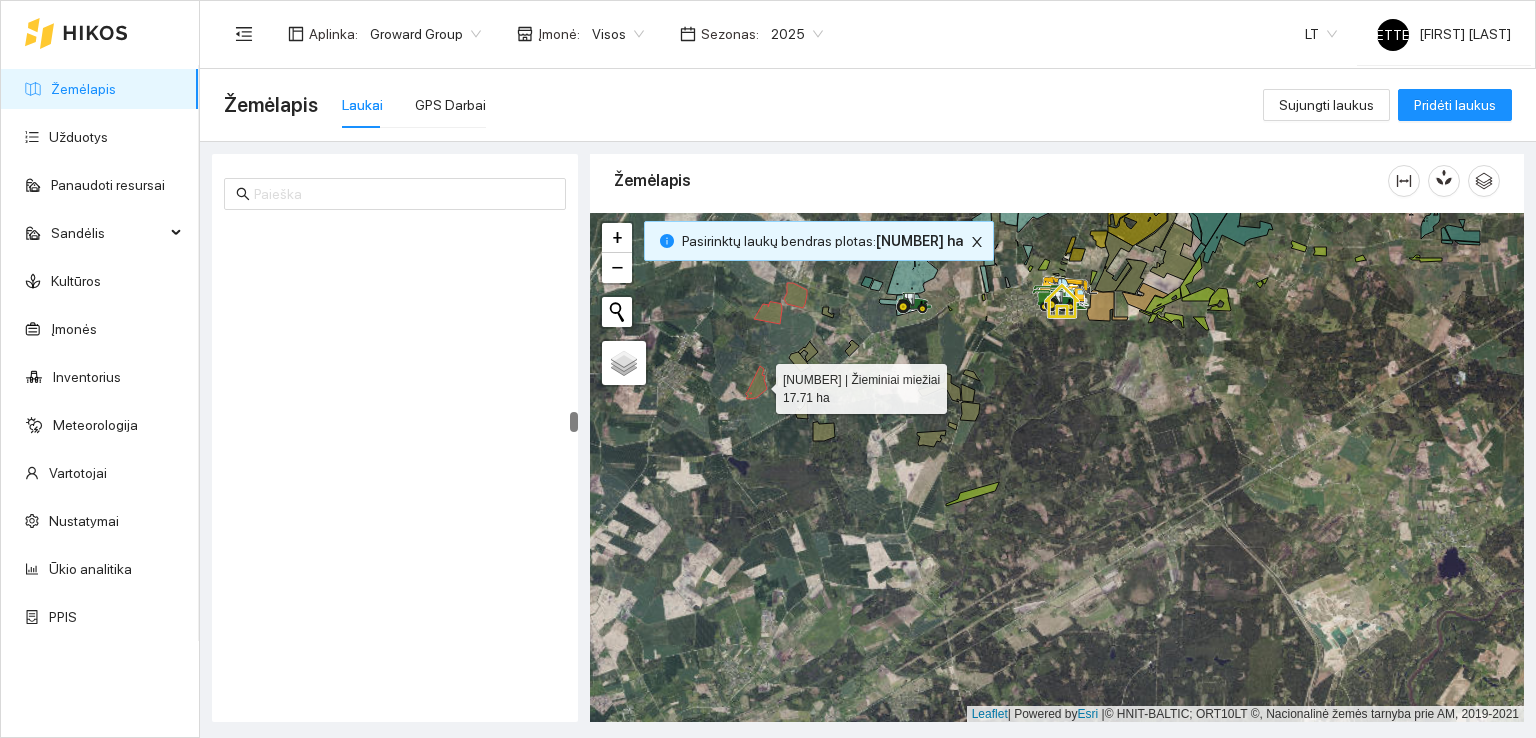 scroll, scrollTop: 4889, scrollLeft: 0, axis: vertical 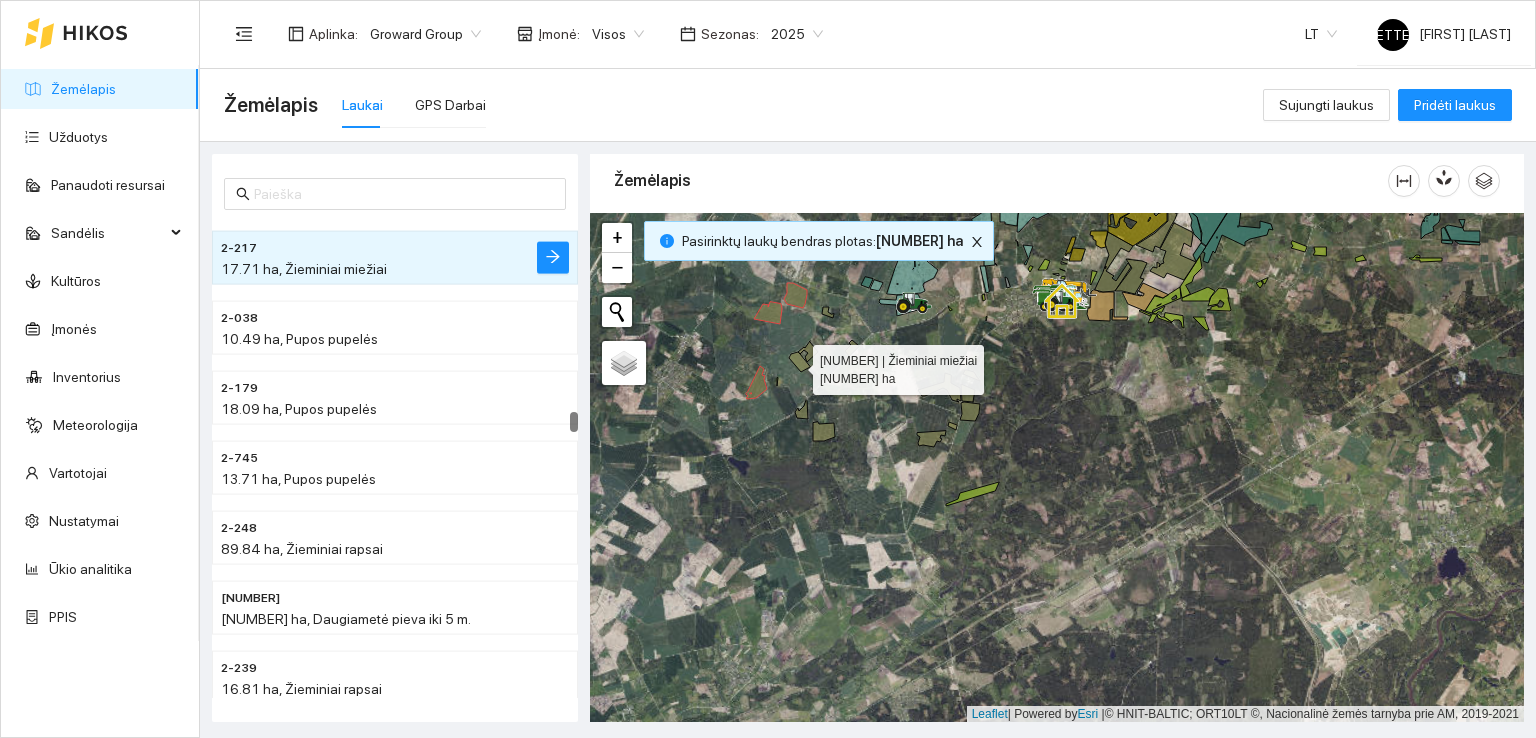 click 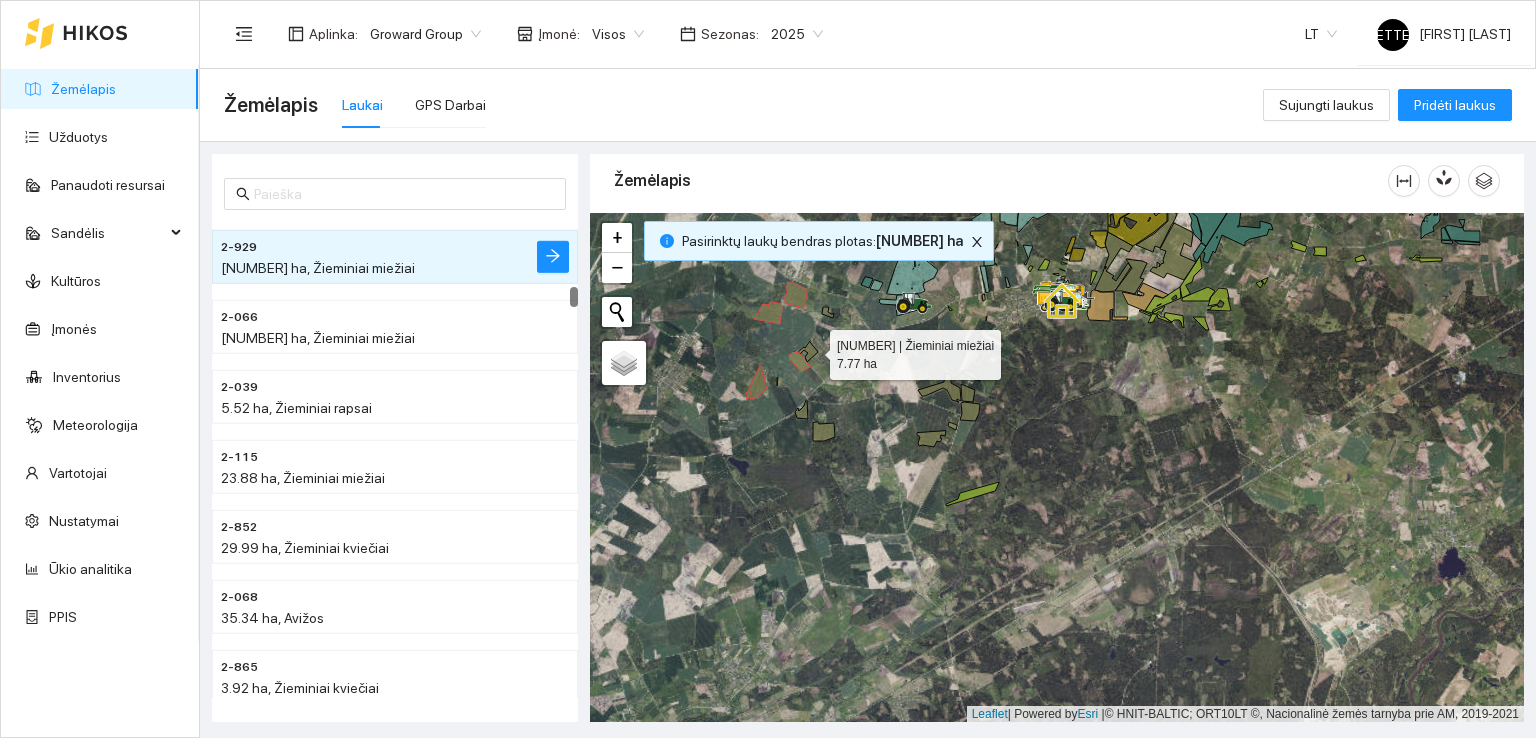 click 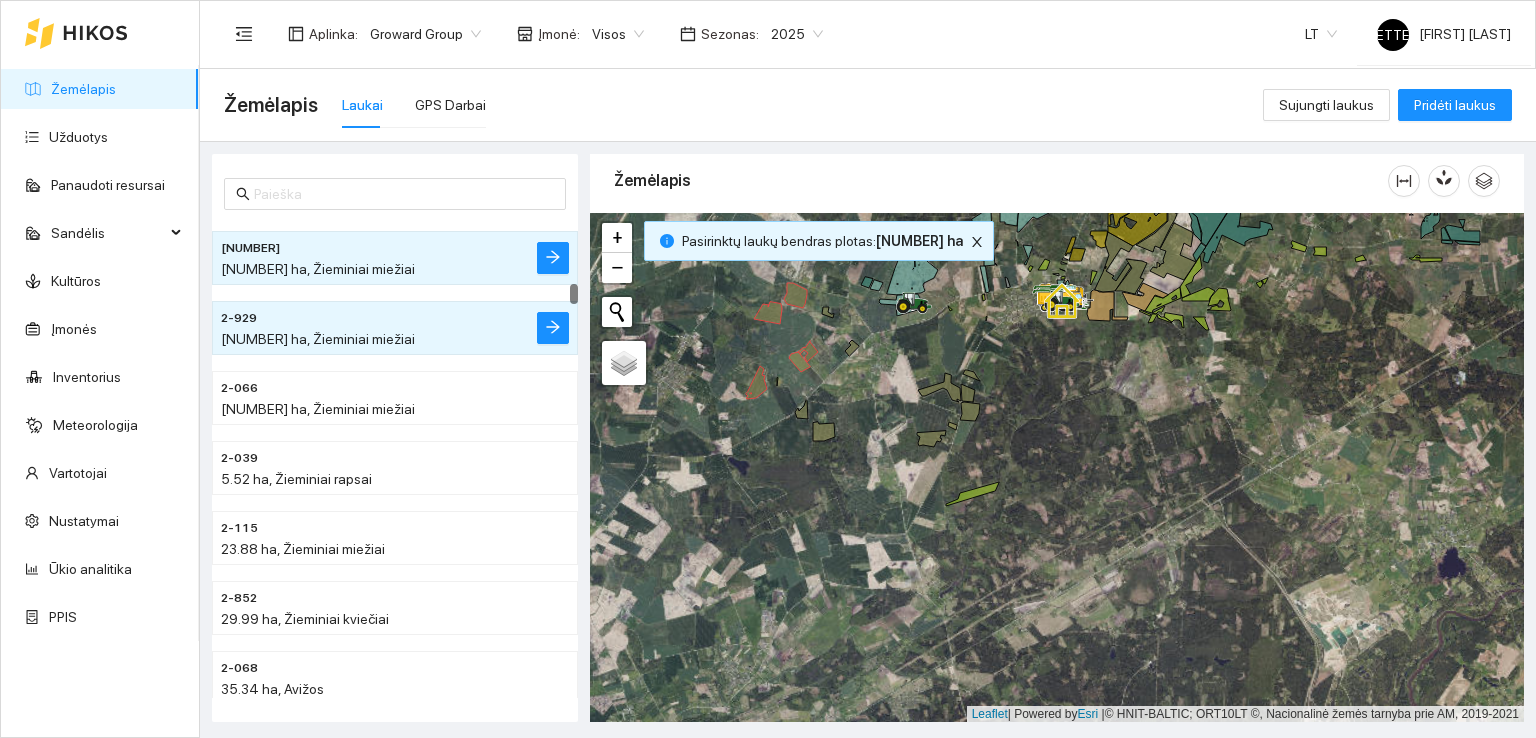 click at bounding box center [1057, 468] 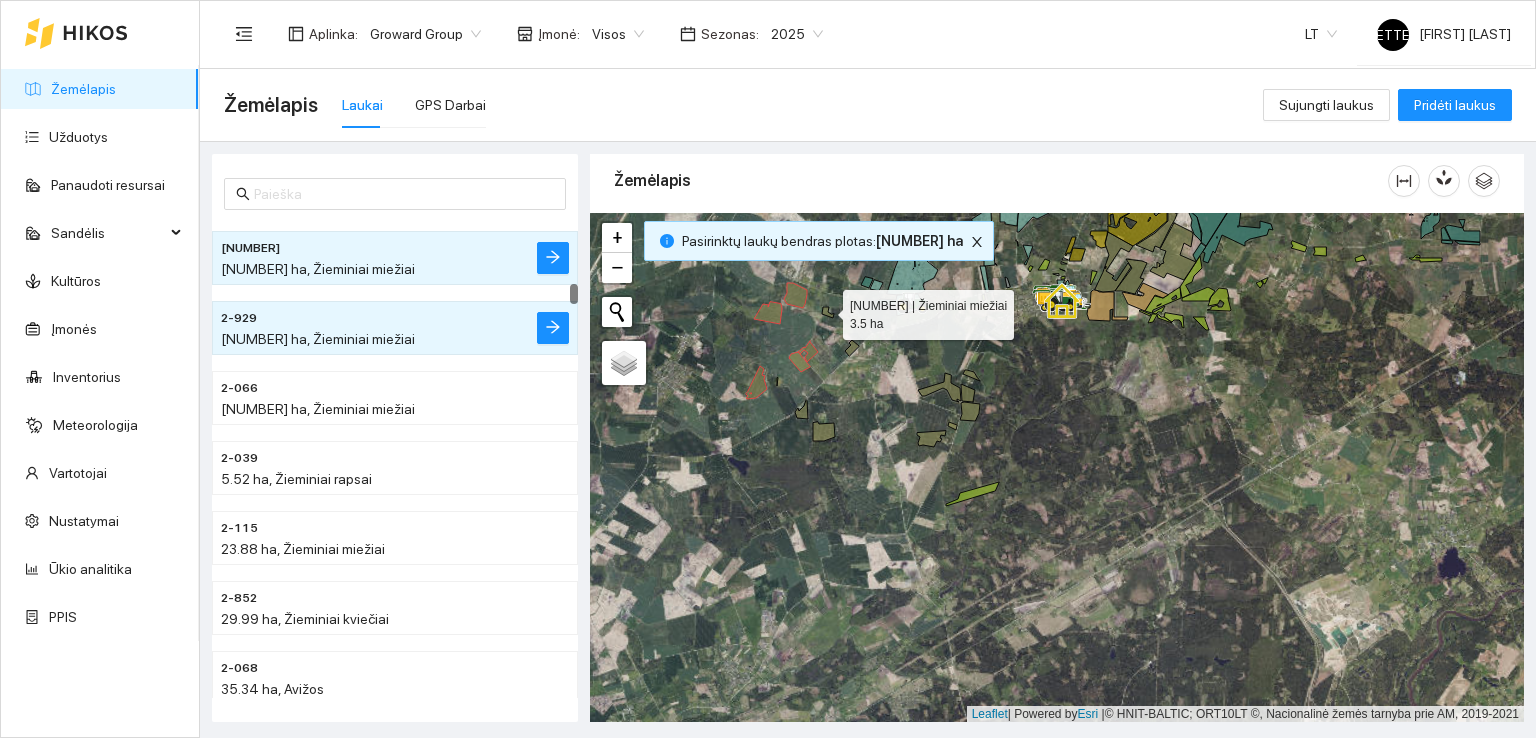 click 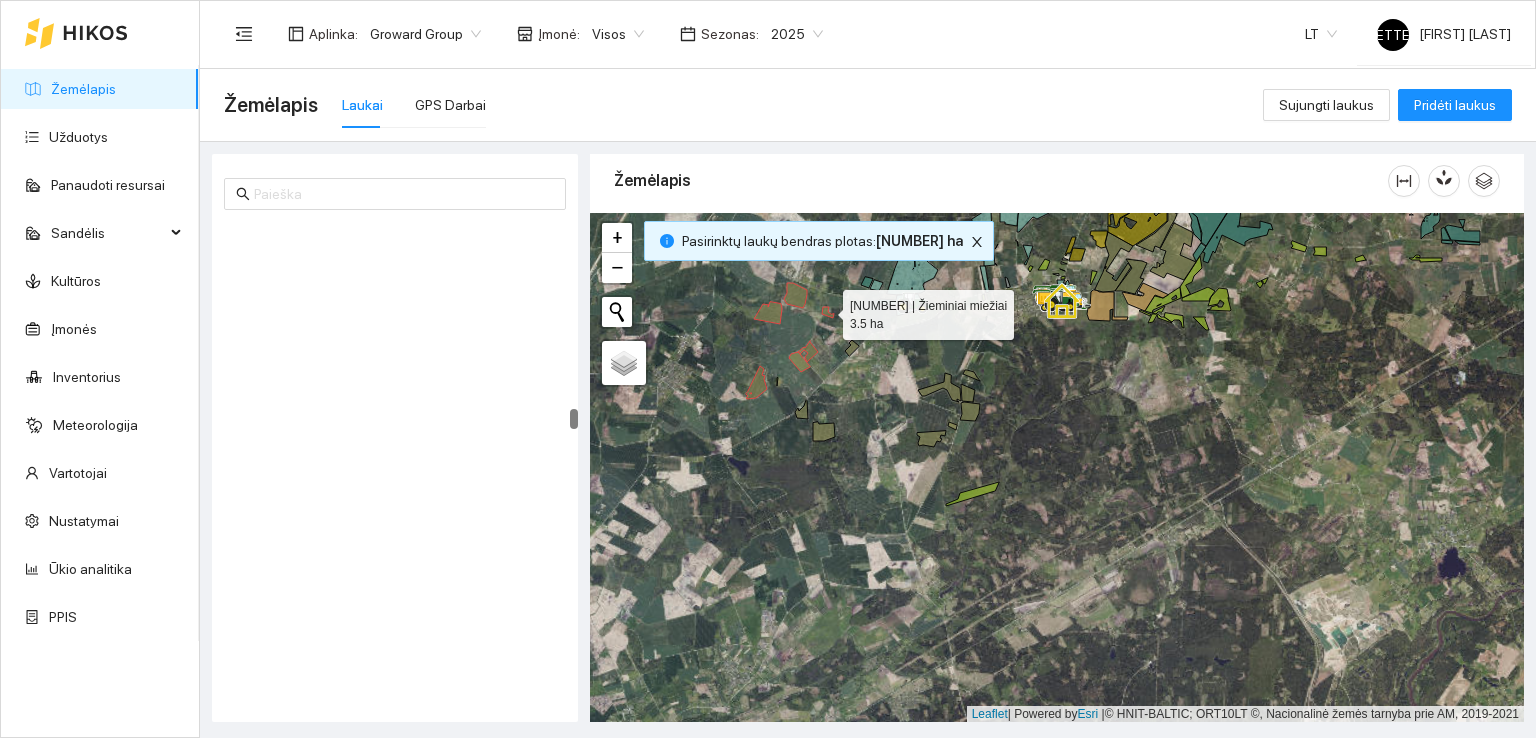 scroll, scrollTop: 4821, scrollLeft: 0, axis: vertical 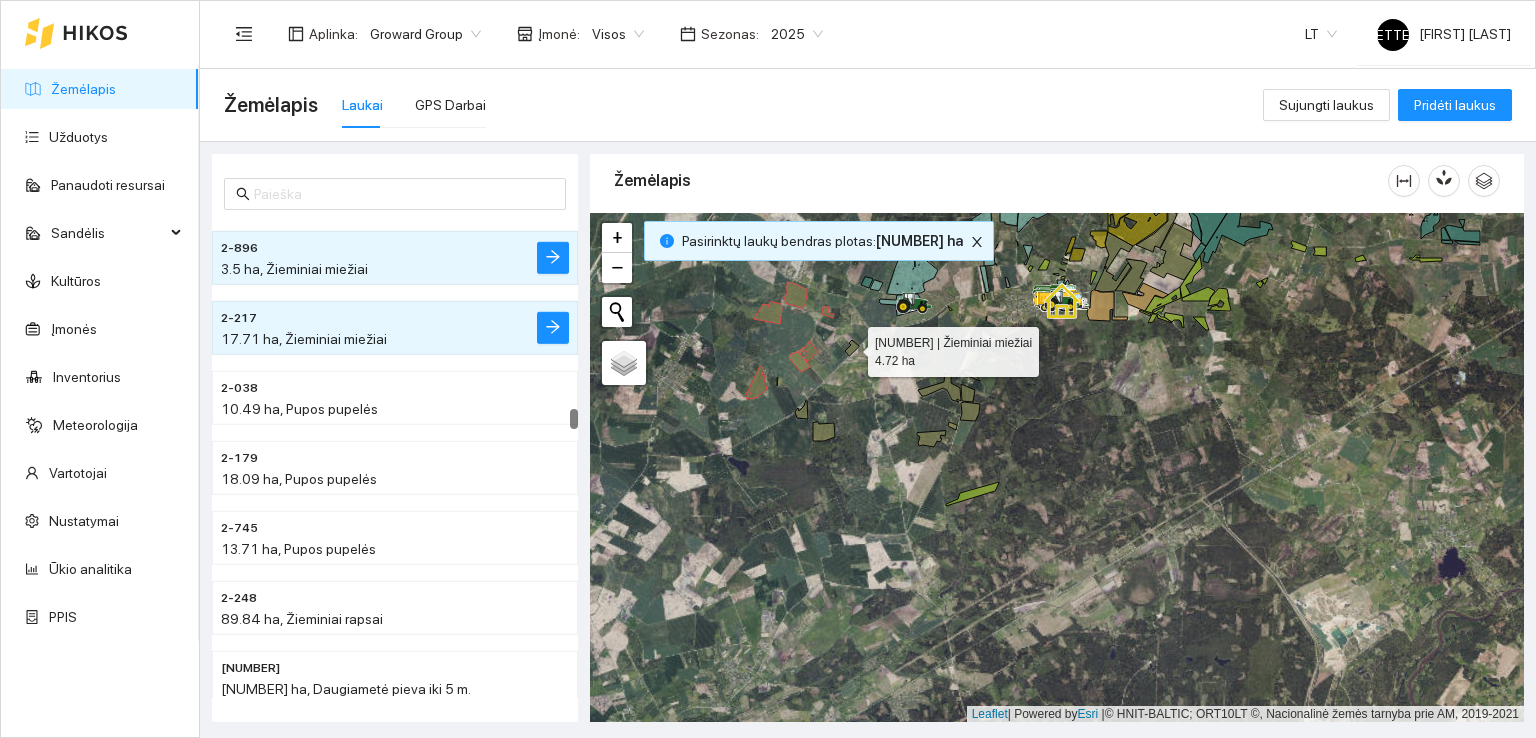 click 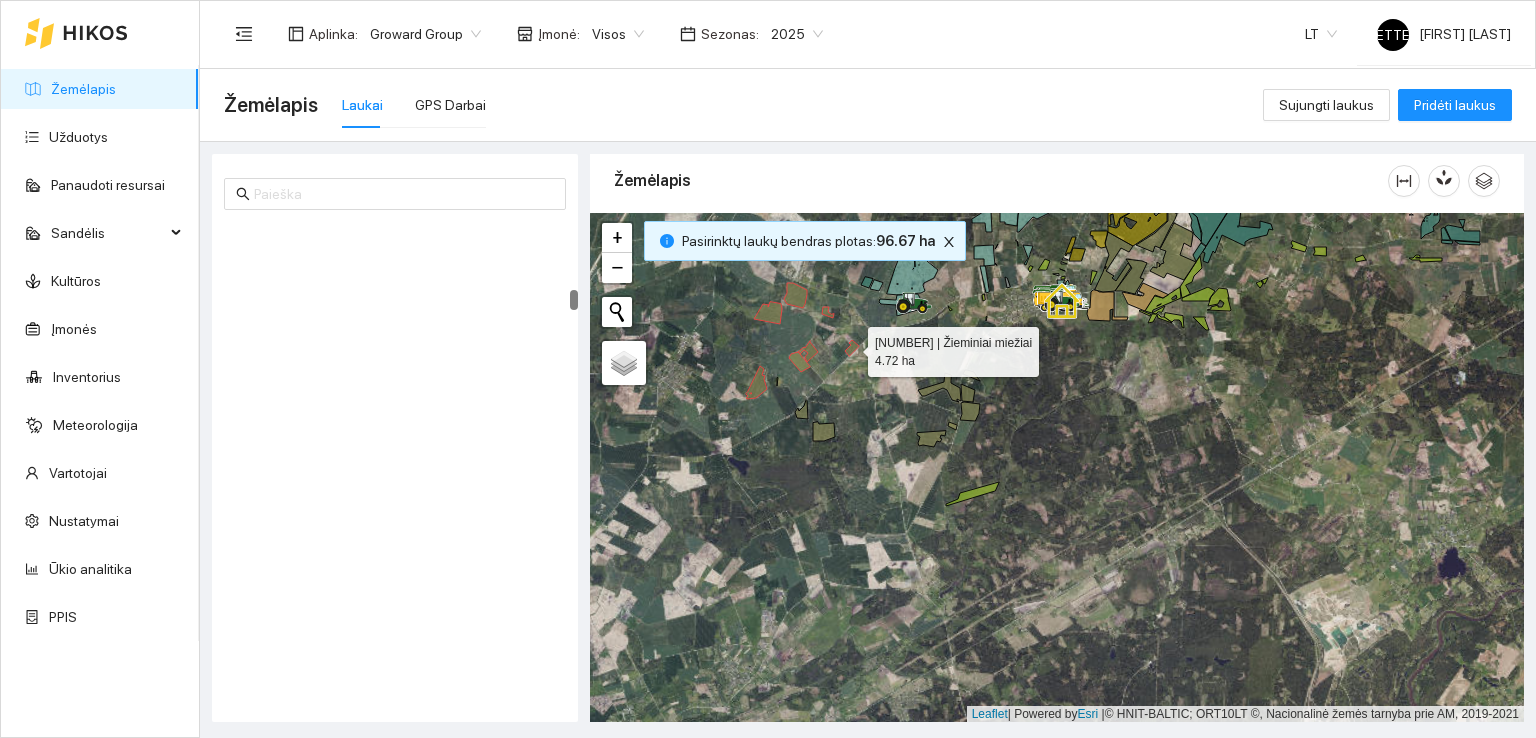 scroll, scrollTop: 1748, scrollLeft: 0, axis: vertical 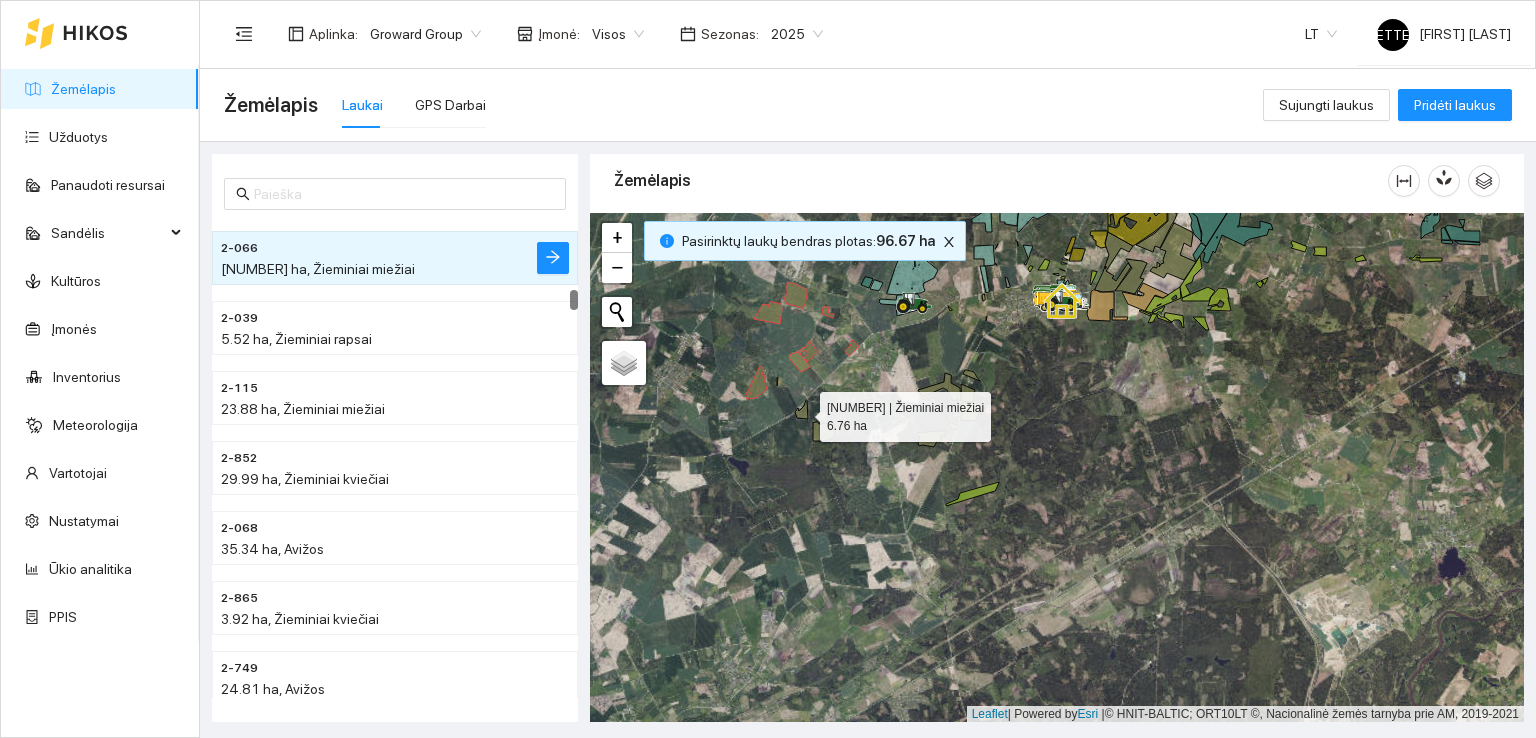 click 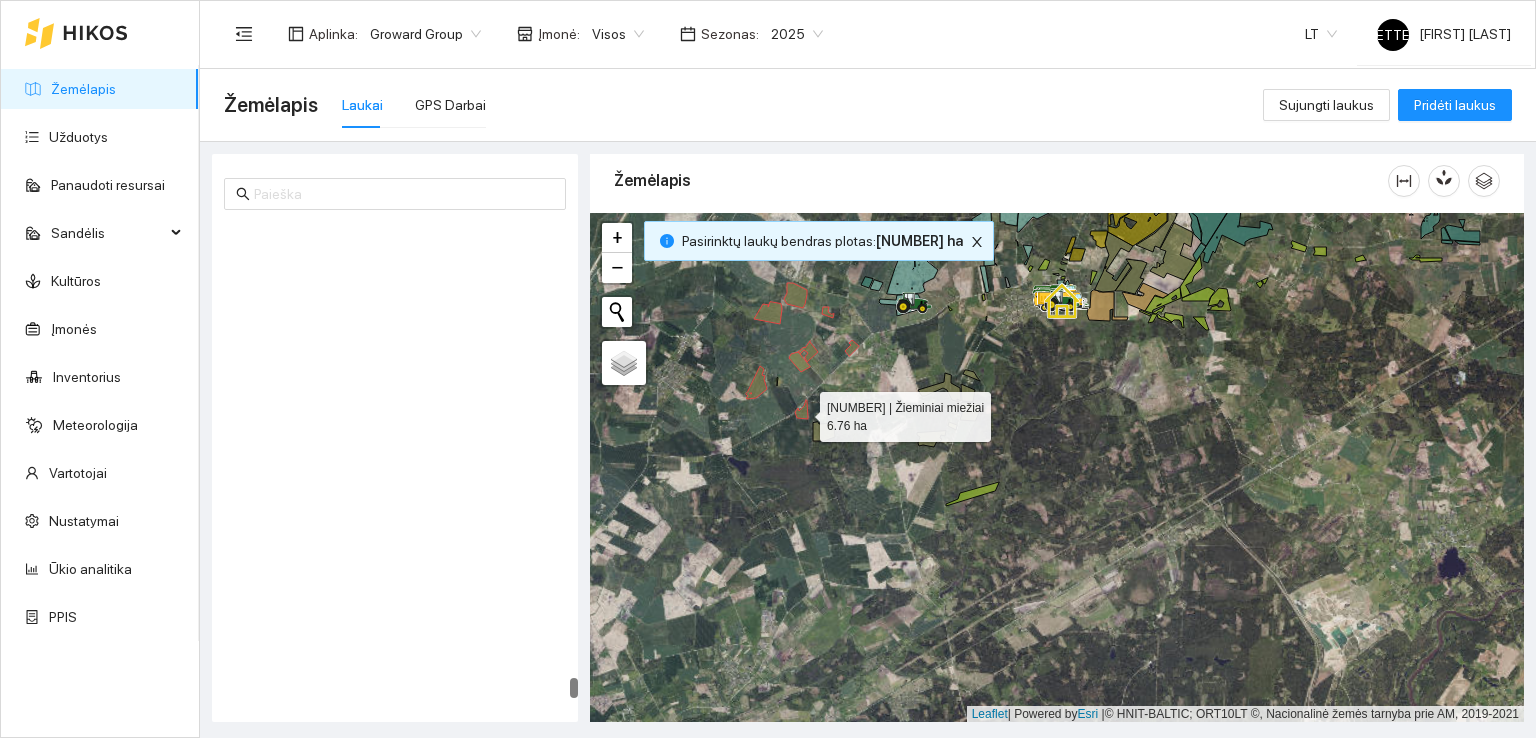 scroll, scrollTop: 11753, scrollLeft: 0, axis: vertical 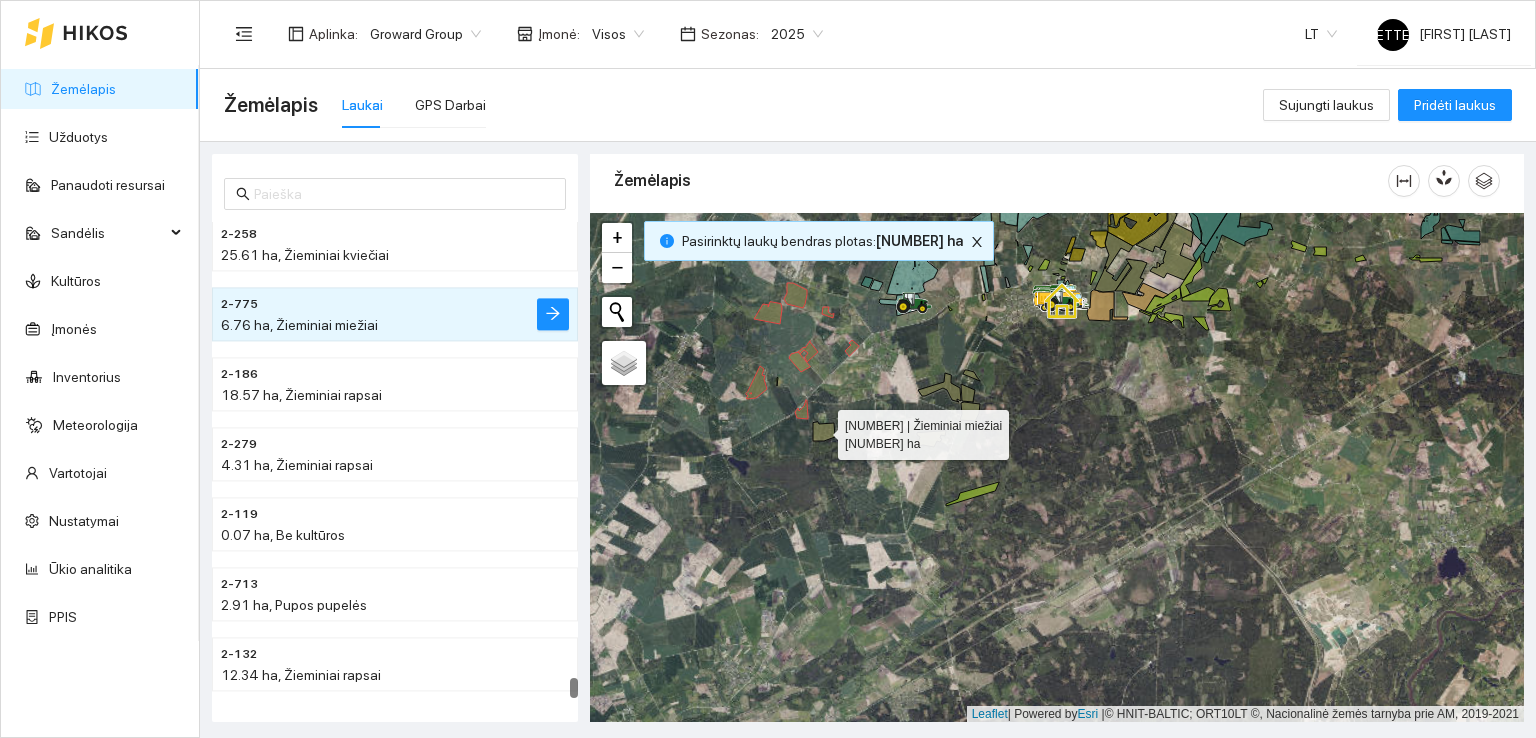 click 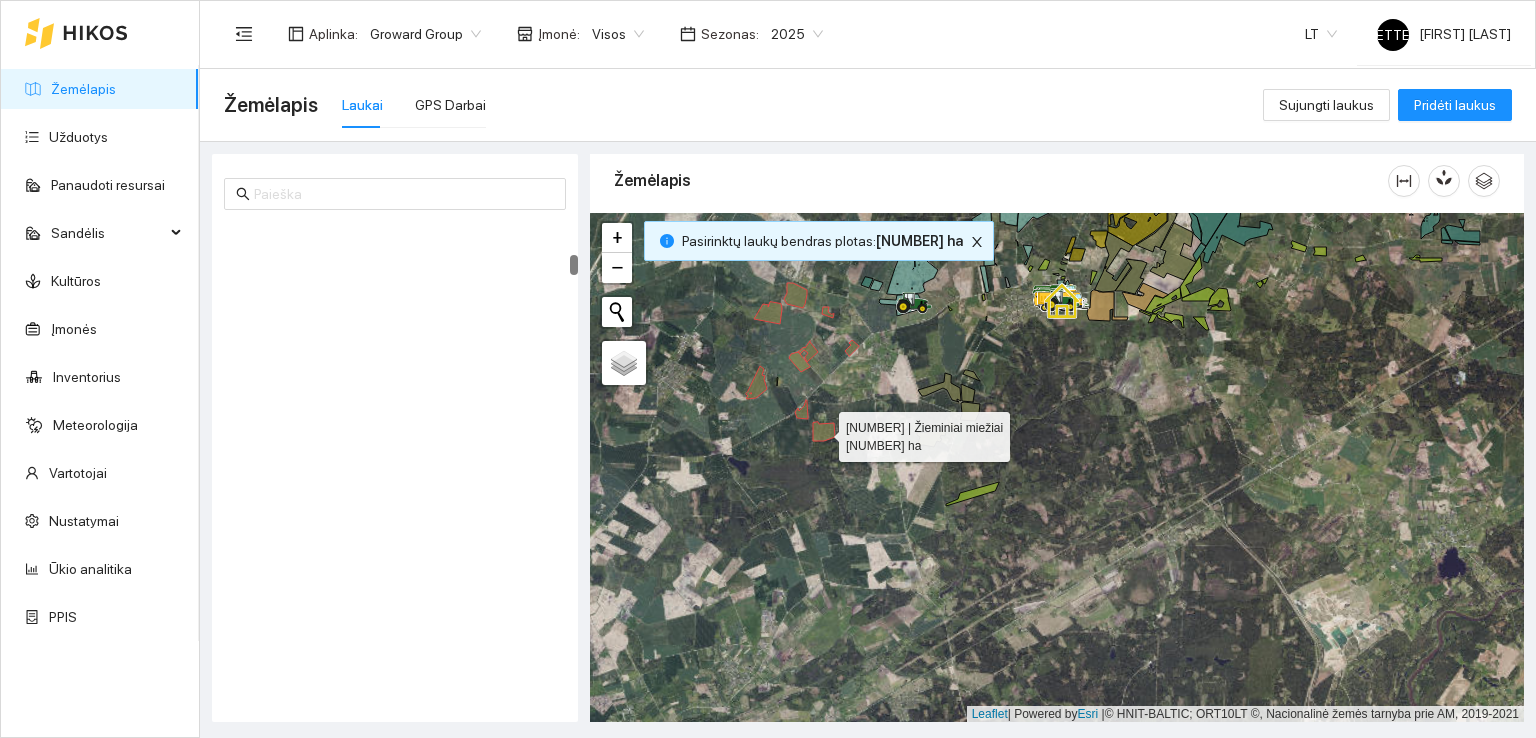 scroll, scrollTop: 840, scrollLeft: 0, axis: vertical 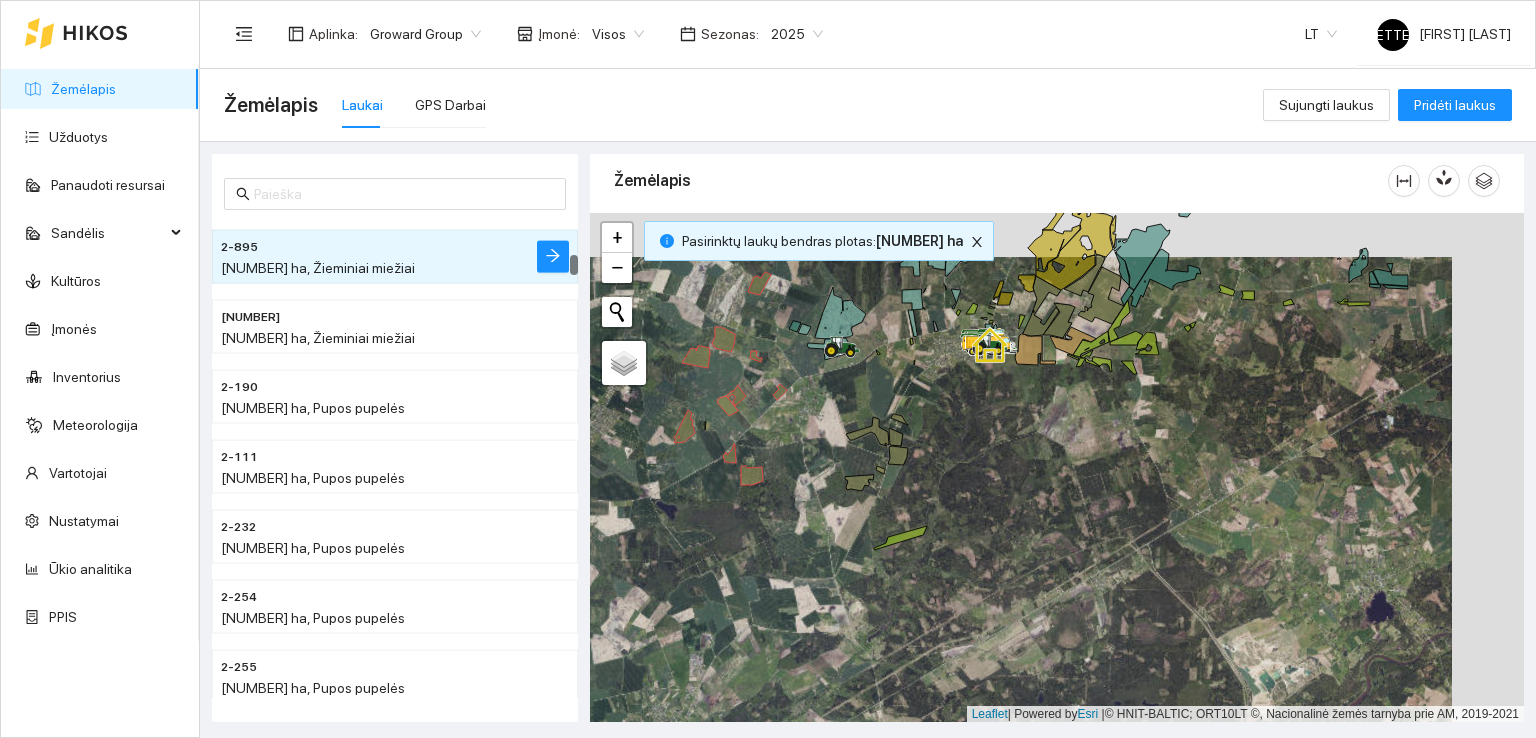 drag, startPoint x: 1024, startPoint y: 377, endPoint x: 972, endPoint y: 407, distance: 60.033325 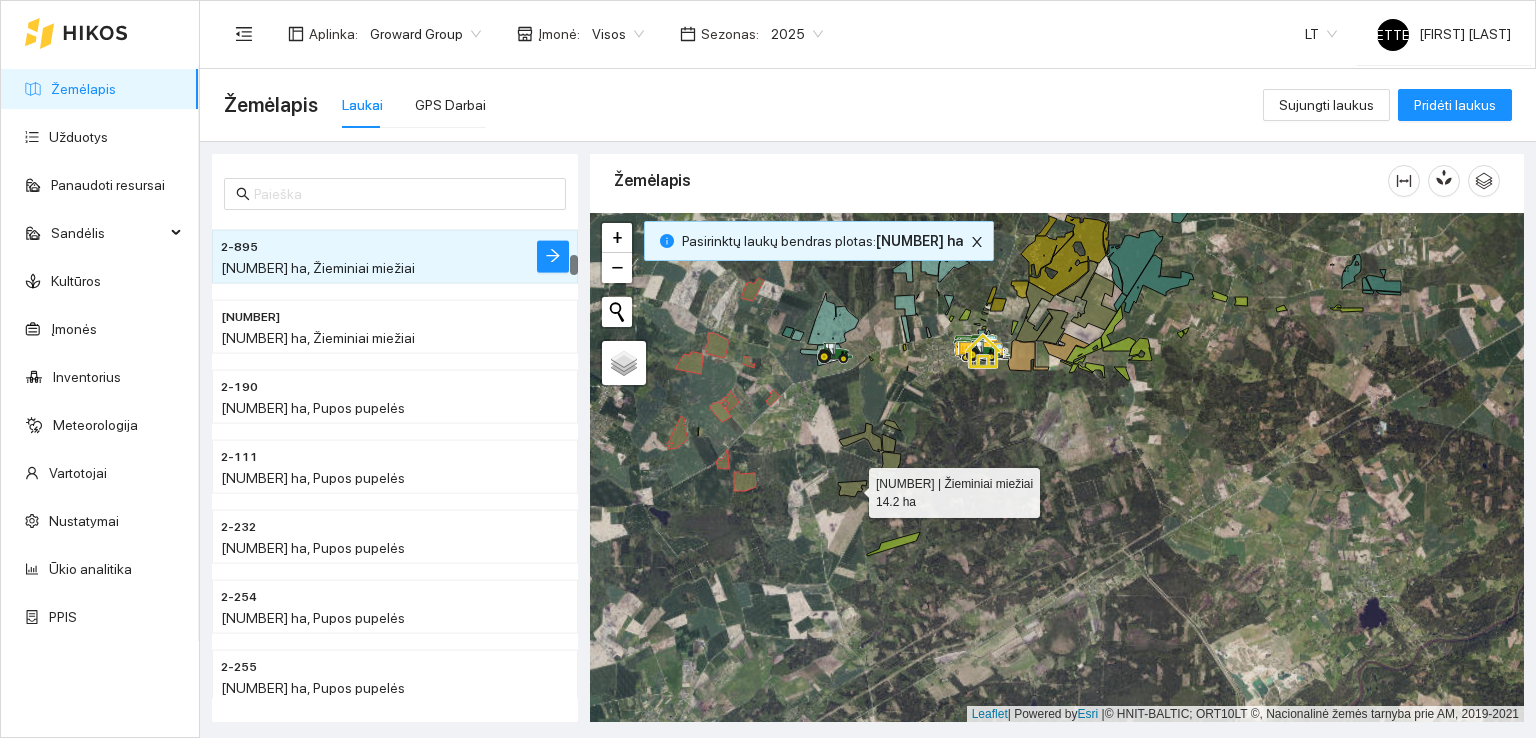 click 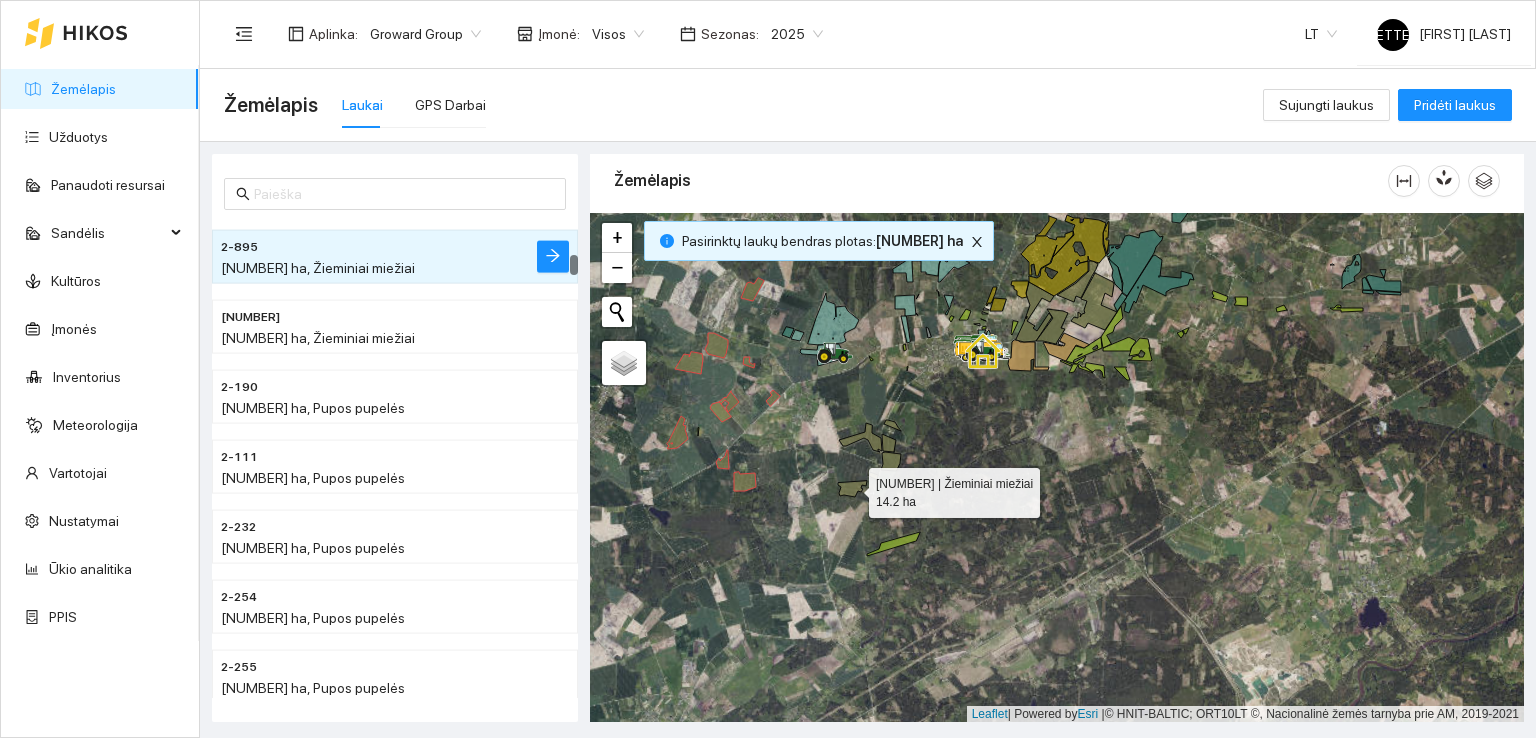 scroll, scrollTop: 1400, scrollLeft: 0, axis: vertical 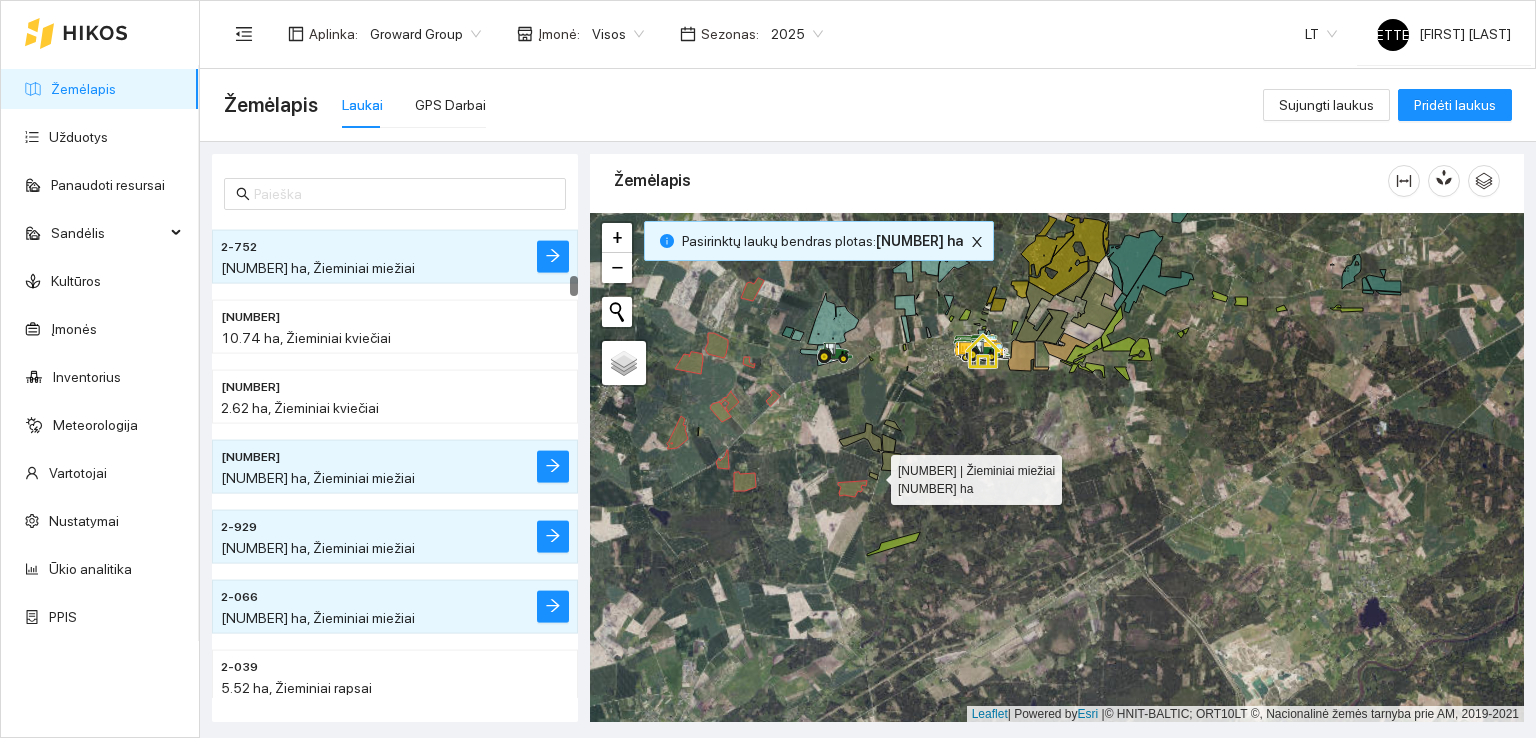 click 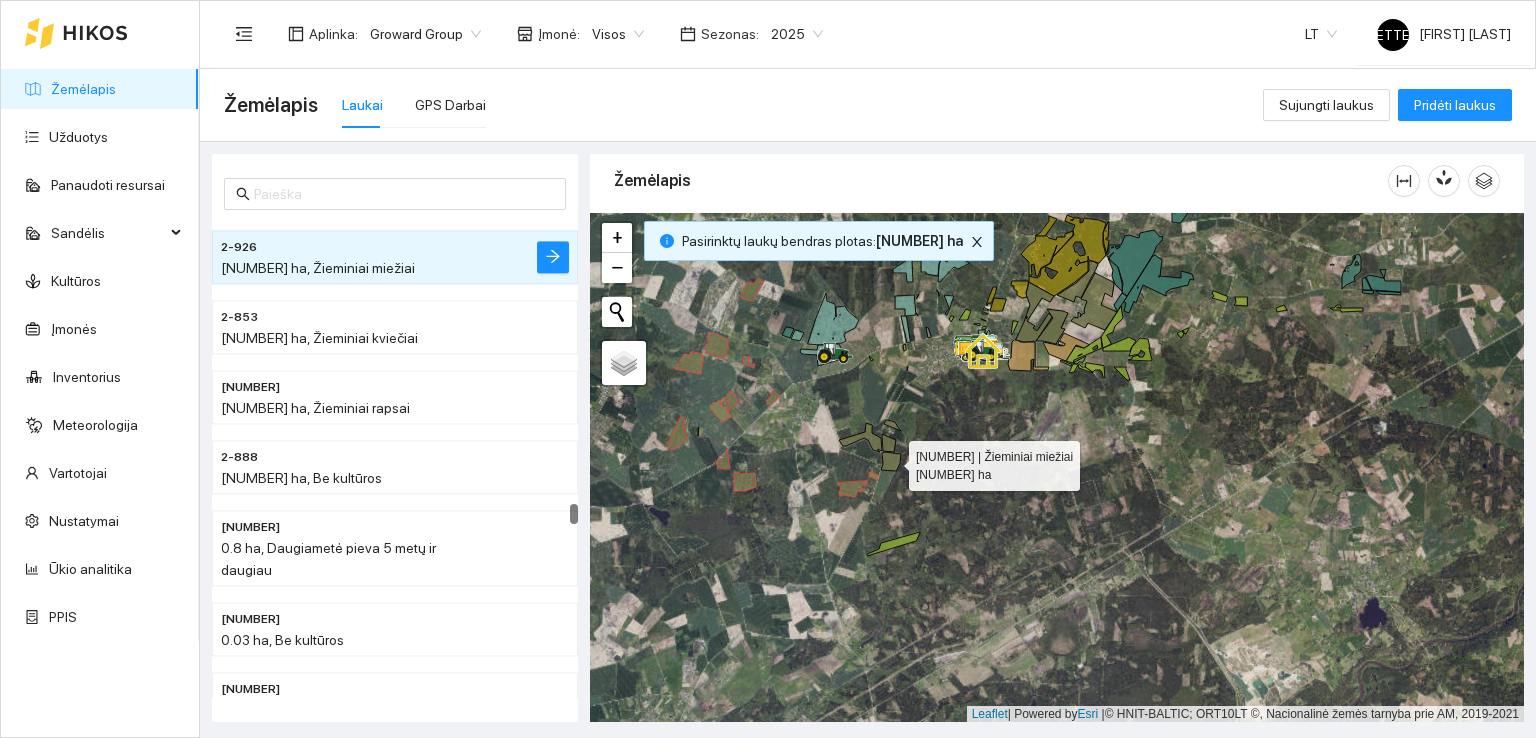 click 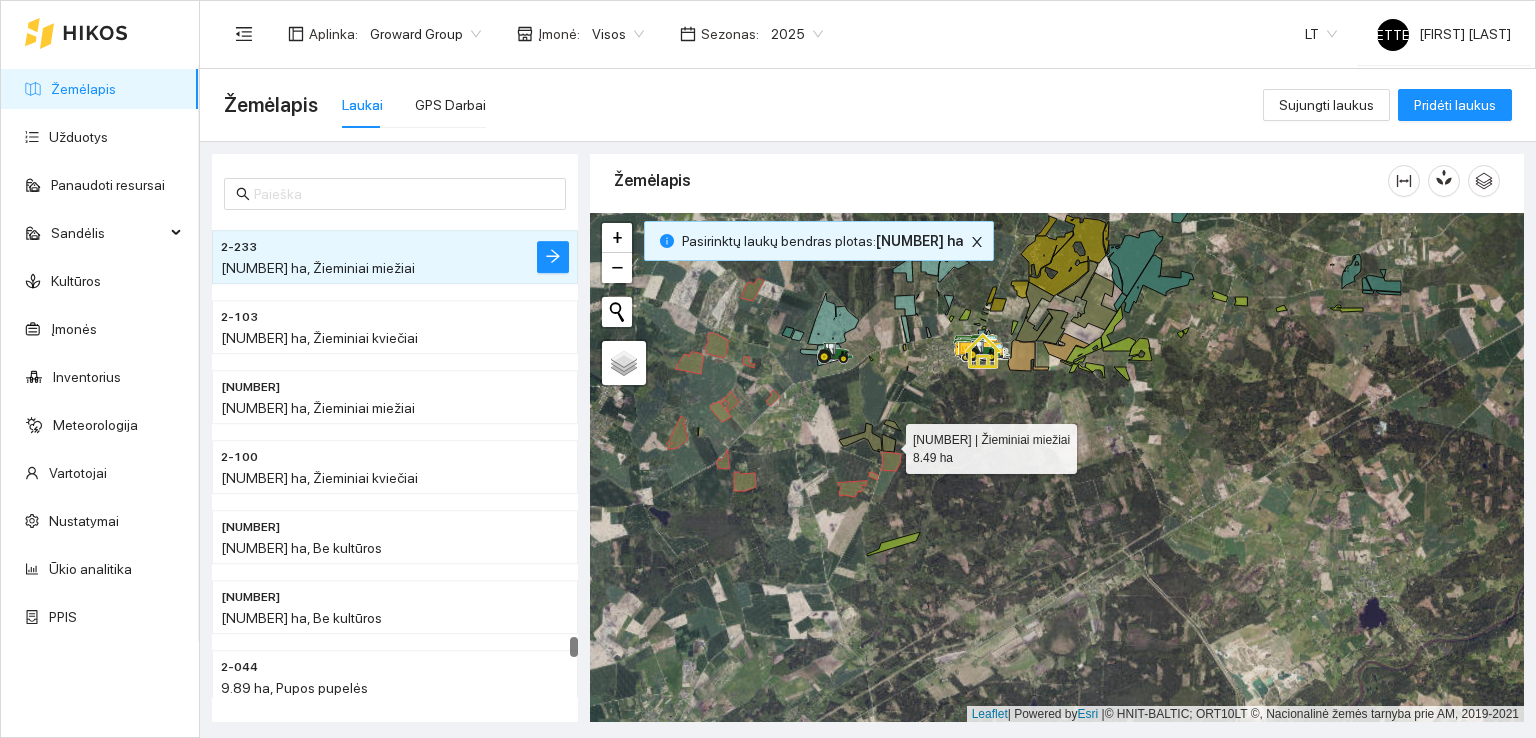 click 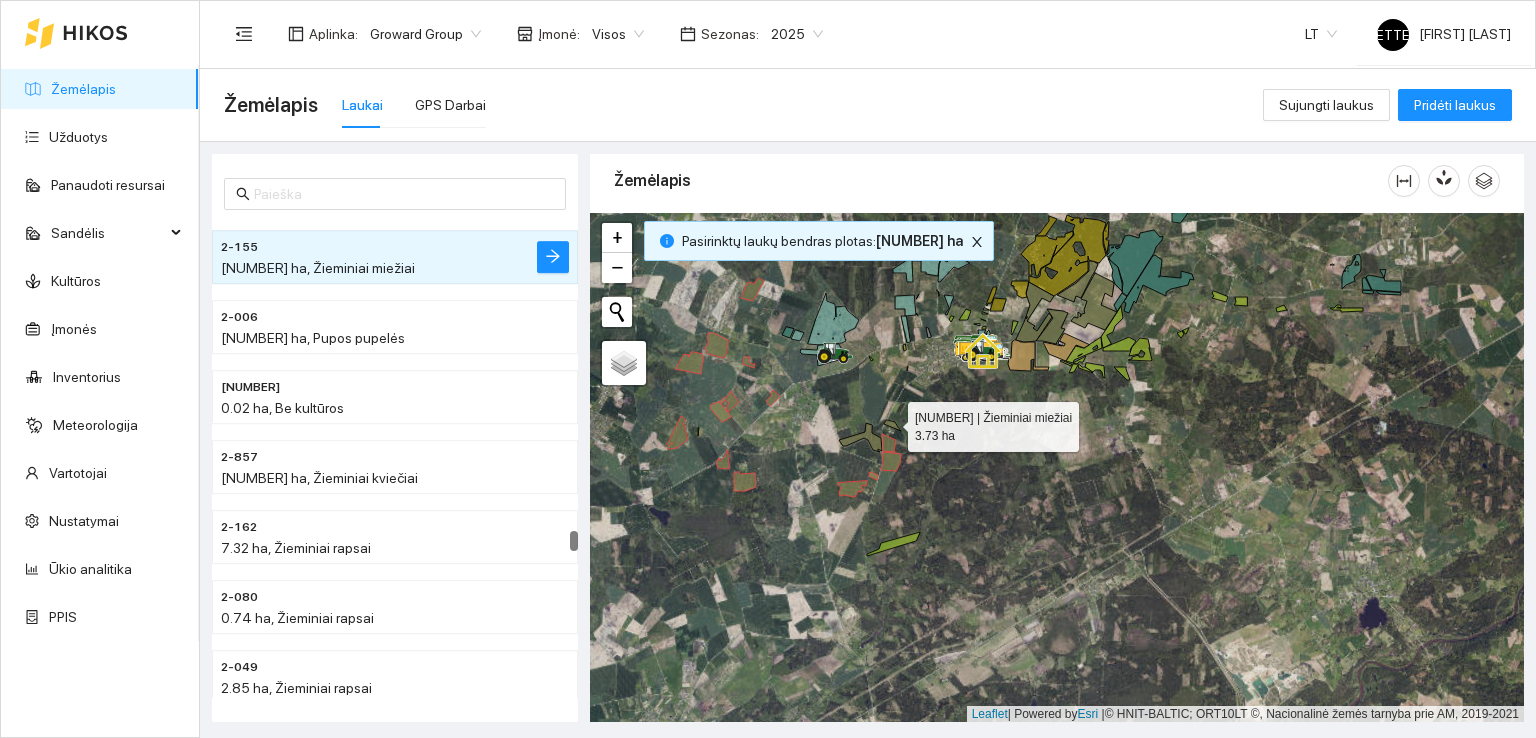click 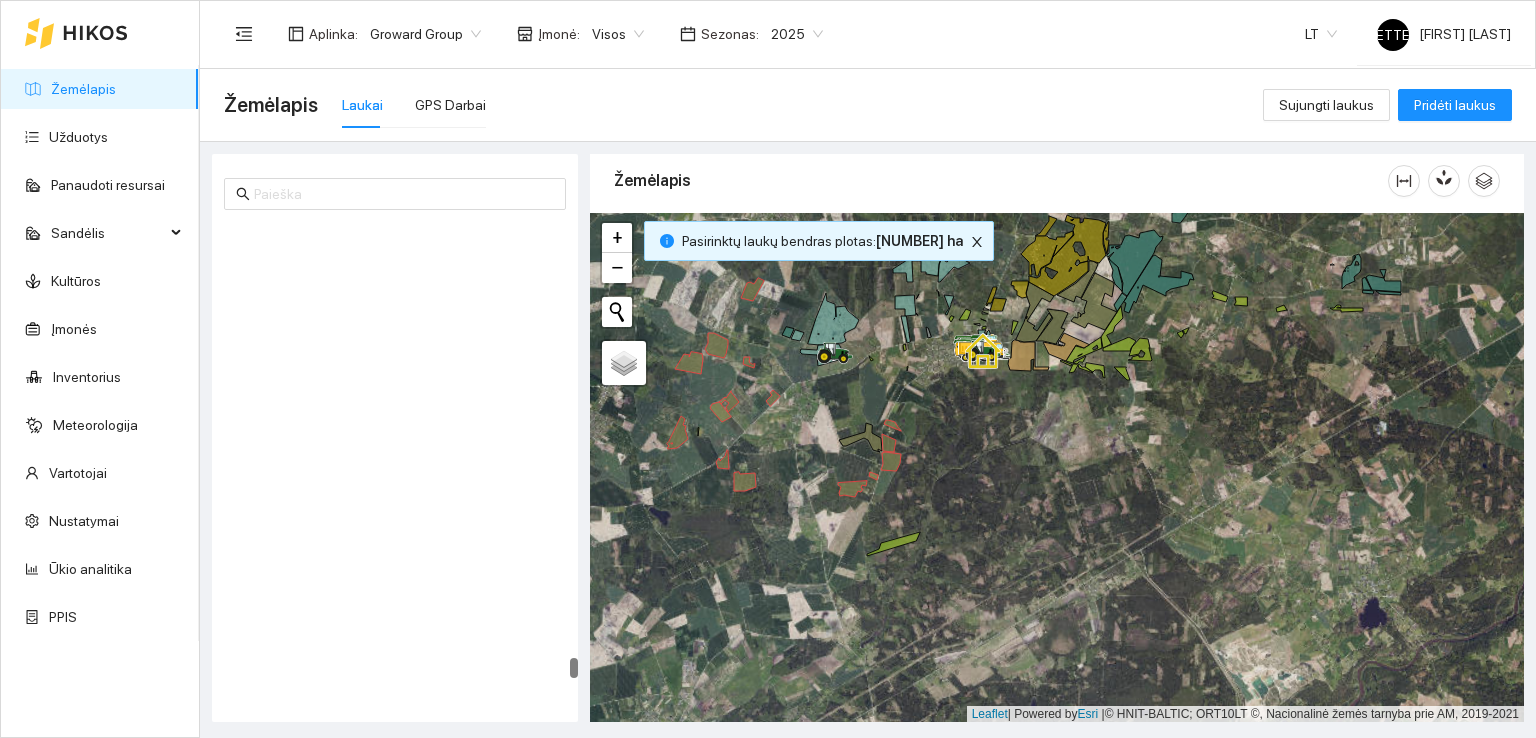 scroll, scrollTop: 11256, scrollLeft: 0, axis: vertical 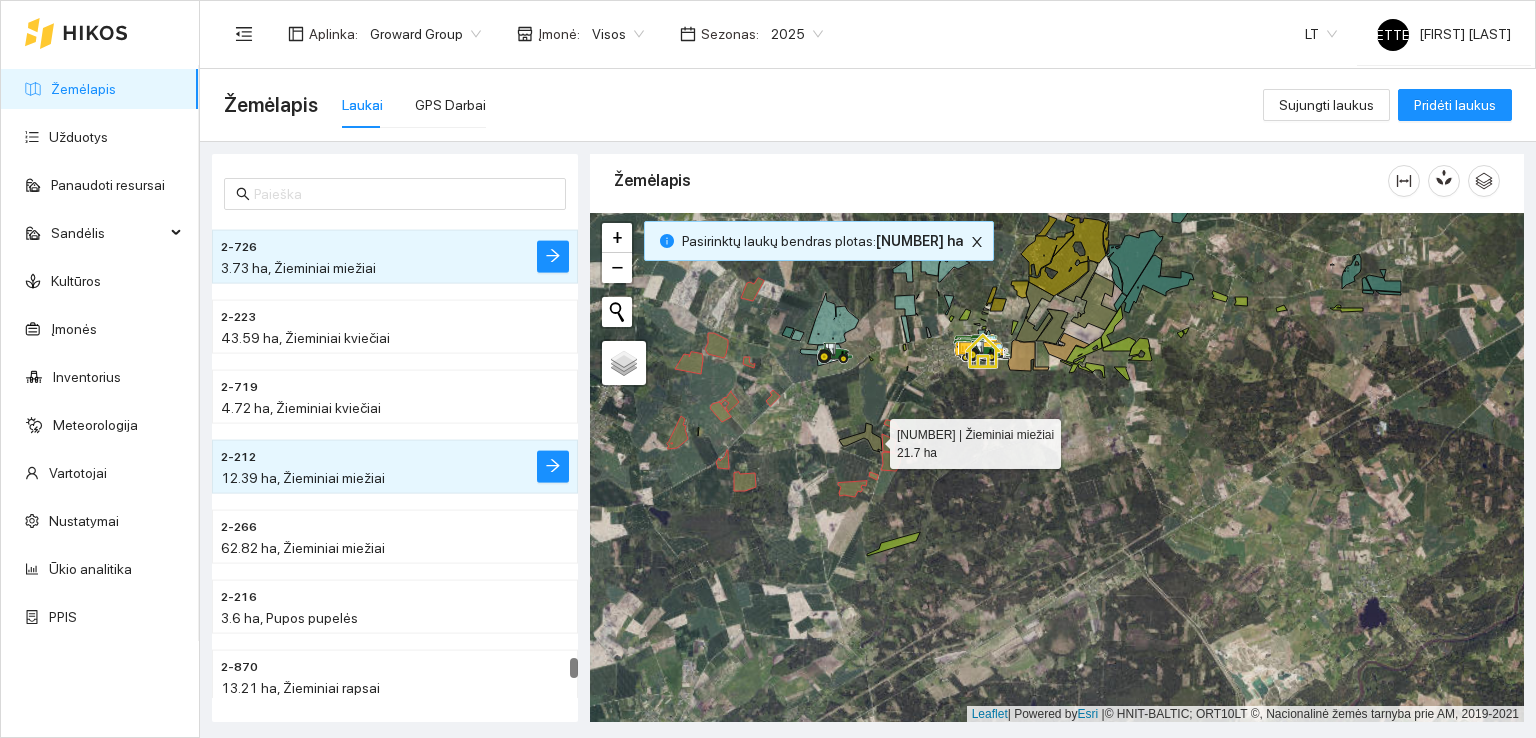 click 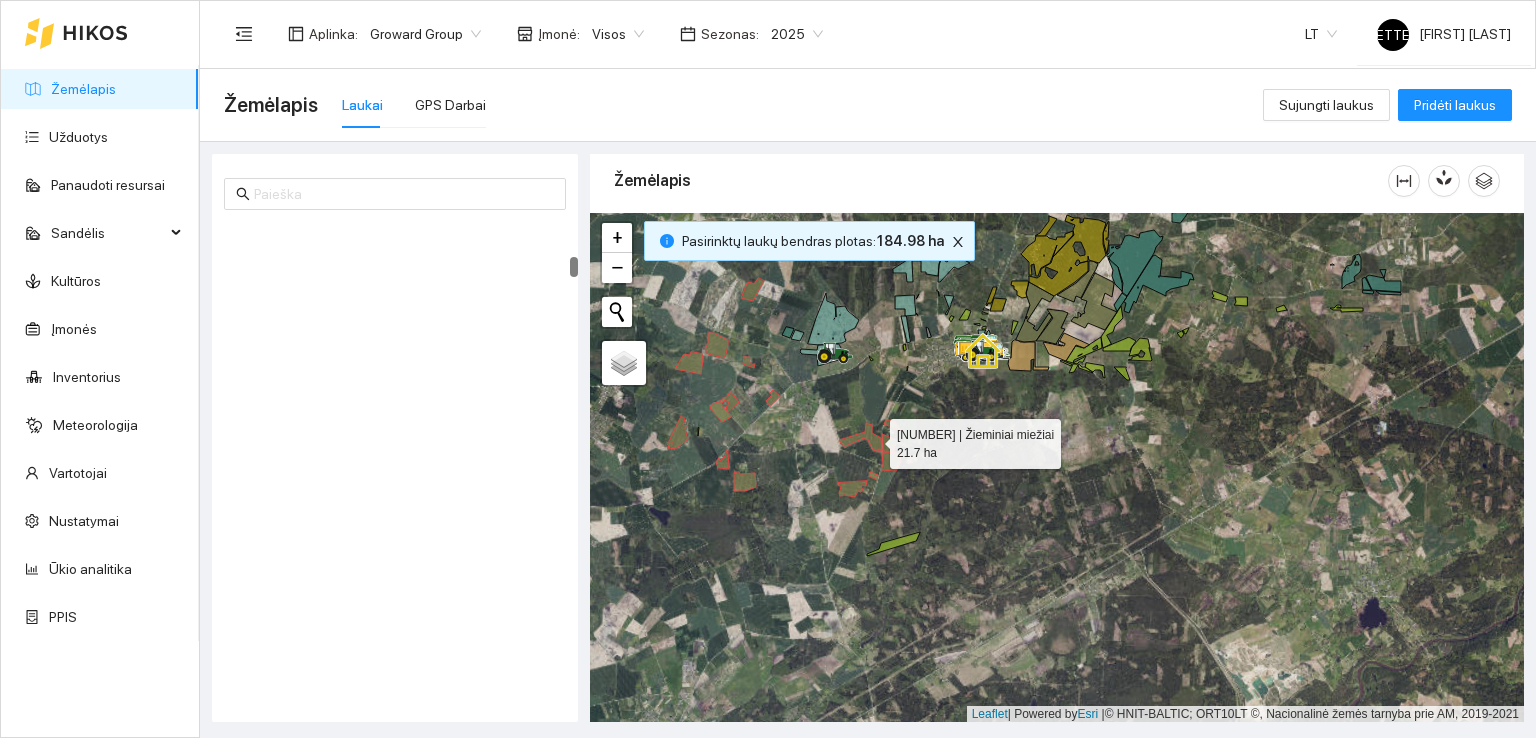 scroll, scrollTop: 909, scrollLeft: 0, axis: vertical 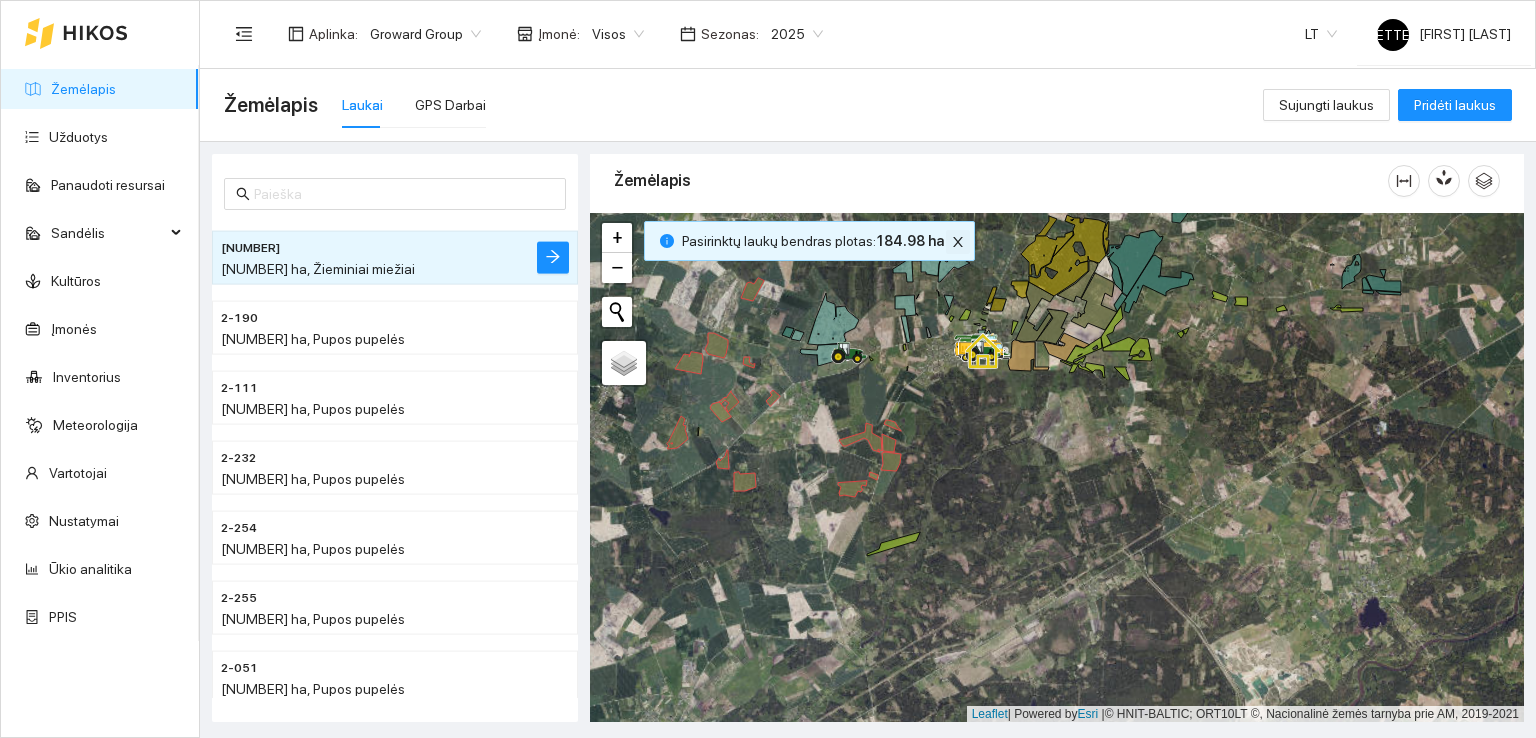 click at bounding box center [958, 242] 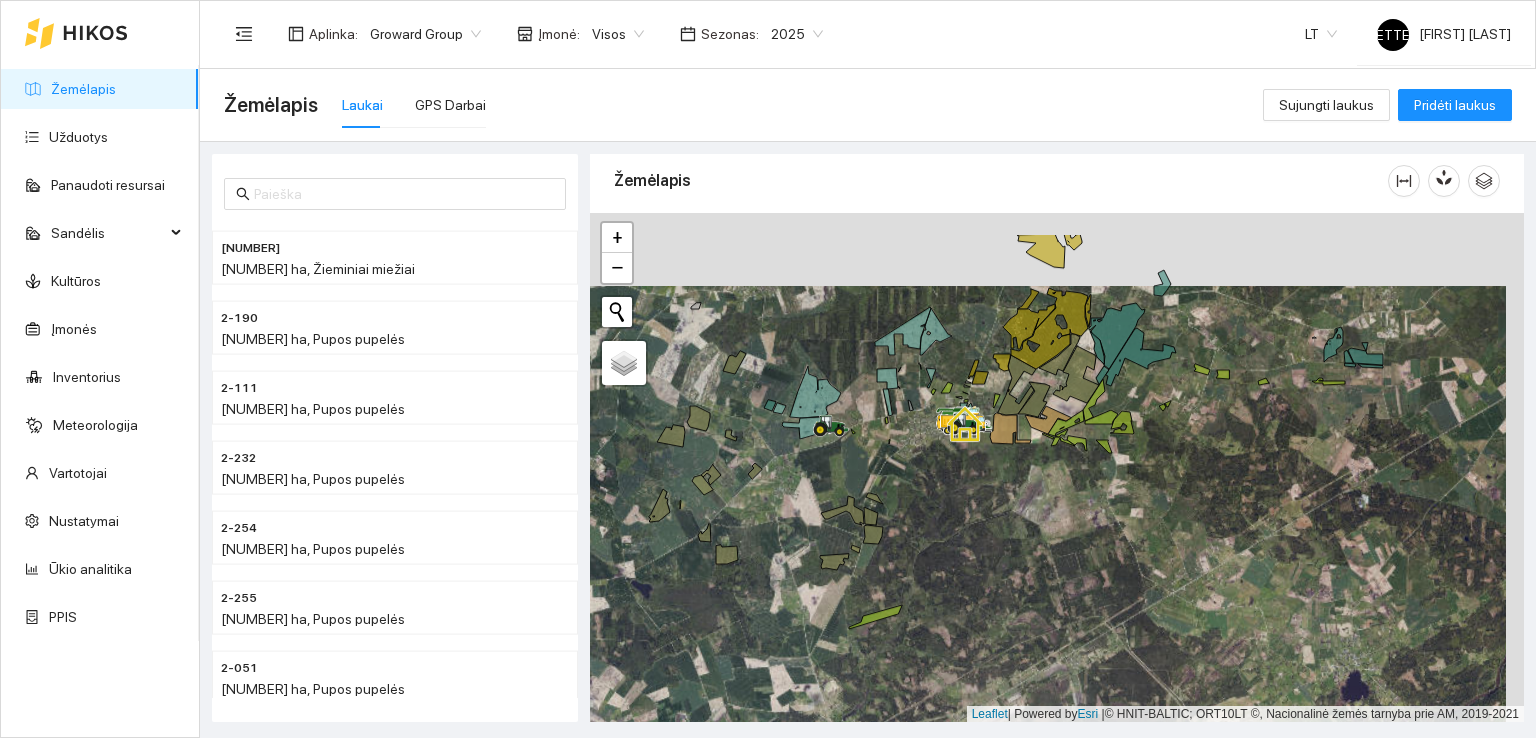drag, startPoint x: 961, startPoint y: 373, endPoint x: 883, endPoint y: 469, distance: 123.69317 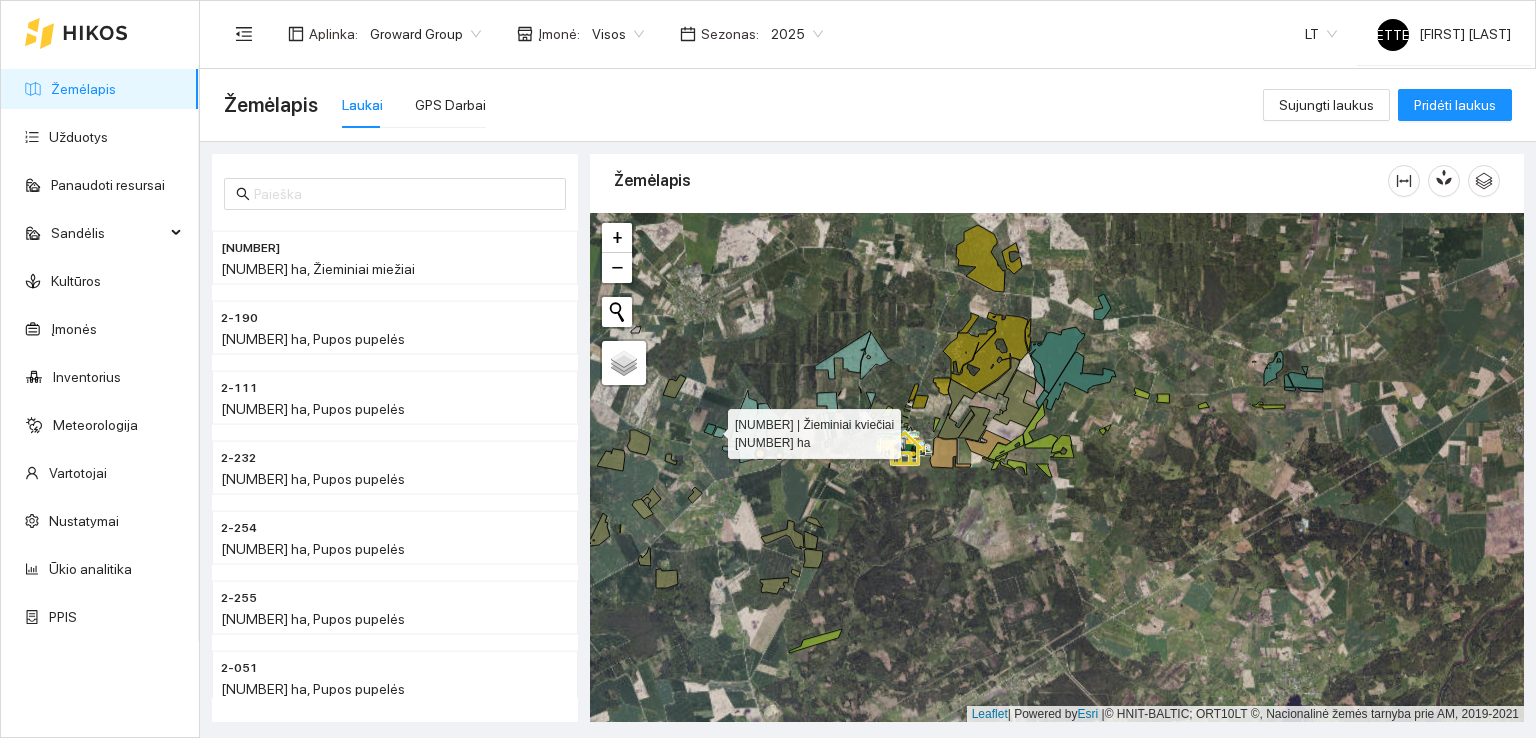 click 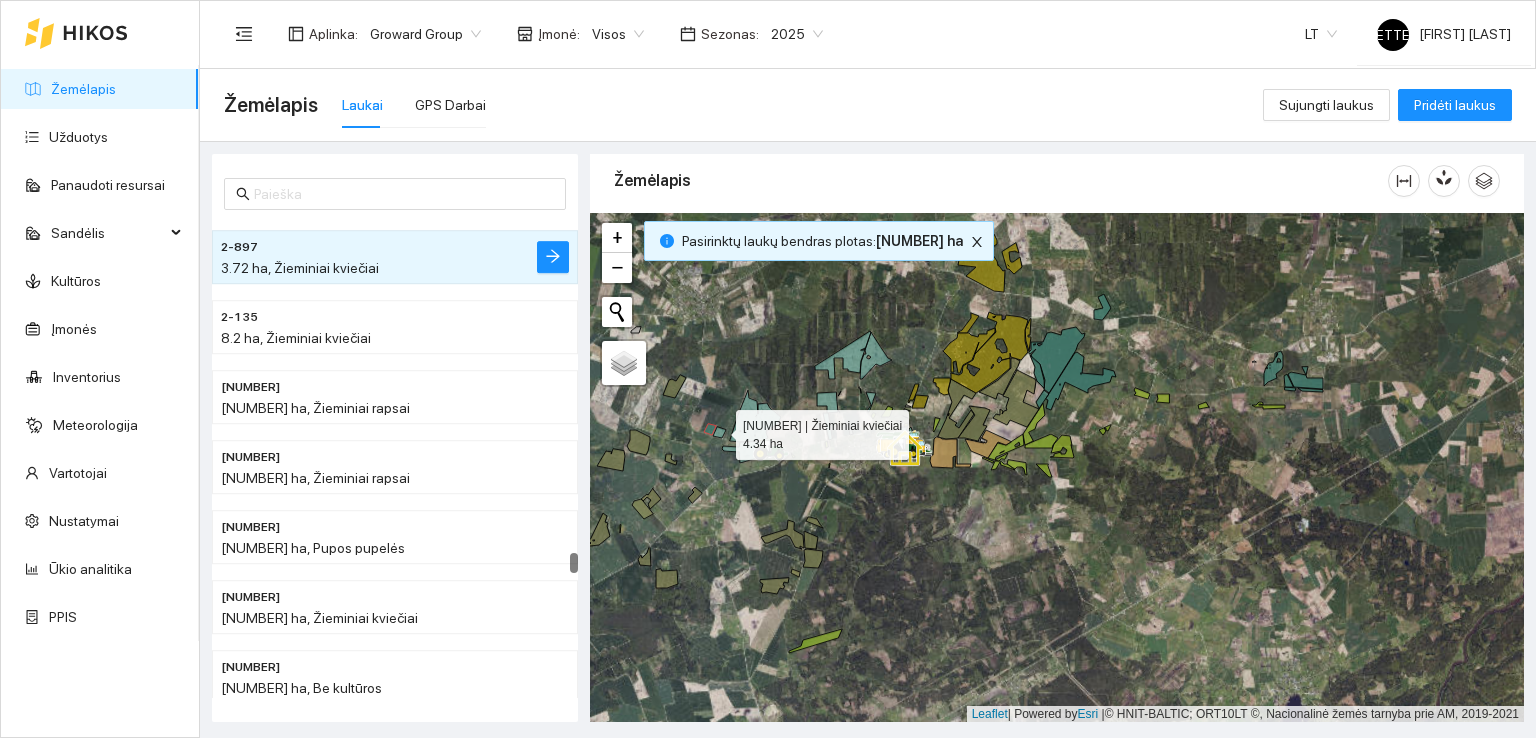 click 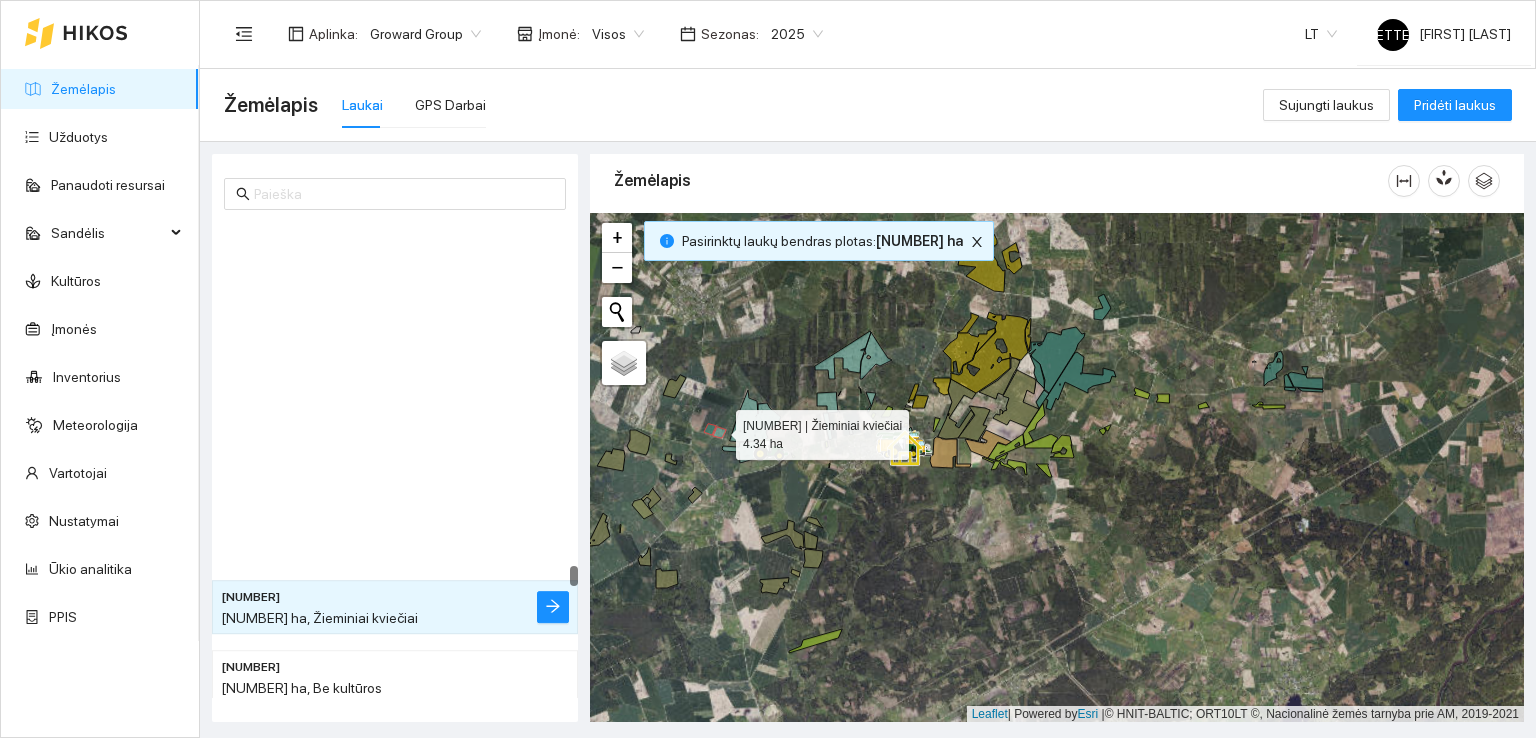 scroll, scrollTop: 8879, scrollLeft: 0, axis: vertical 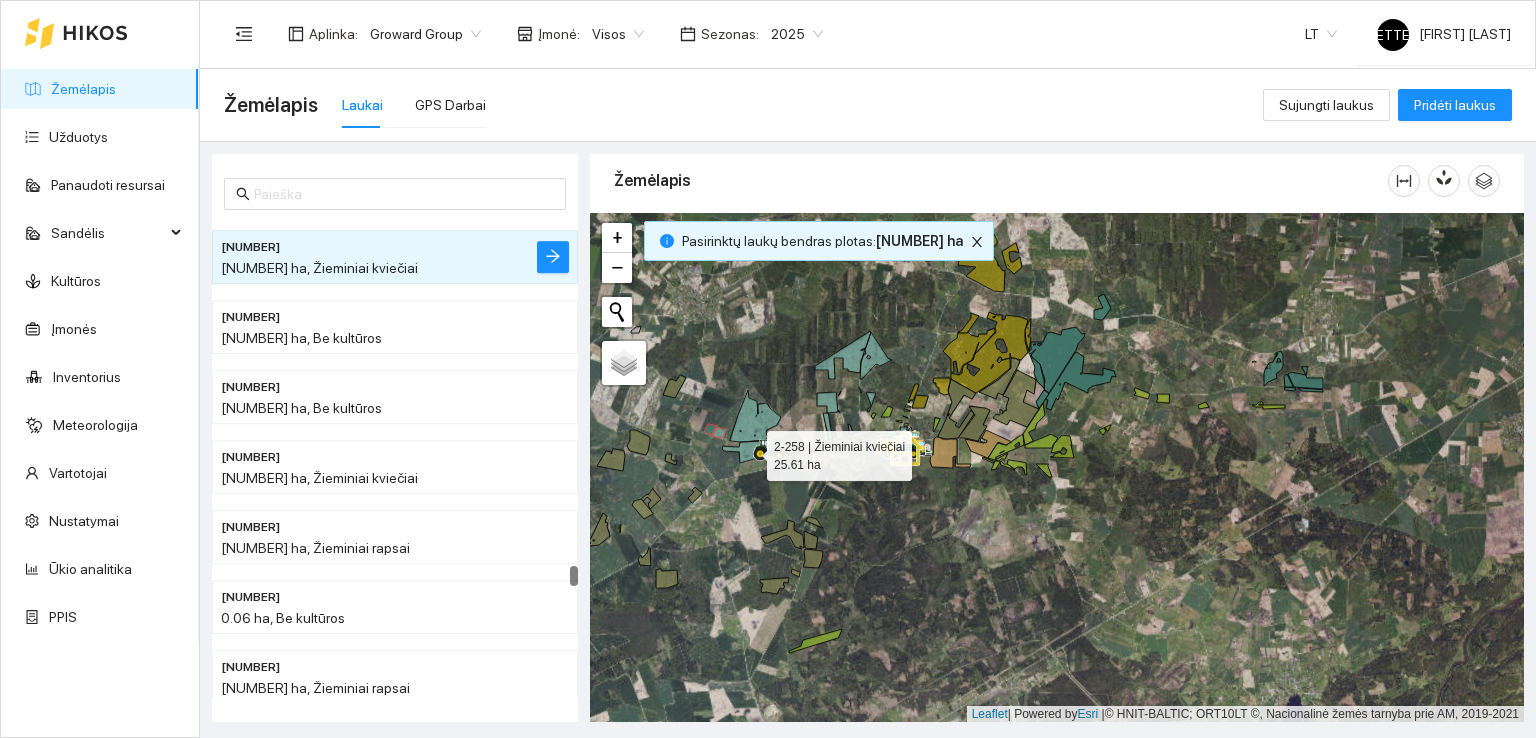 click 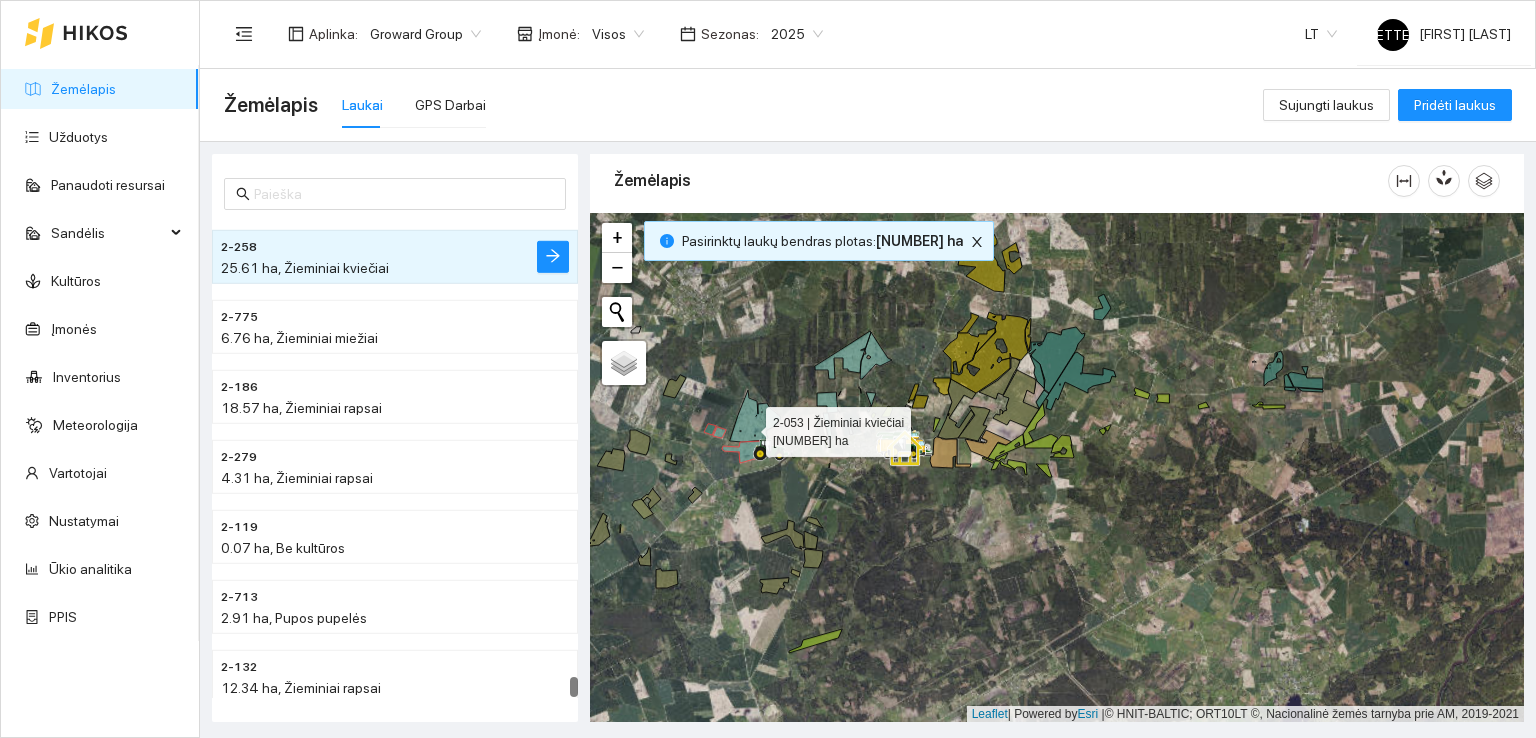 click 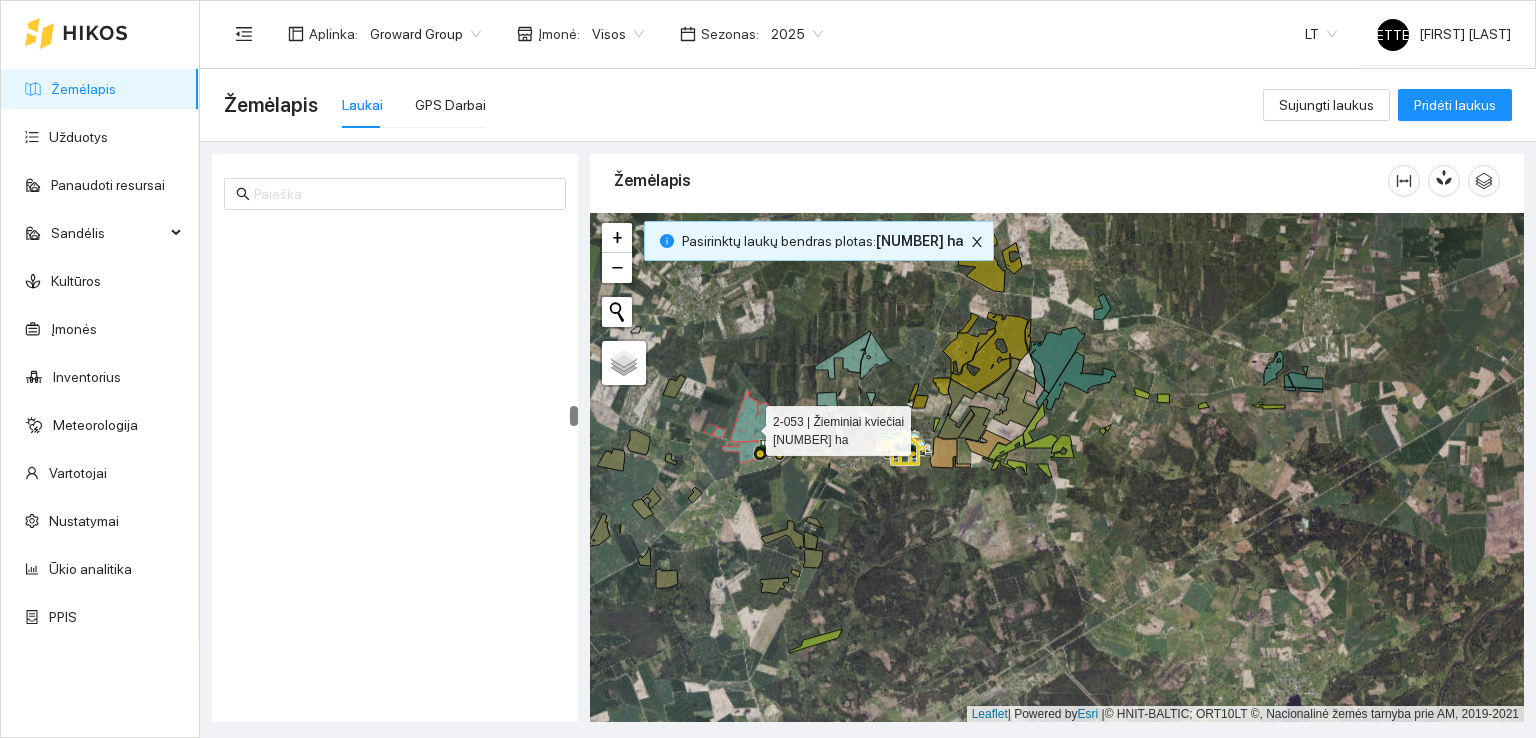 scroll, scrollTop: 4752, scrollLeft: 0, axis: vertical 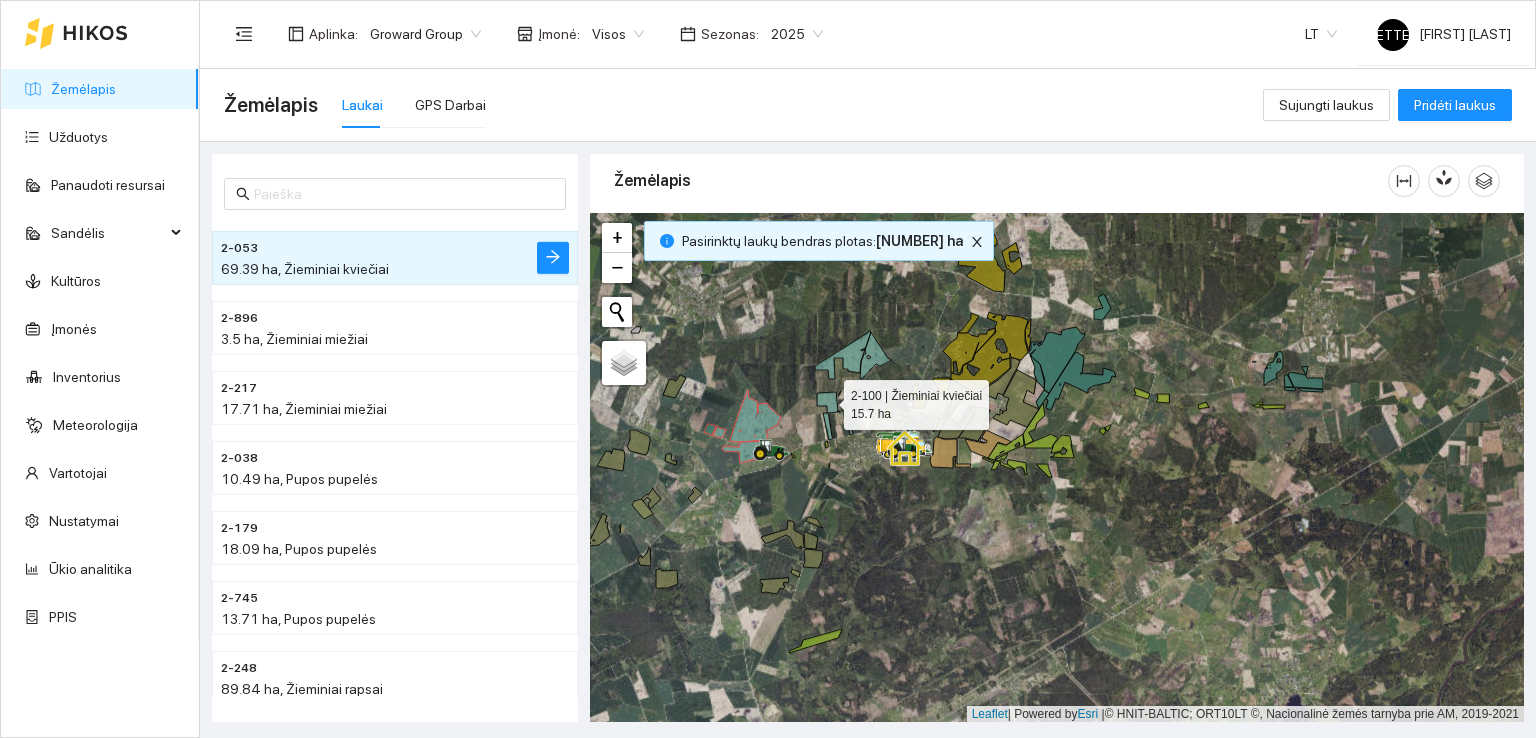 click 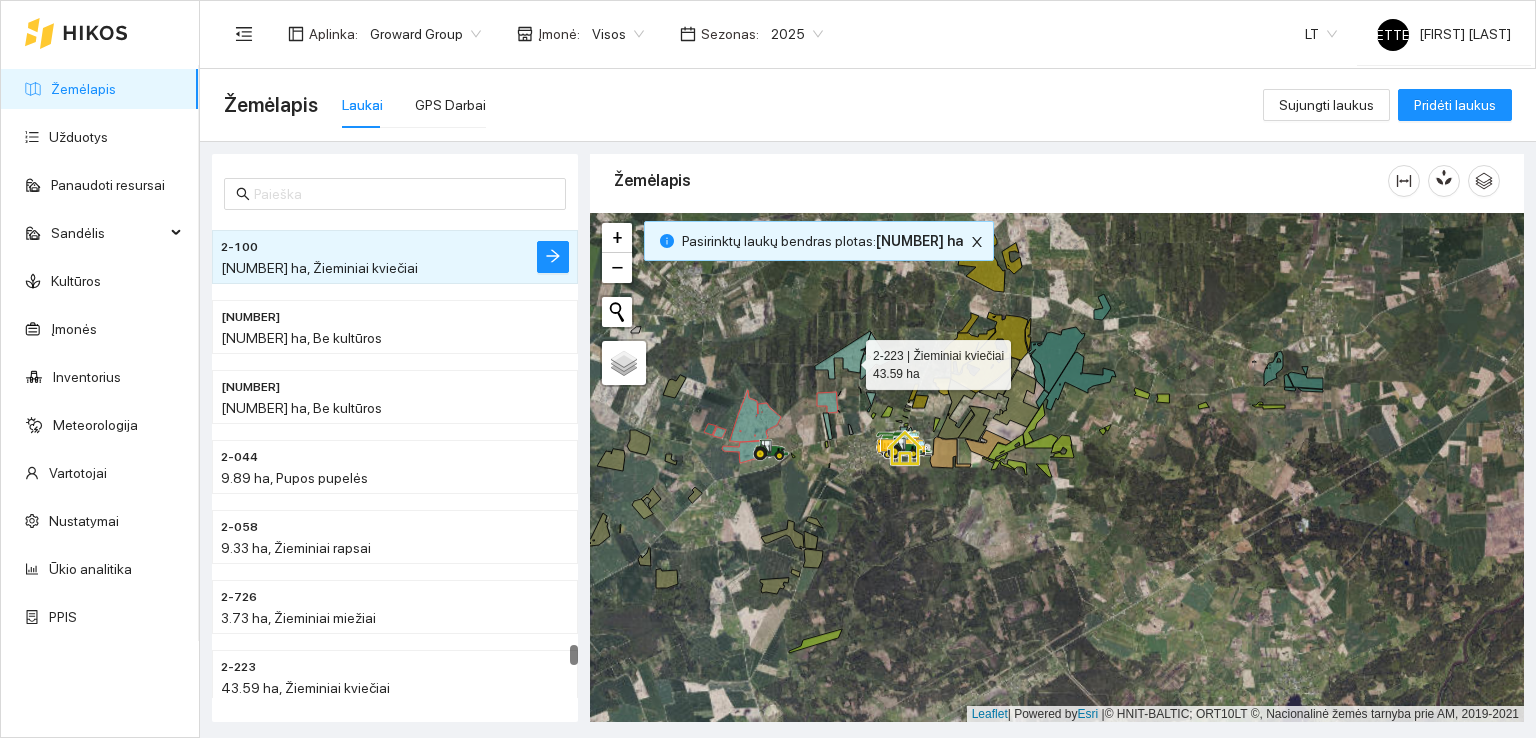 click 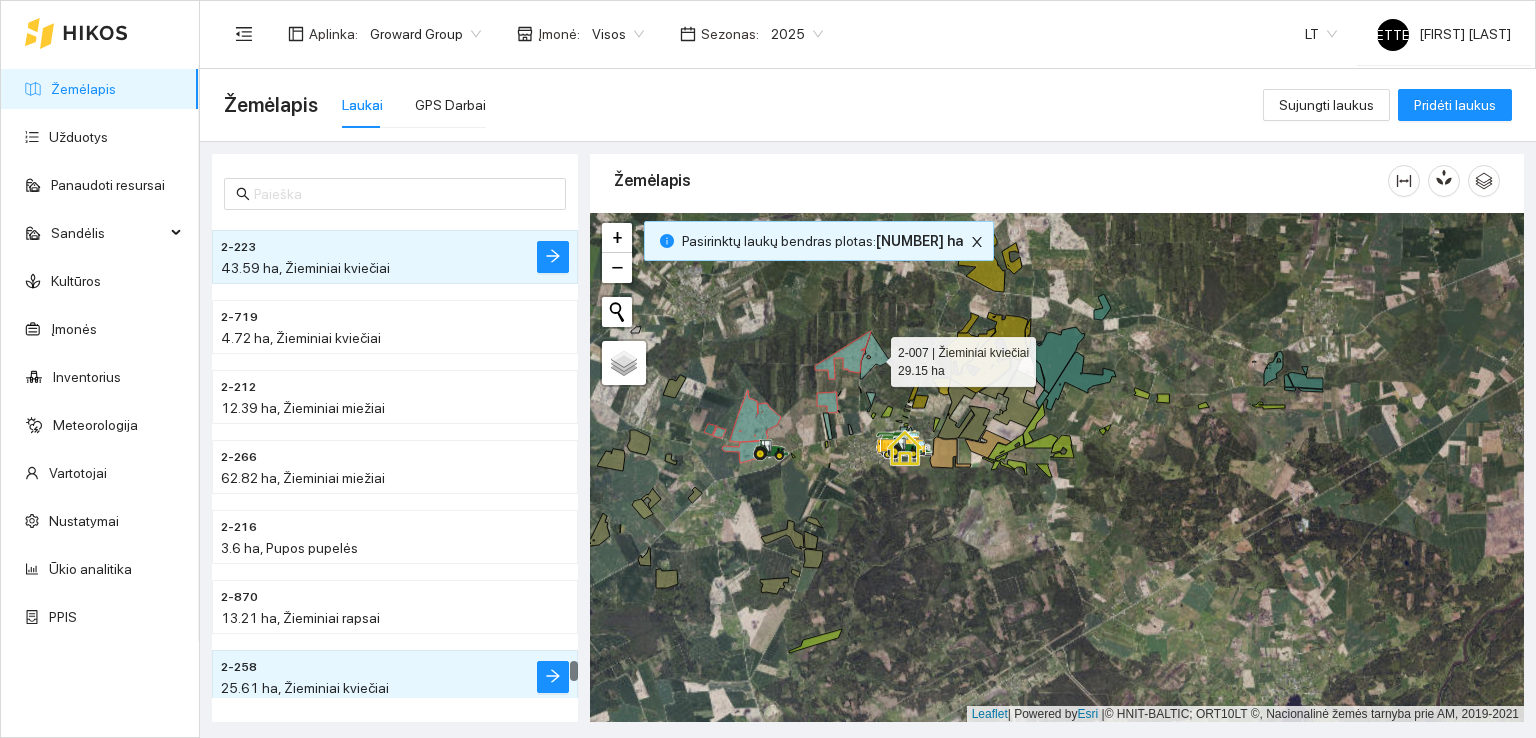 click 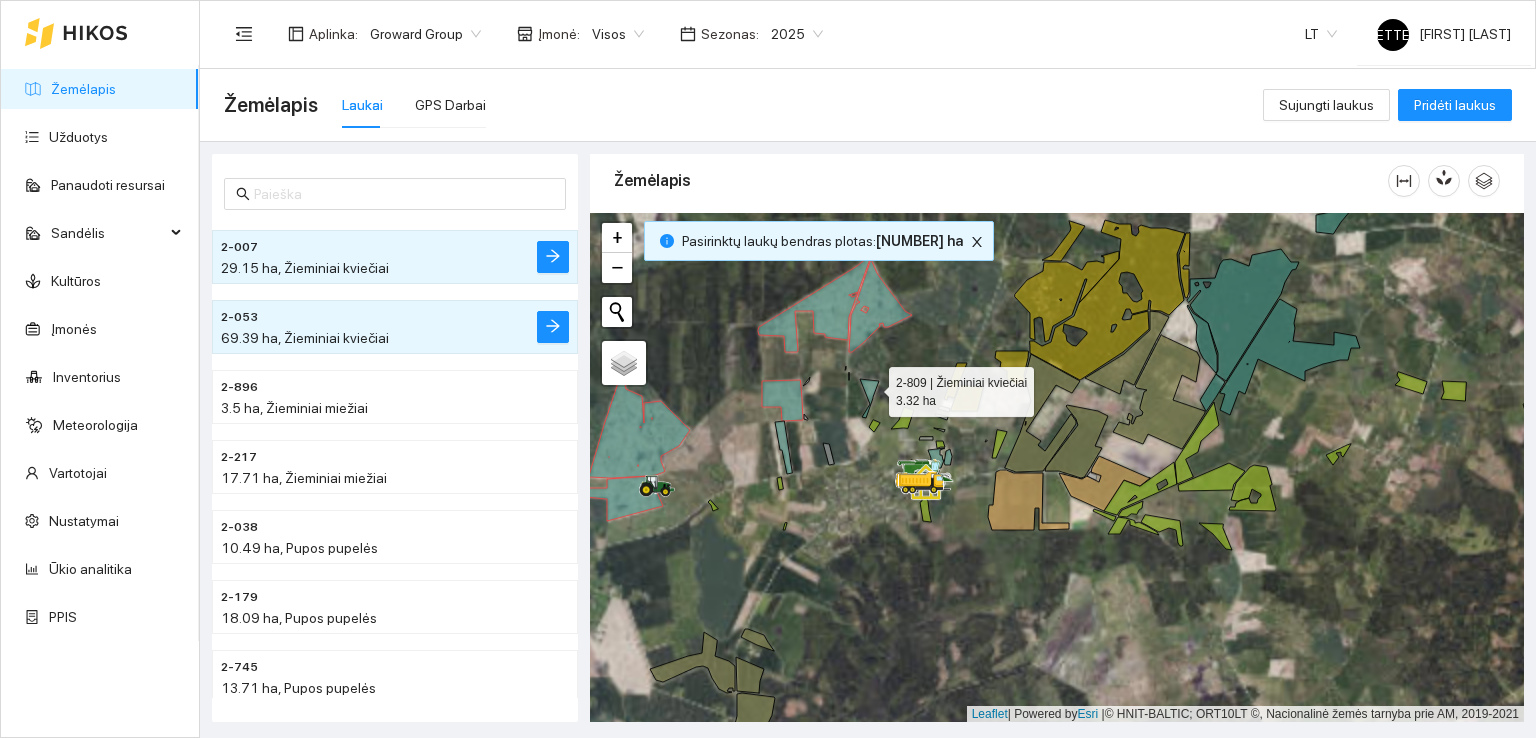 click 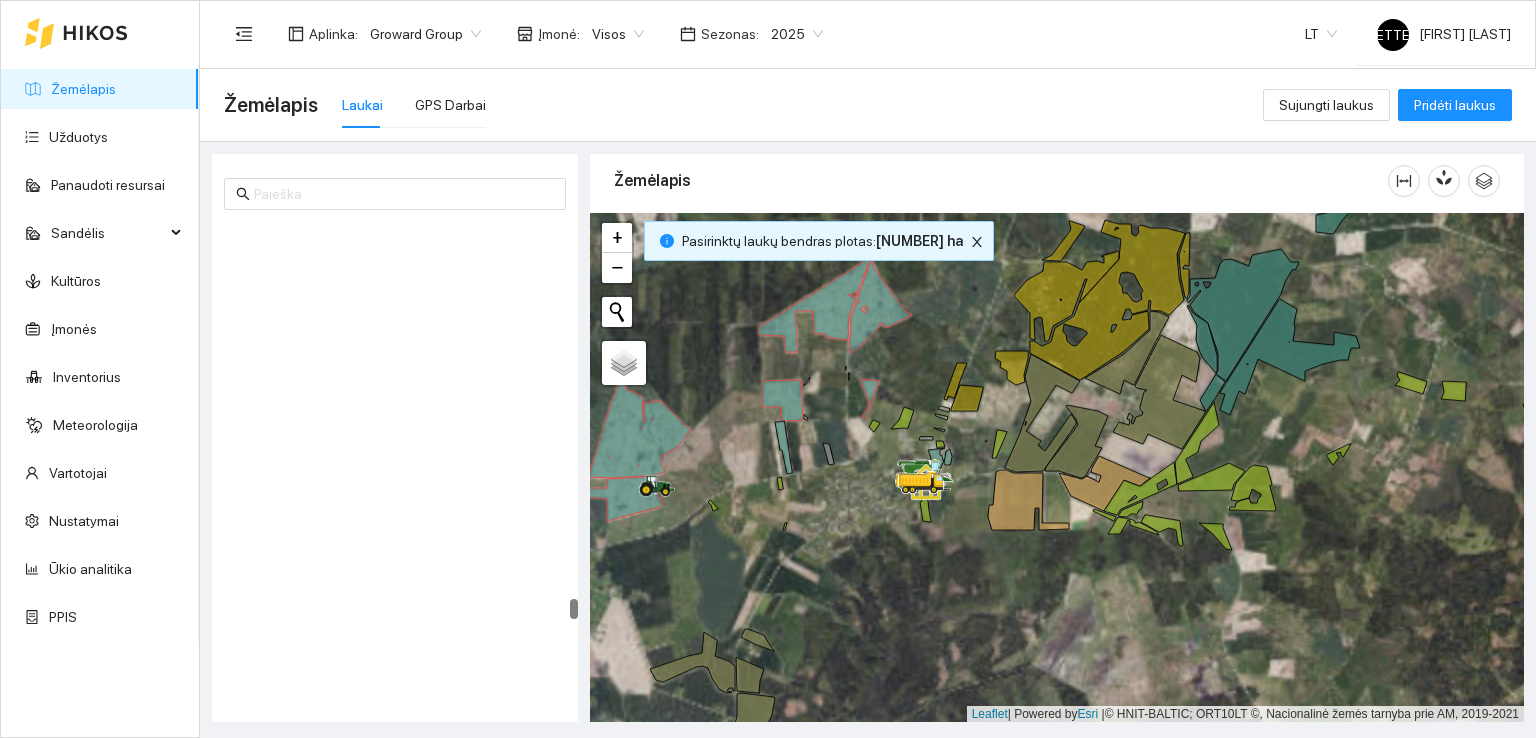 scroll, scrollTop: 9719, scrollLeft: 0, axis: vertical 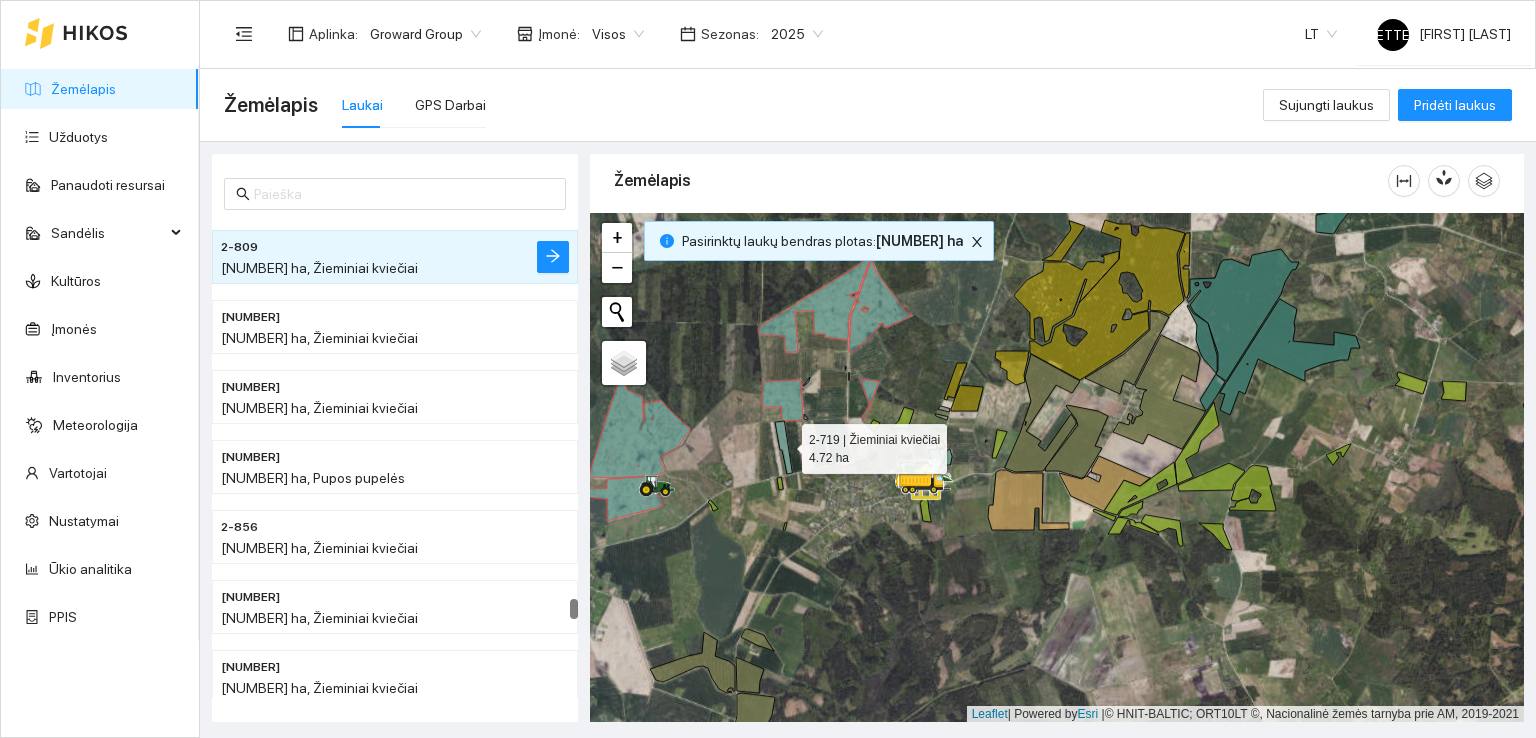 click 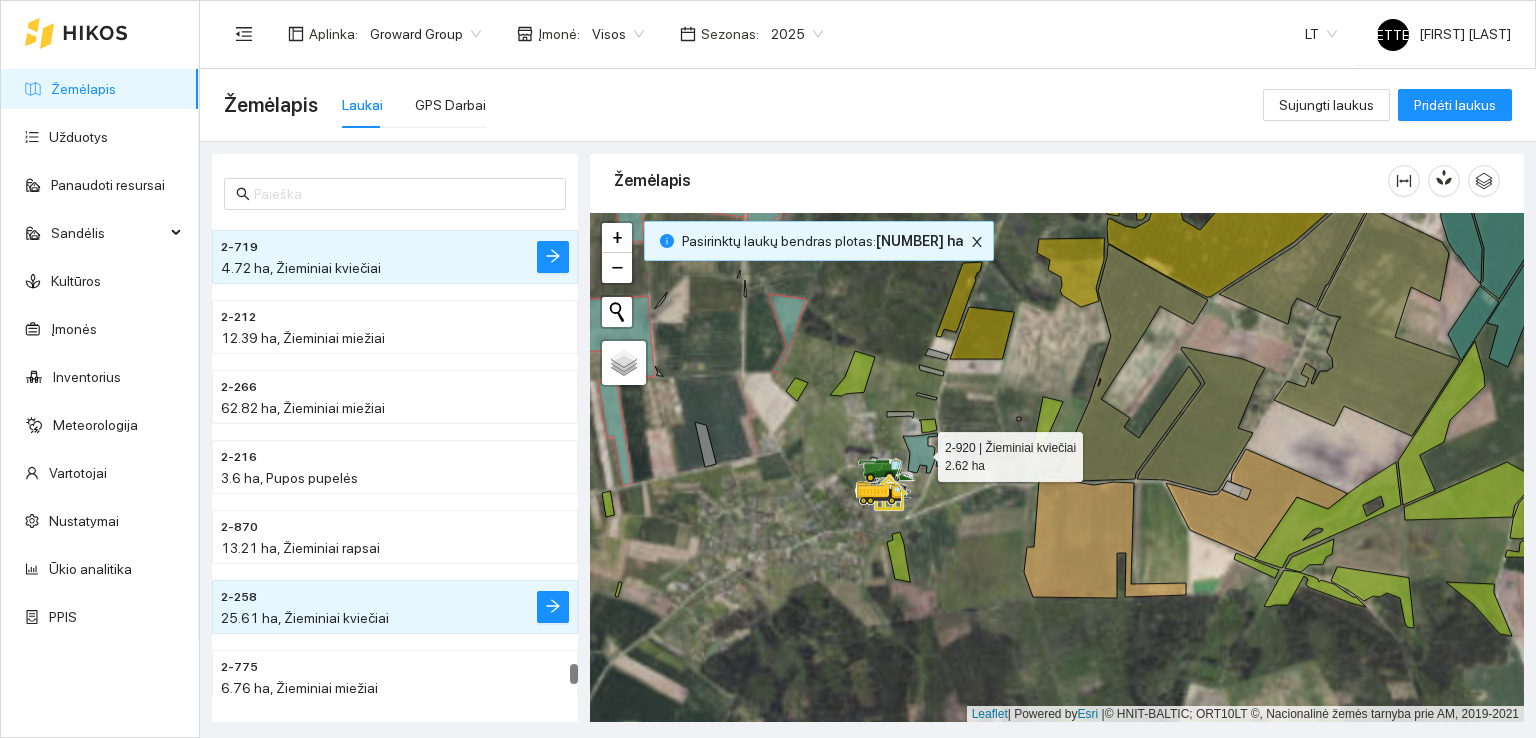 click 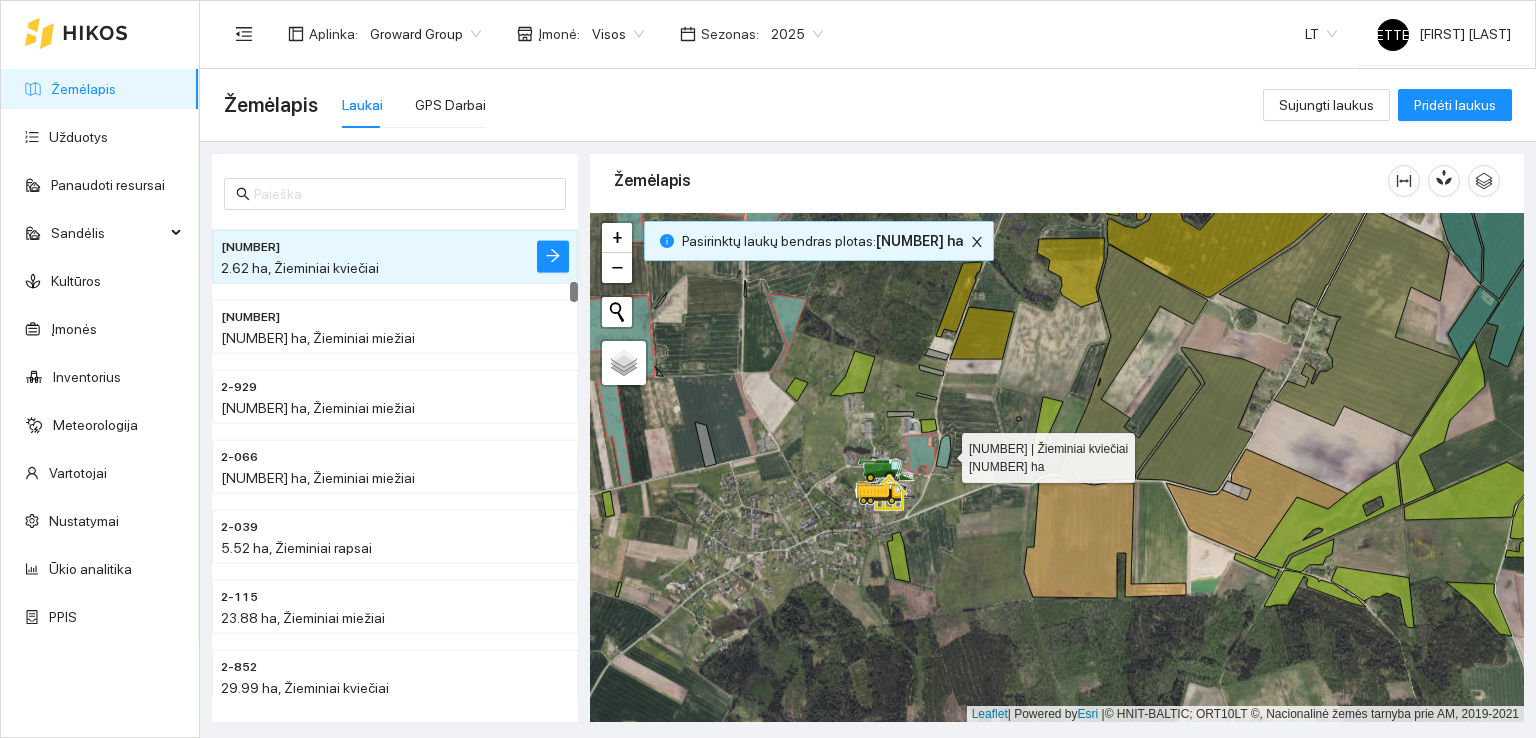 click 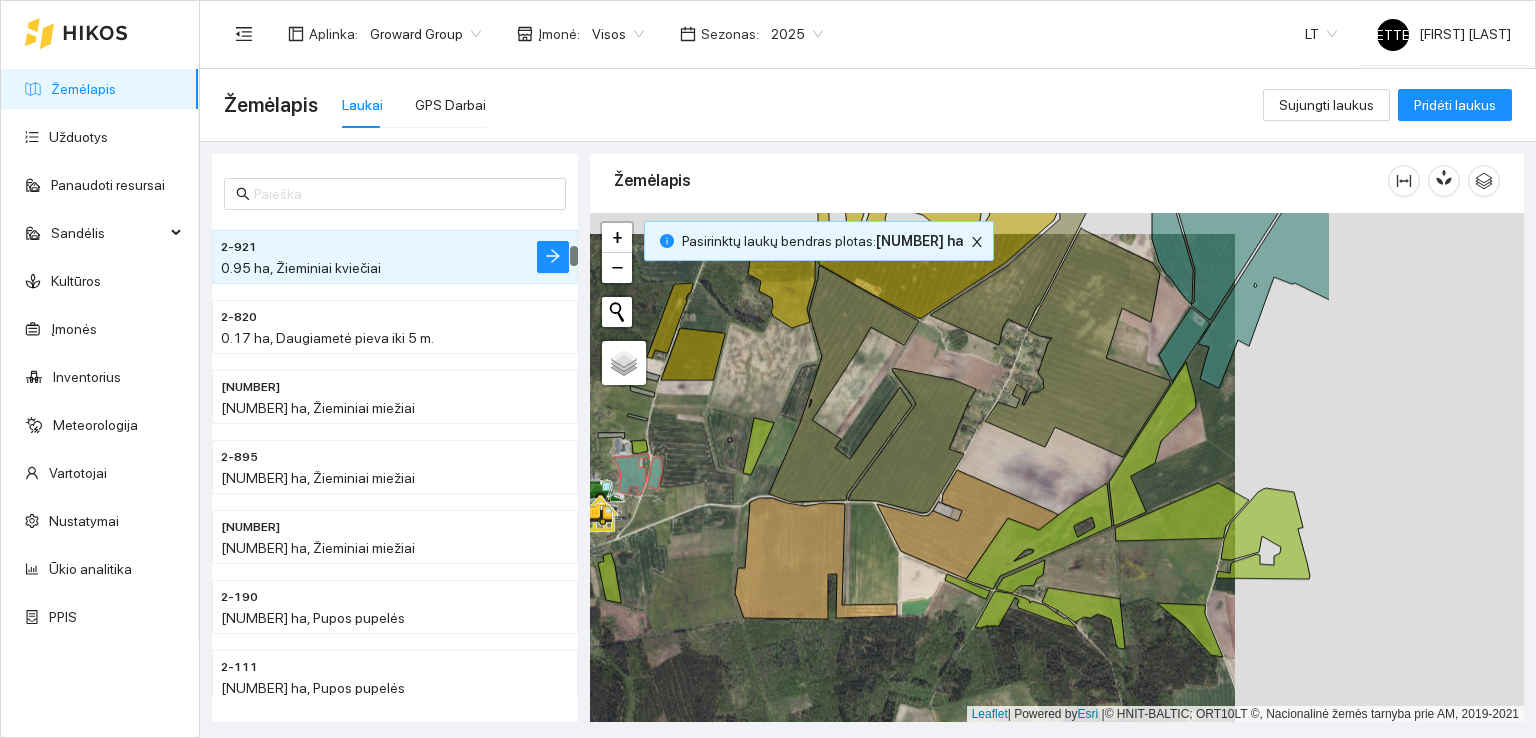 drag, startPoint x: 1128, startPoint y: 493, endPoint x: 847, endPoint y: 509, distance: 281.45514 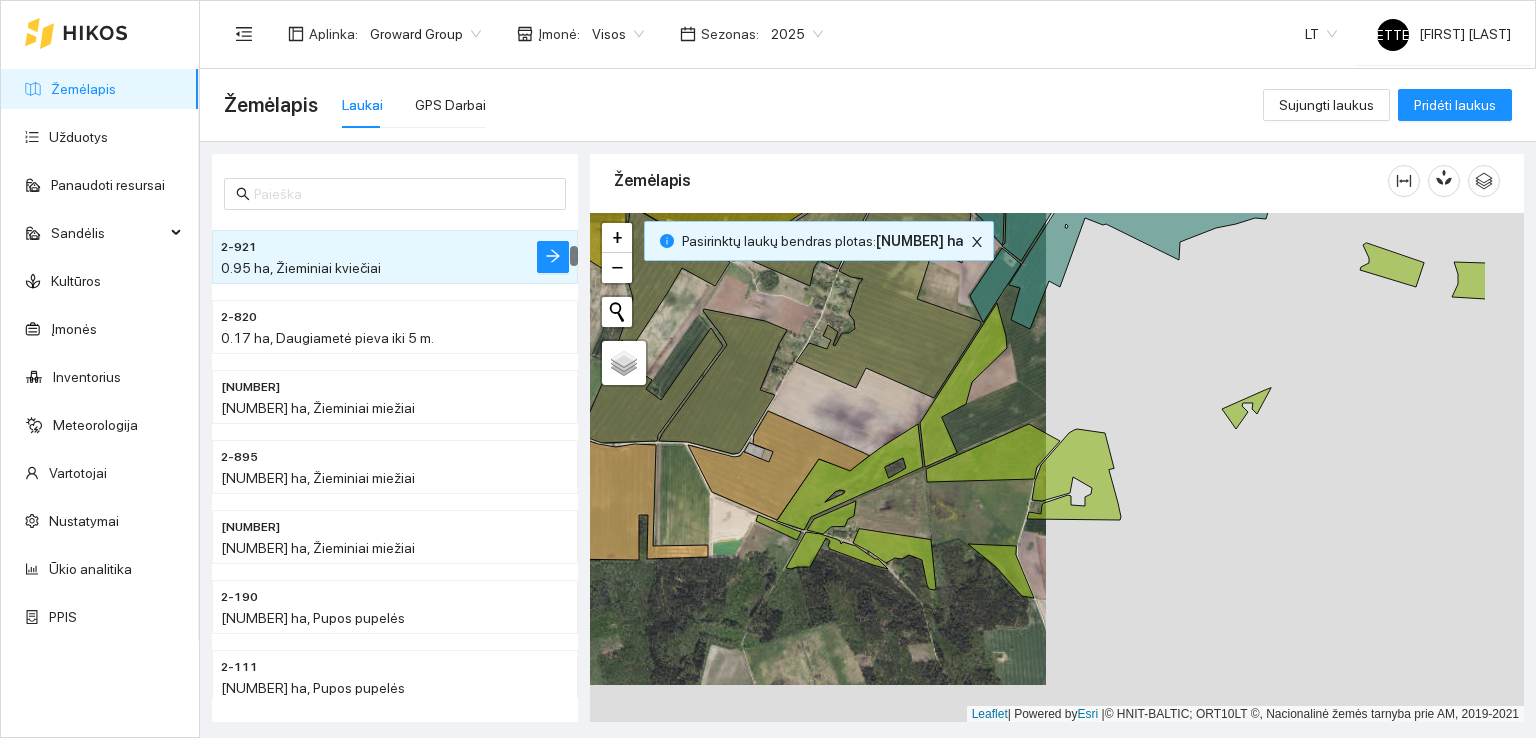 drag, startPoint x: 1124, startPoint y: 569, endPoint x: 984, endPoint y: 500, distance: 156.08011 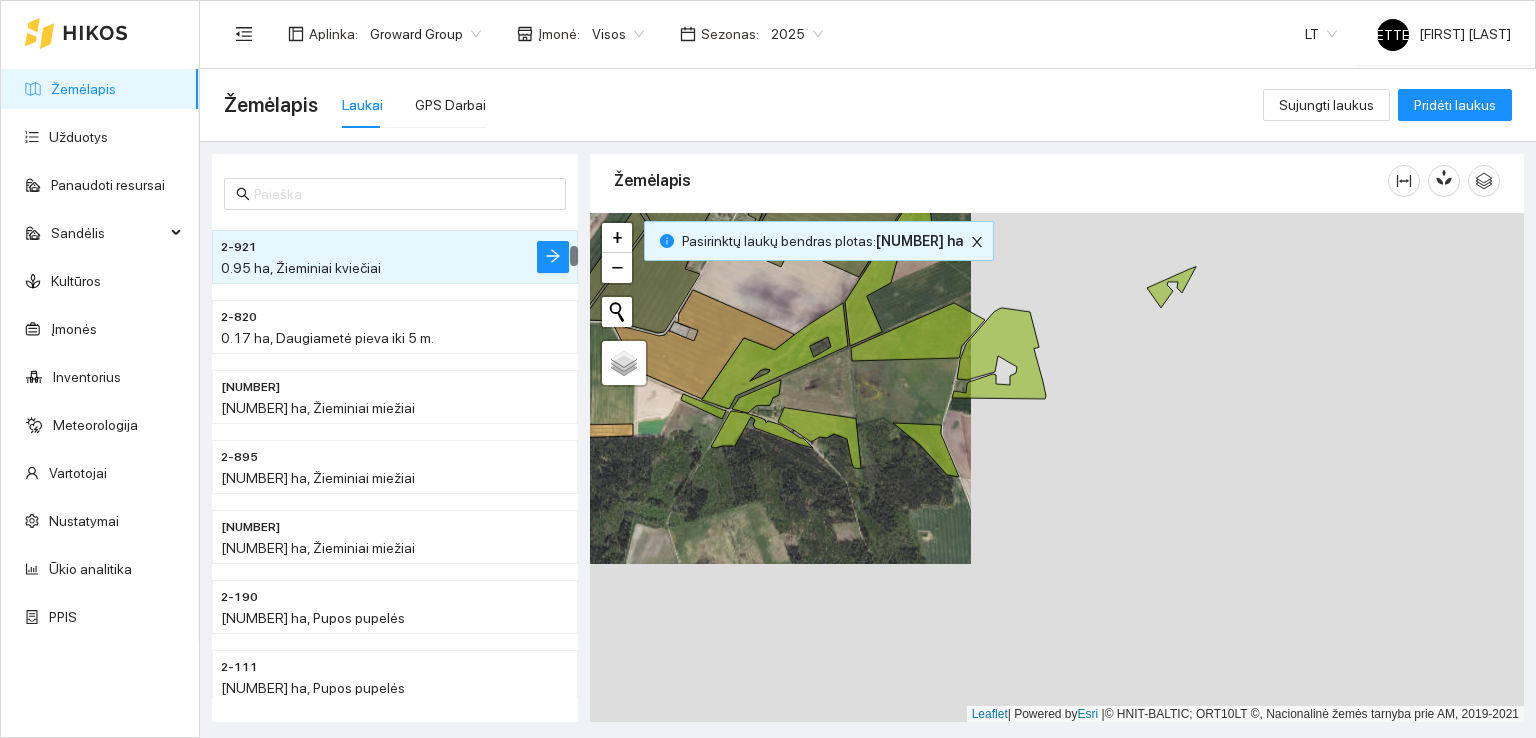 drag, startPoint x: 1103, startPoint y: 577, endPoint x: 1036, endPoint y: 485, distance: 113.81125 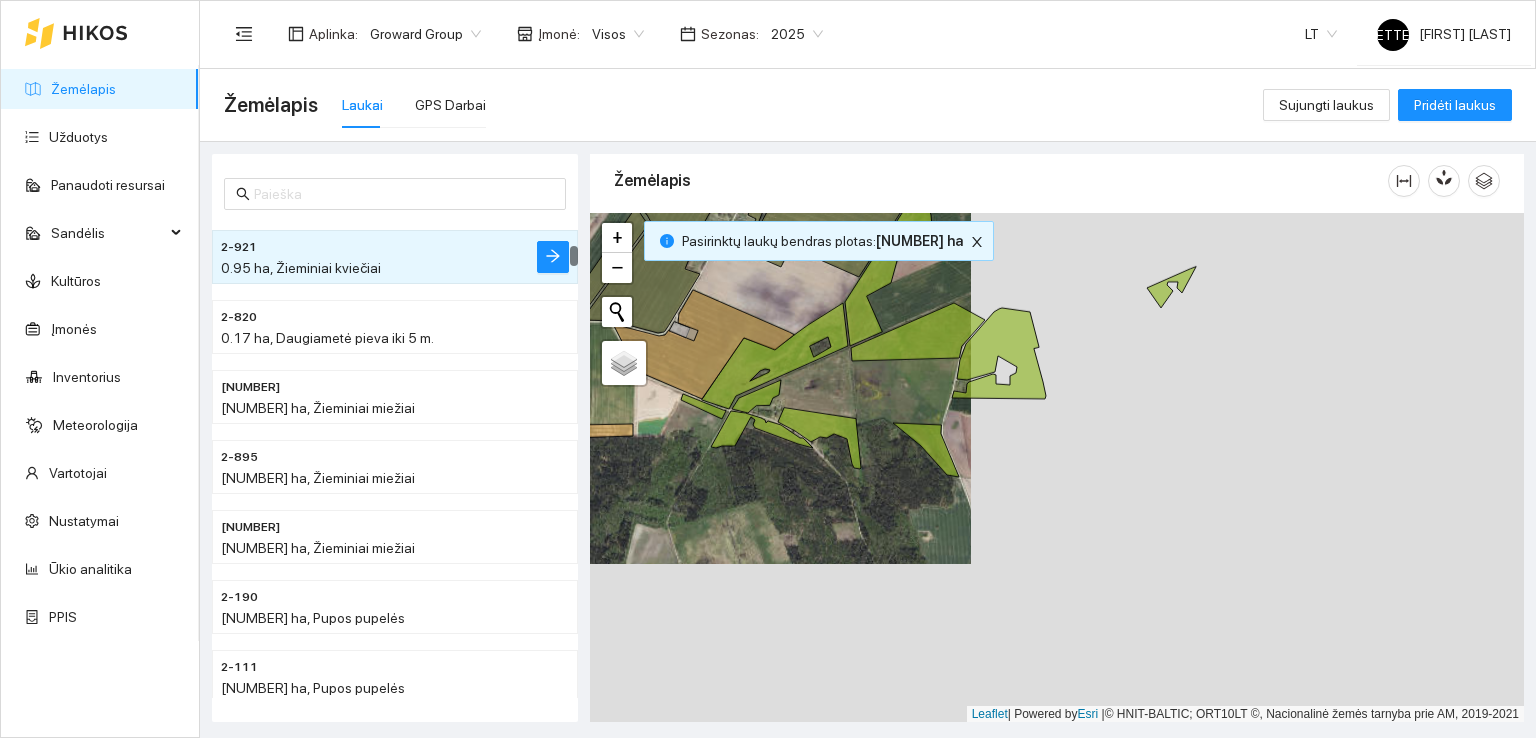 click at bounding box center [1057, 468] 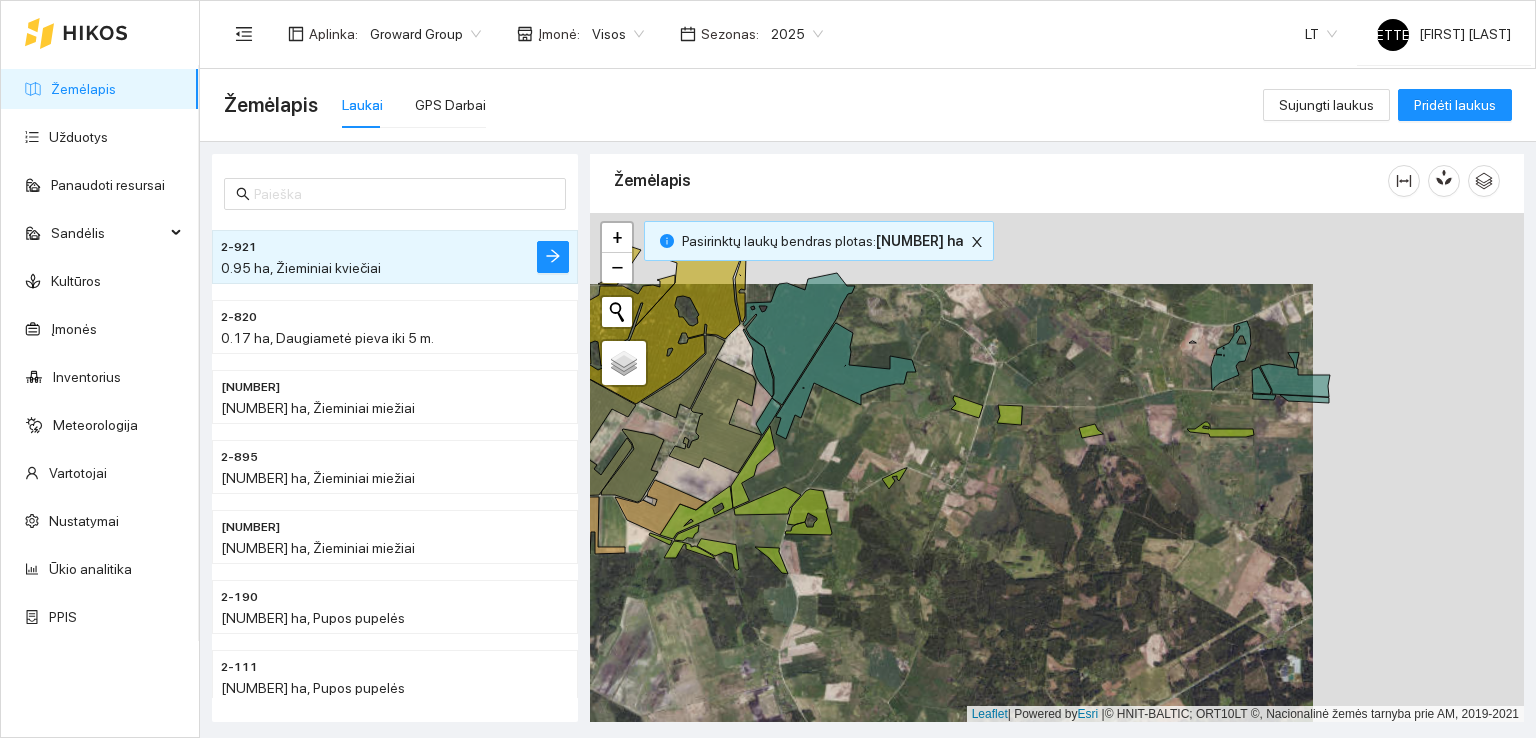 drag, startPoint x: 1076, startPoint y: 513, endPoint x: 928, endPoint y: 556, distance: 154.12009 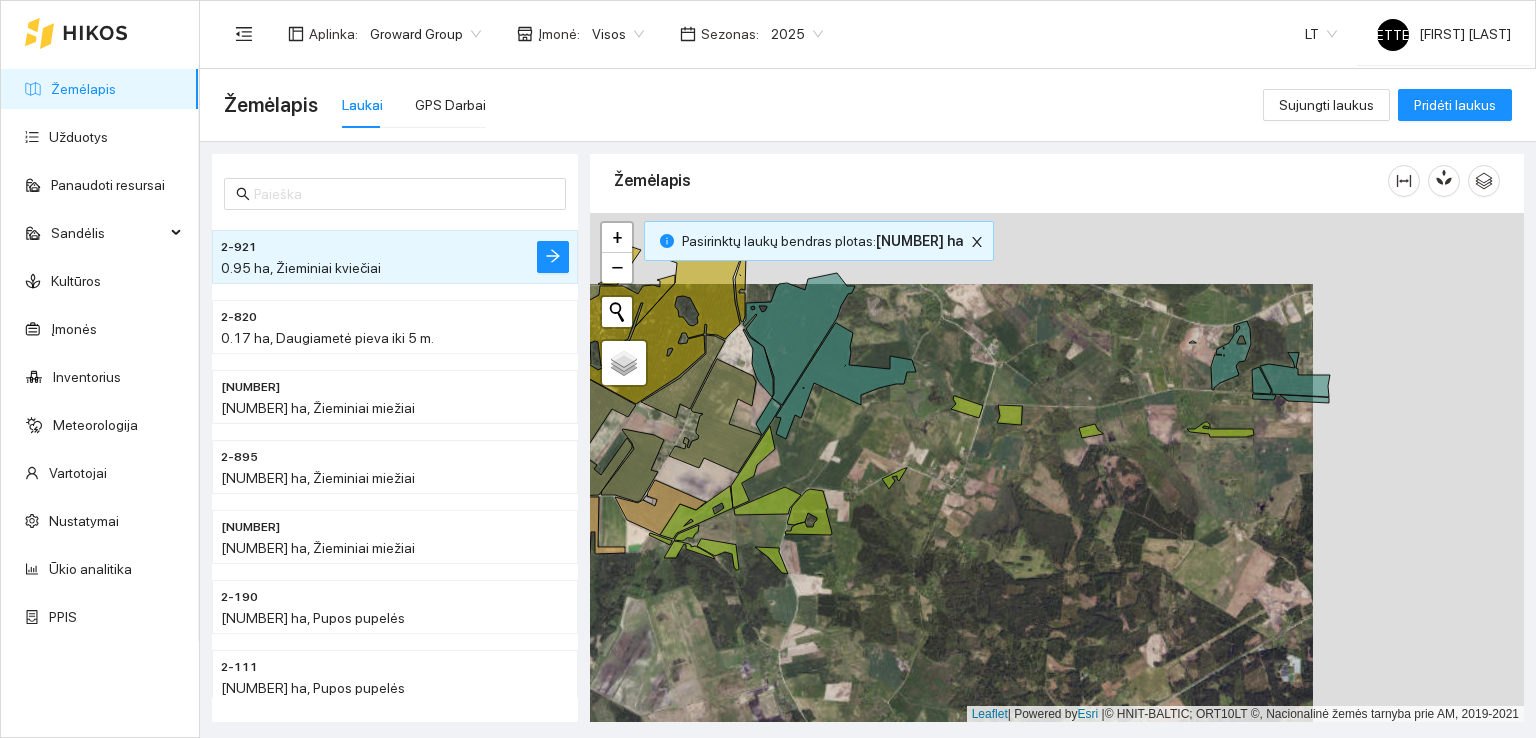 click at bounding box center [1057, 468] 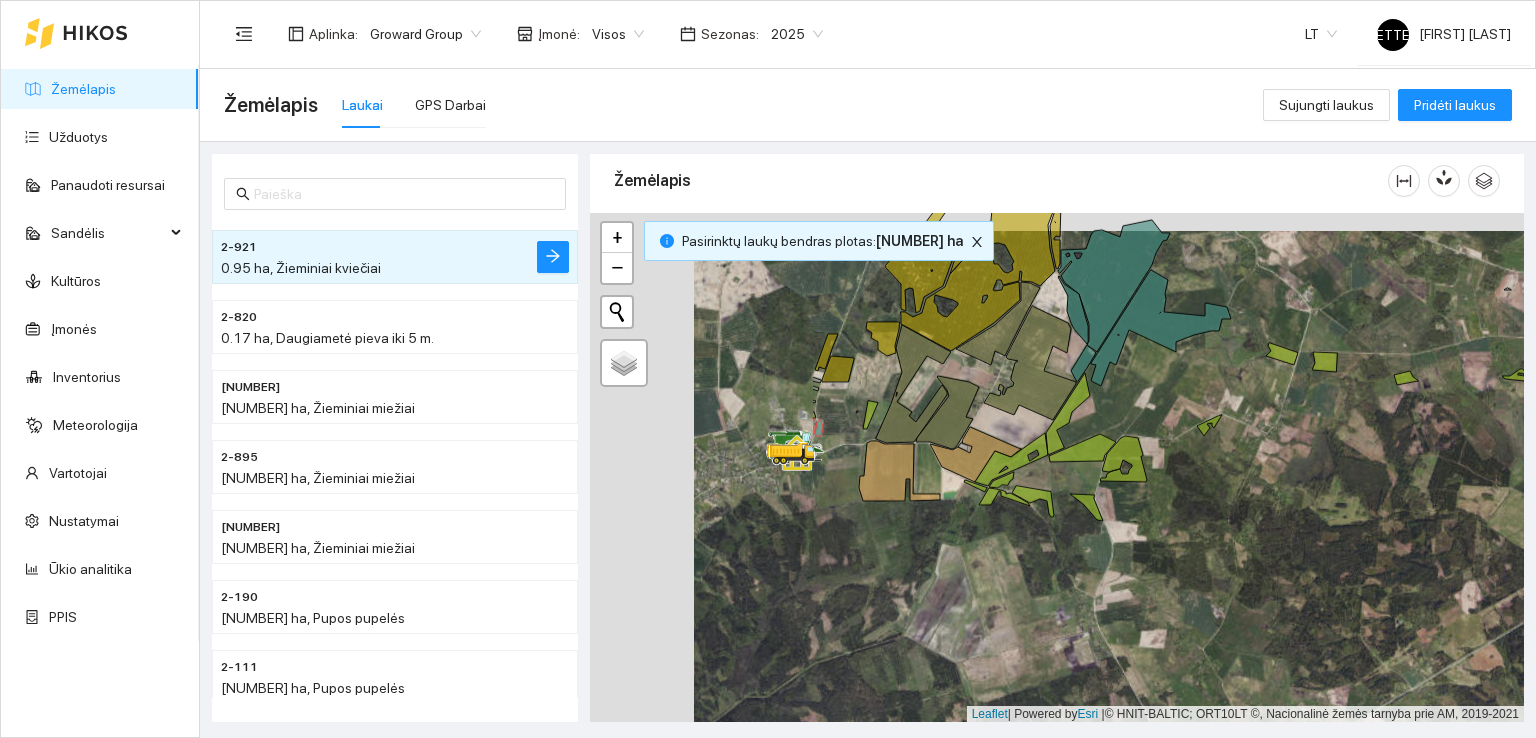drag, startPoint x: 928, startPoint y: 556, endPoint x: 1259, endPoint y: 517, distance: 333.28967 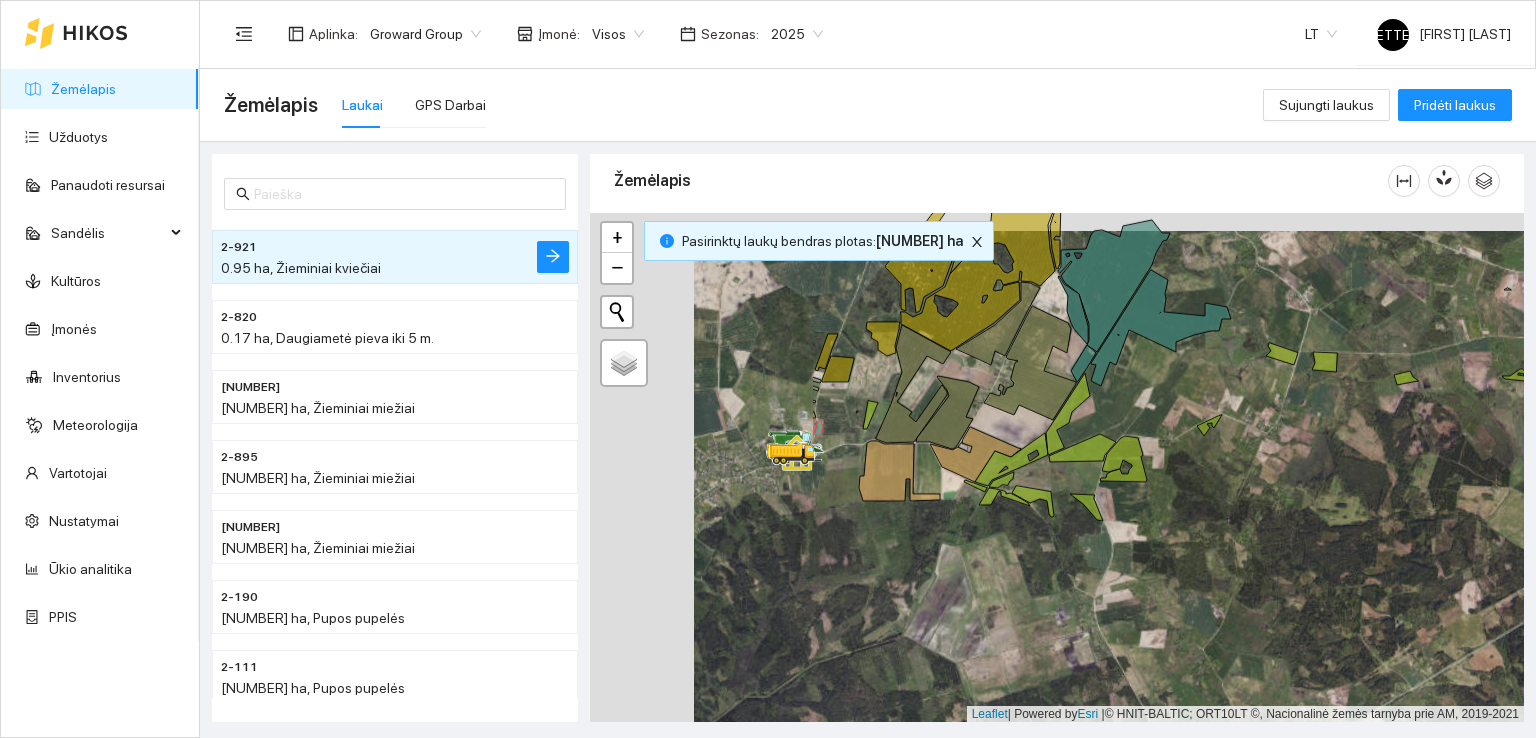 click at bounding box center [1057, 468] 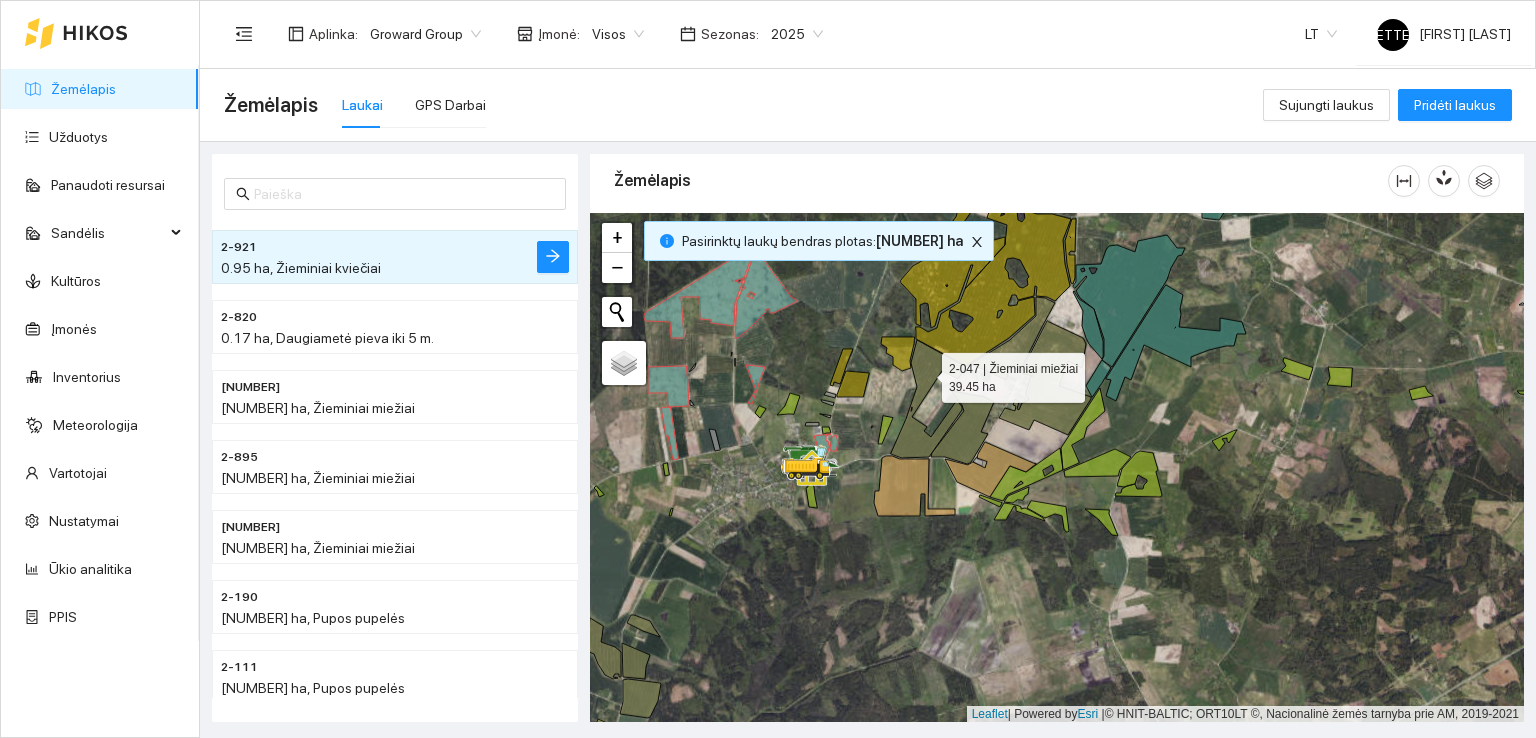 click 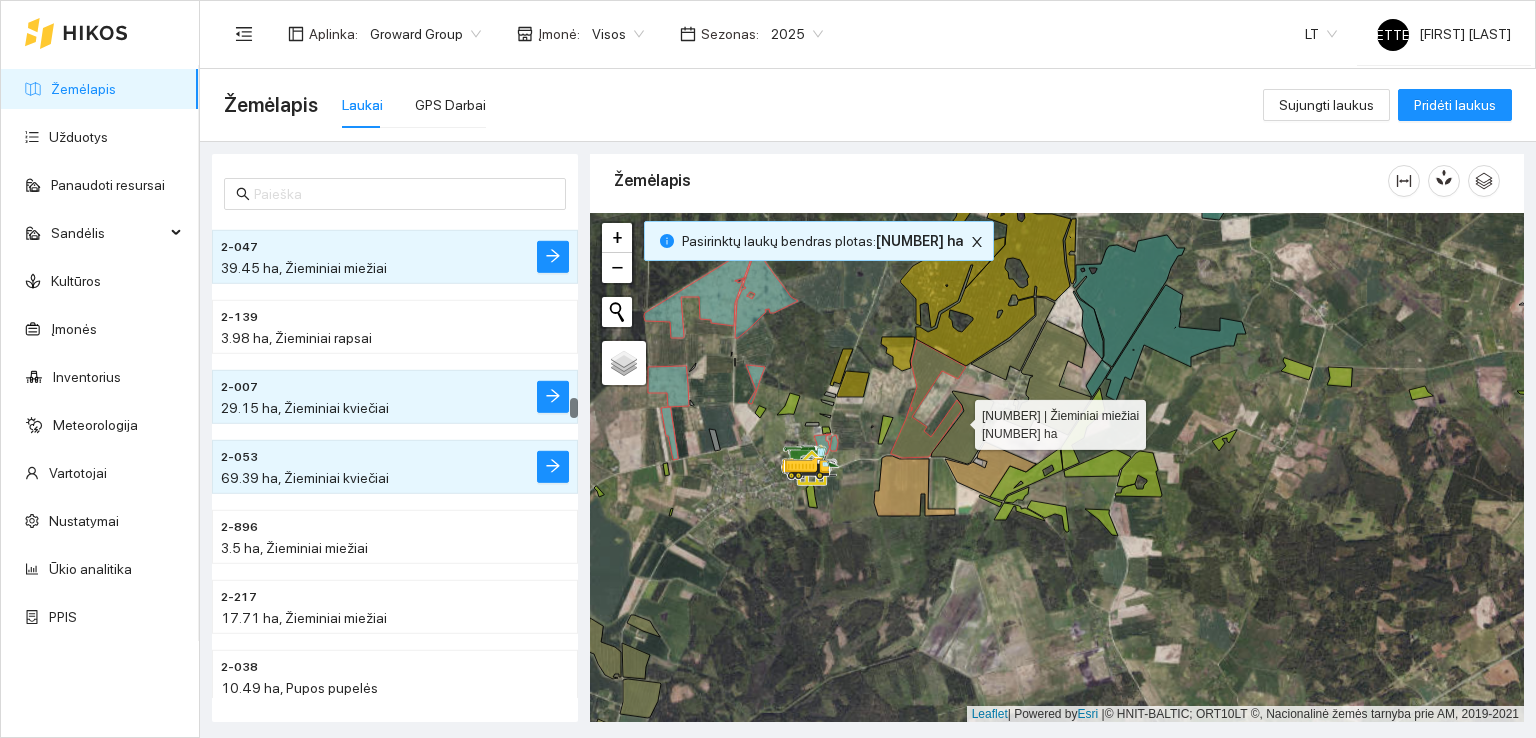 click 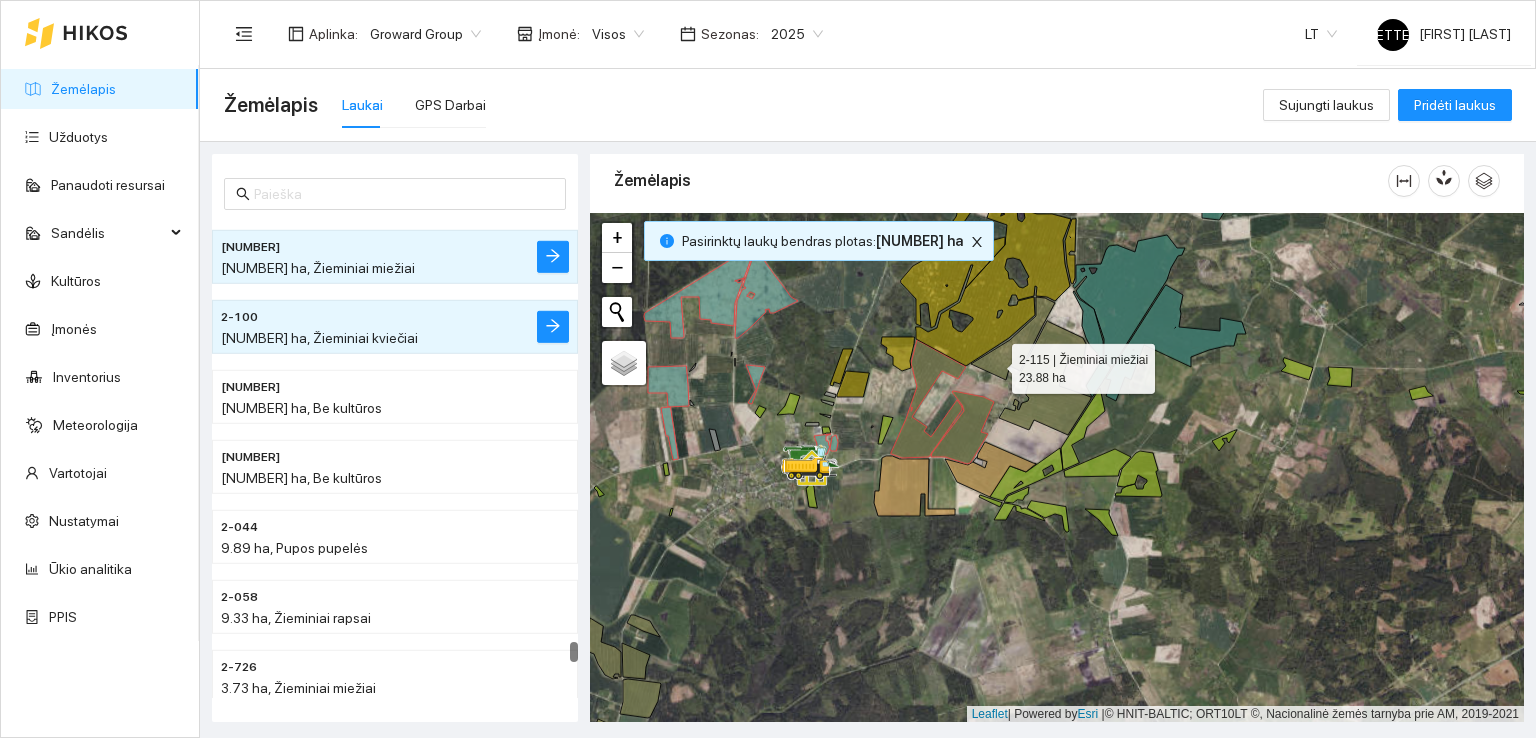click 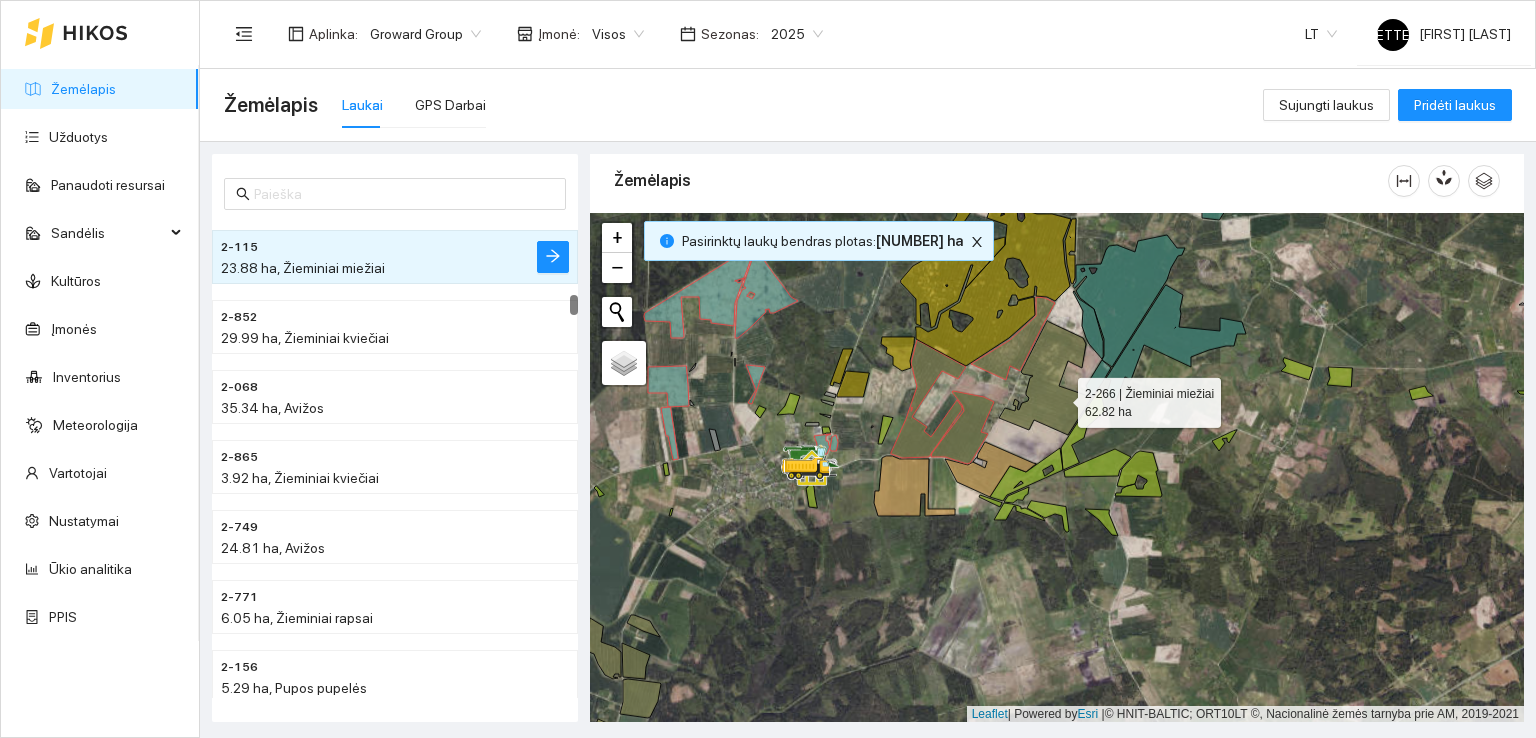 click 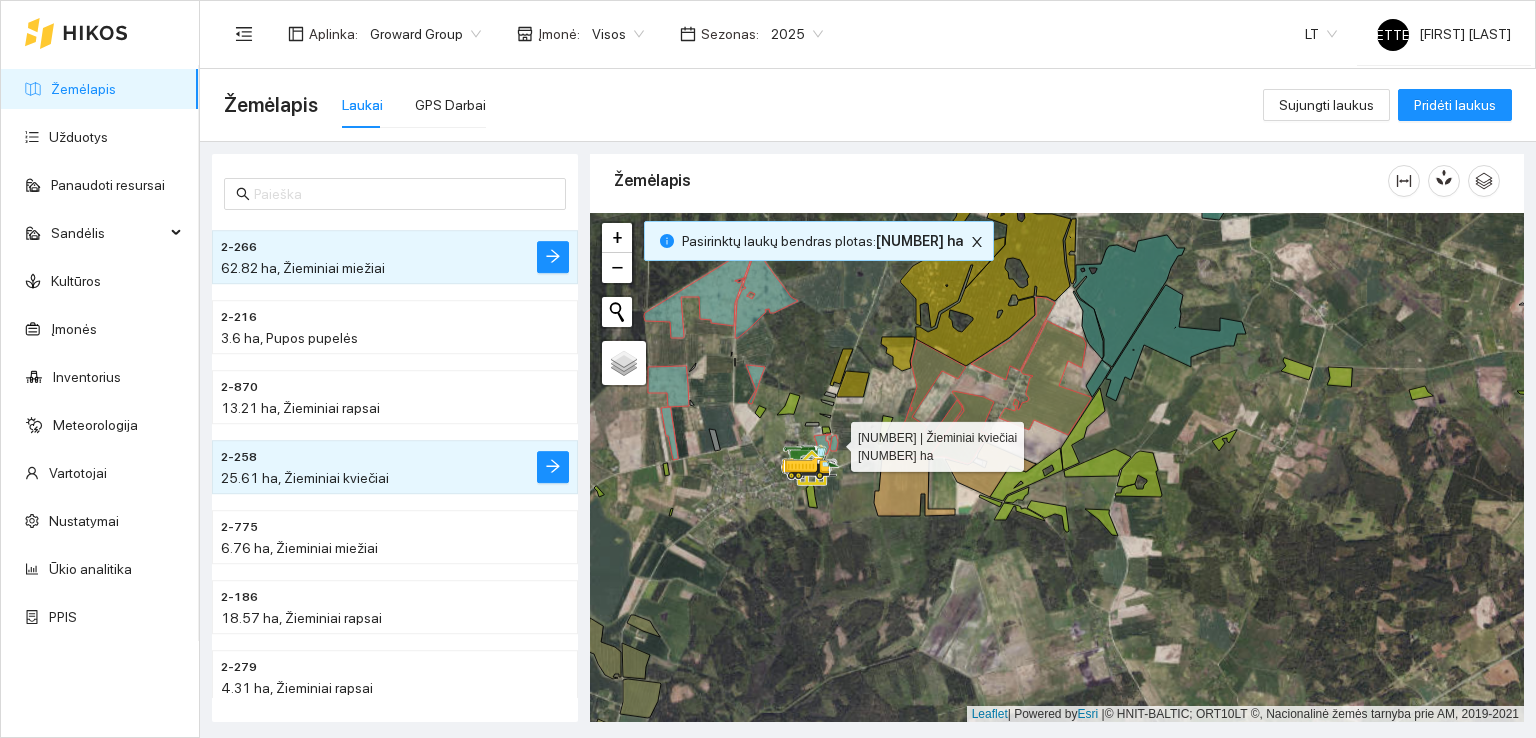 click 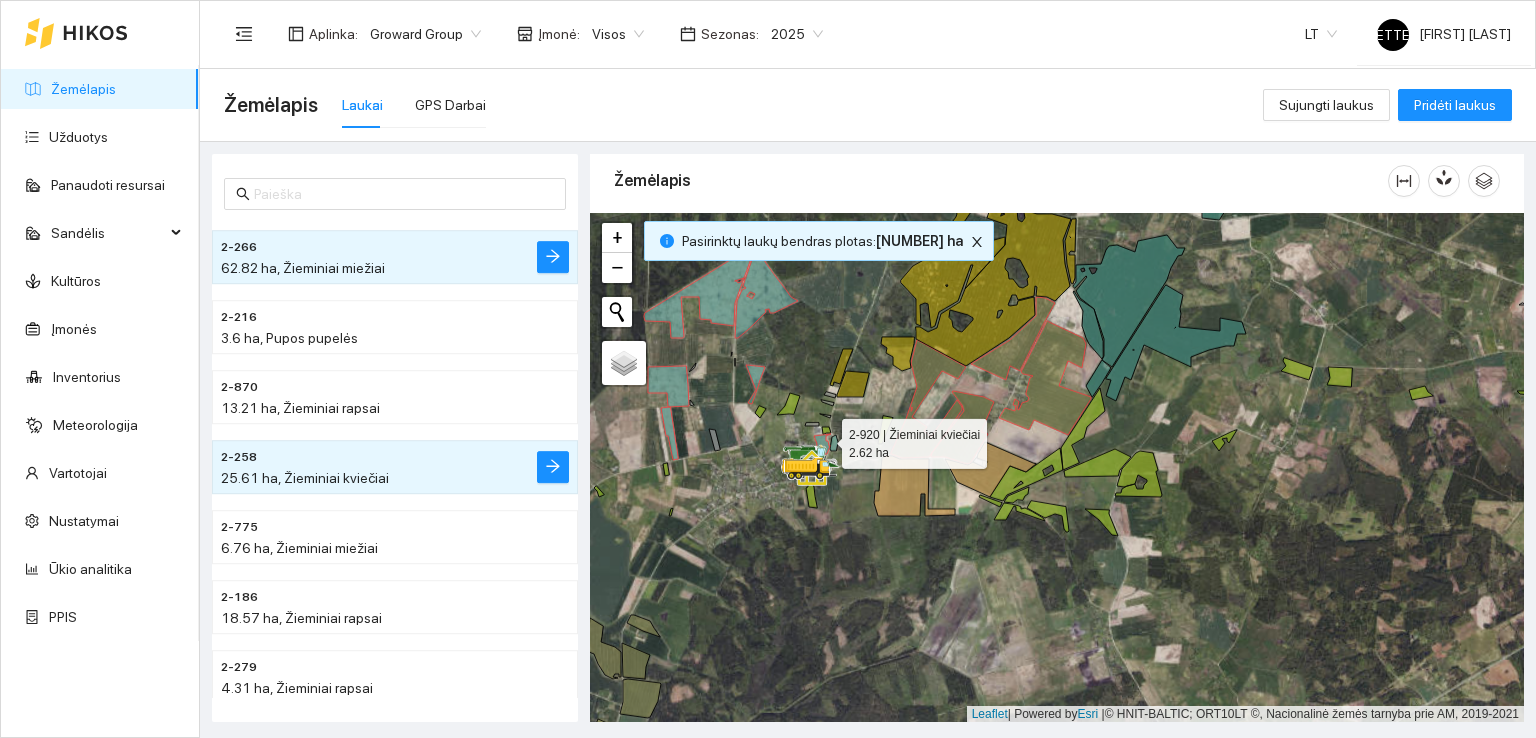 click 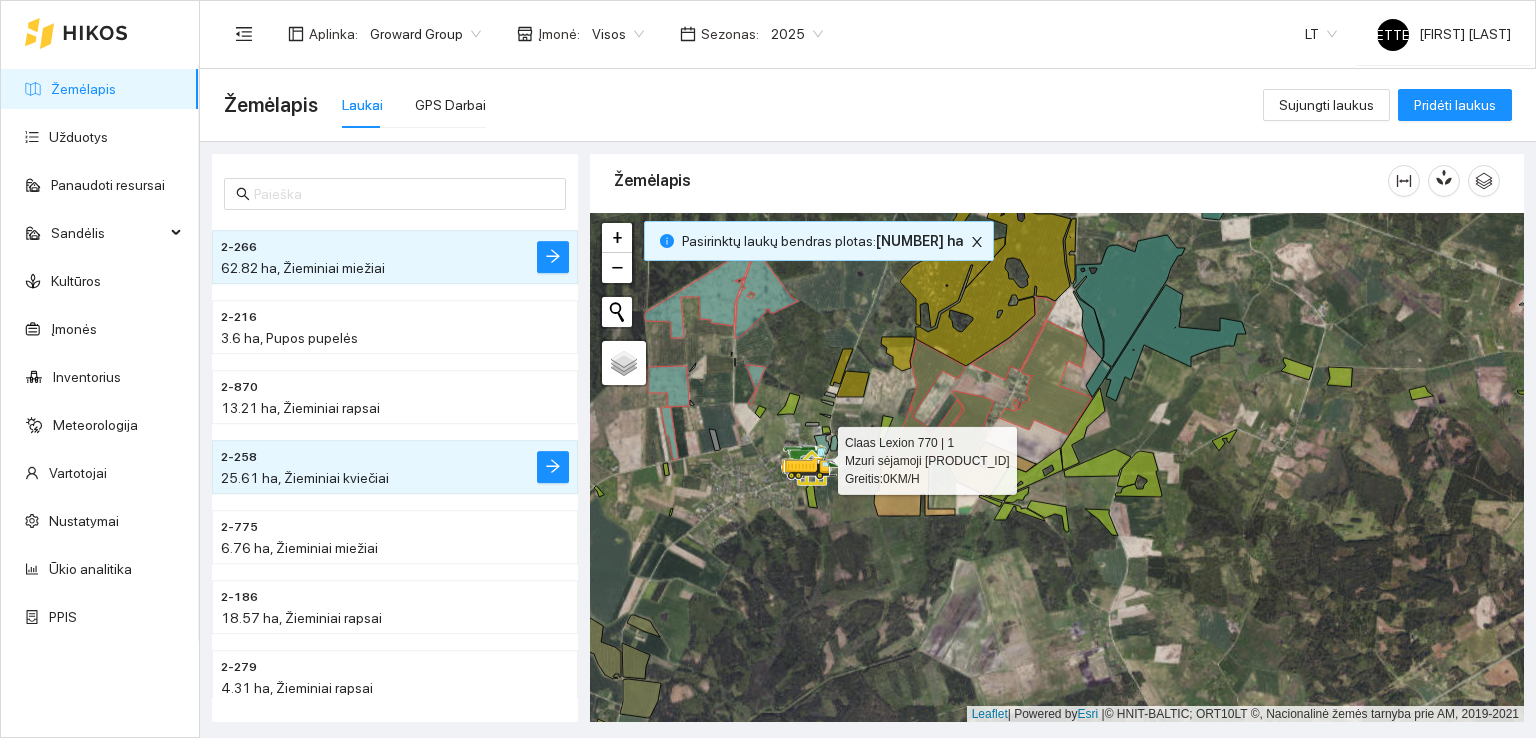 click 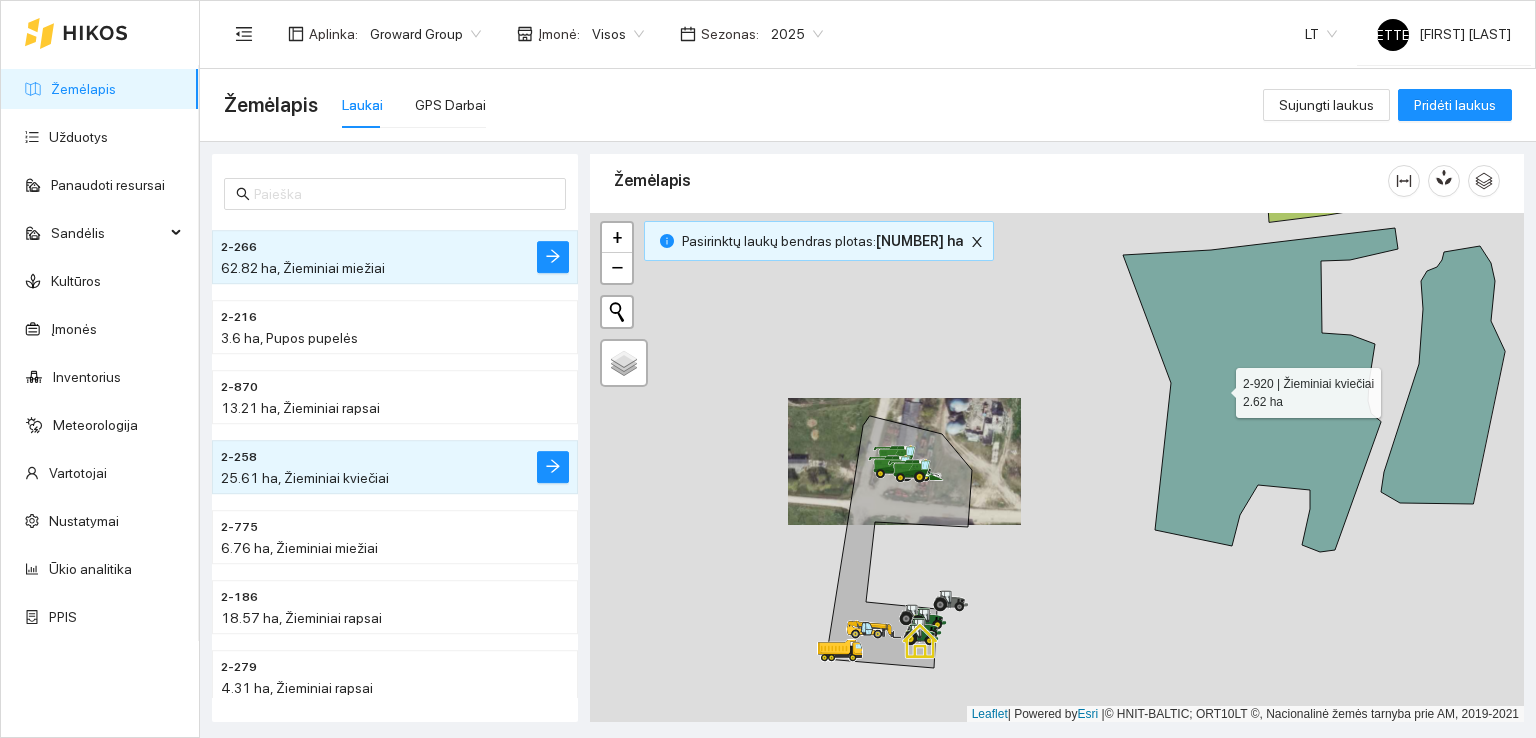 click 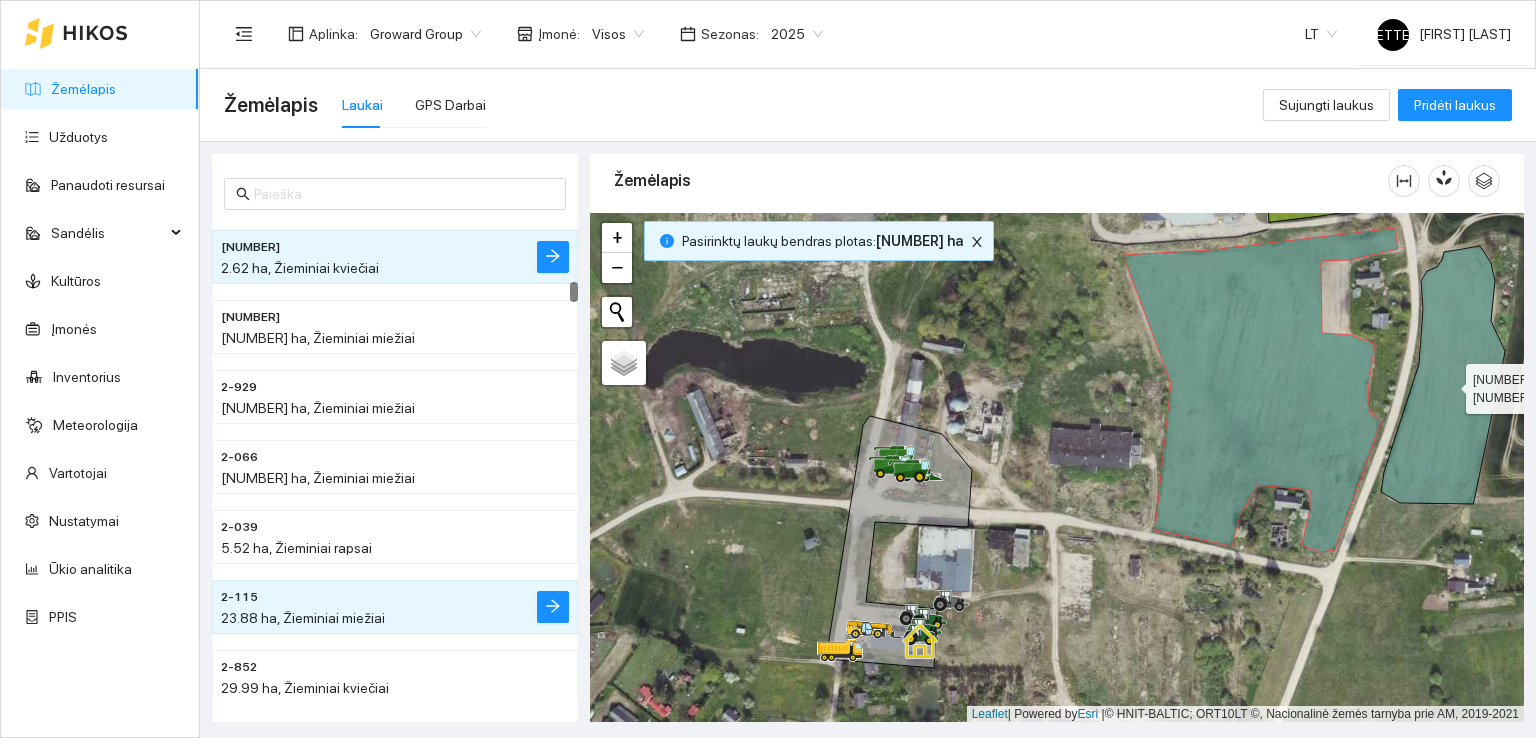 click 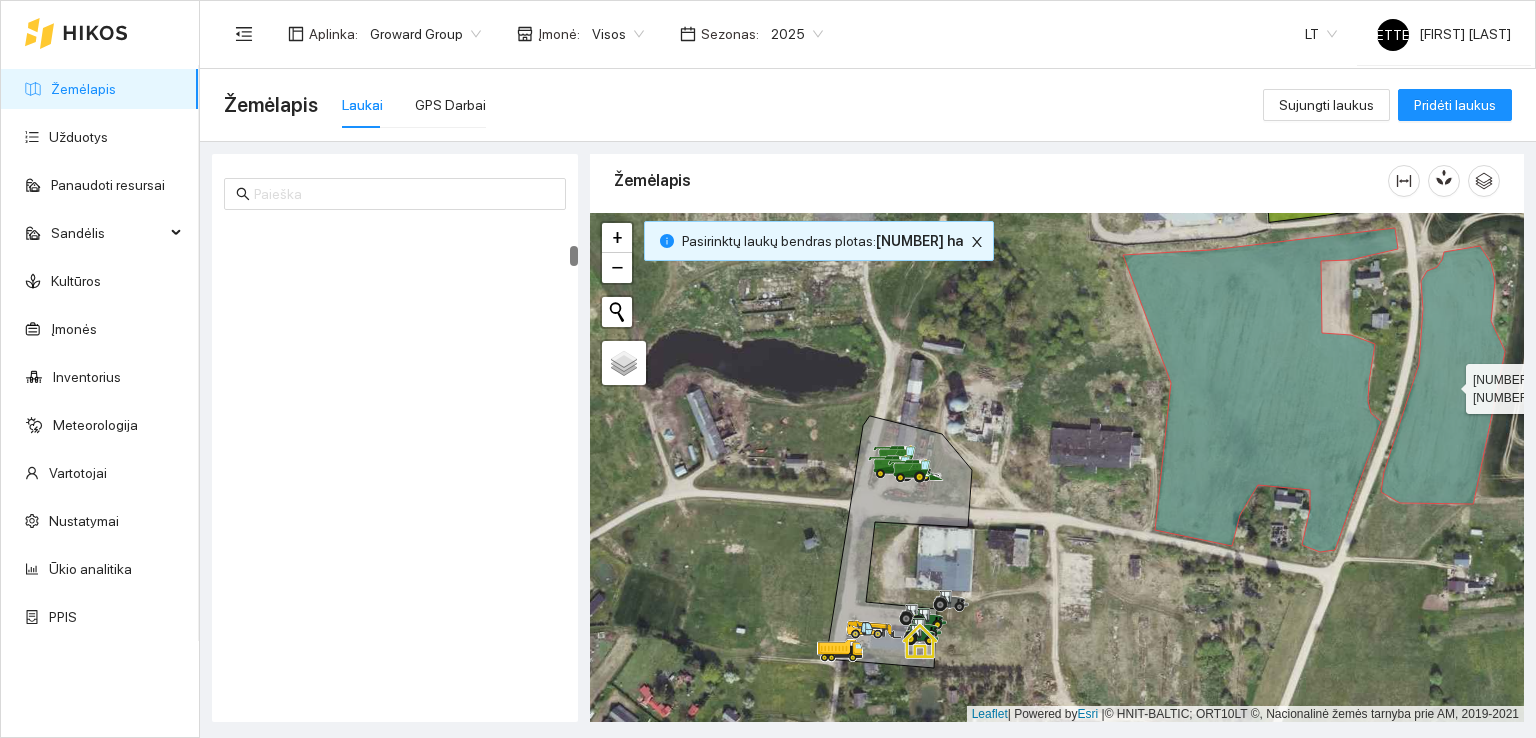 scroll, scrollTop: 630, scrollLeft: 0, axis: vertical 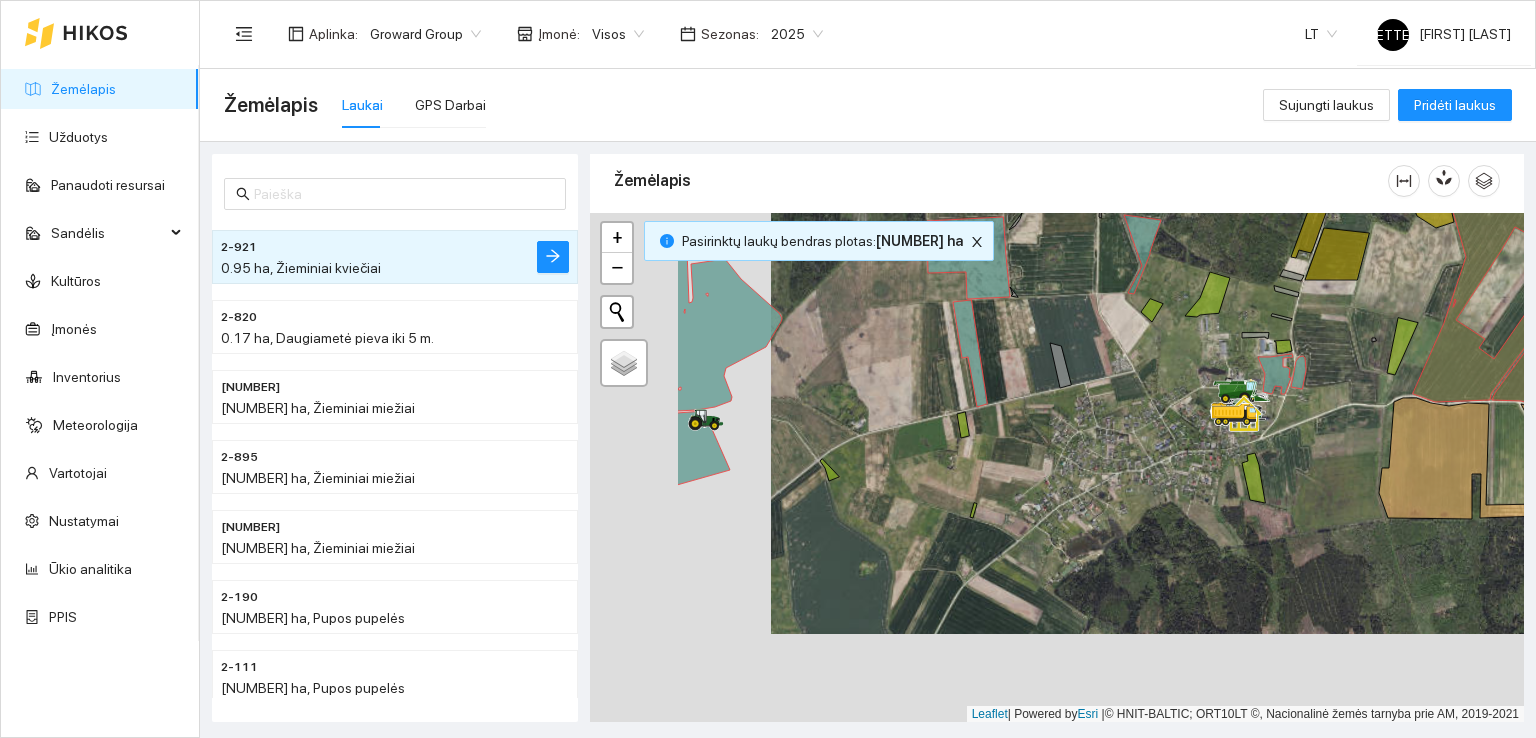 drag, startPoint x: 852, startPoint y: 558, endPoint x: 1097, endPoint y: 425, distance: 278.7723 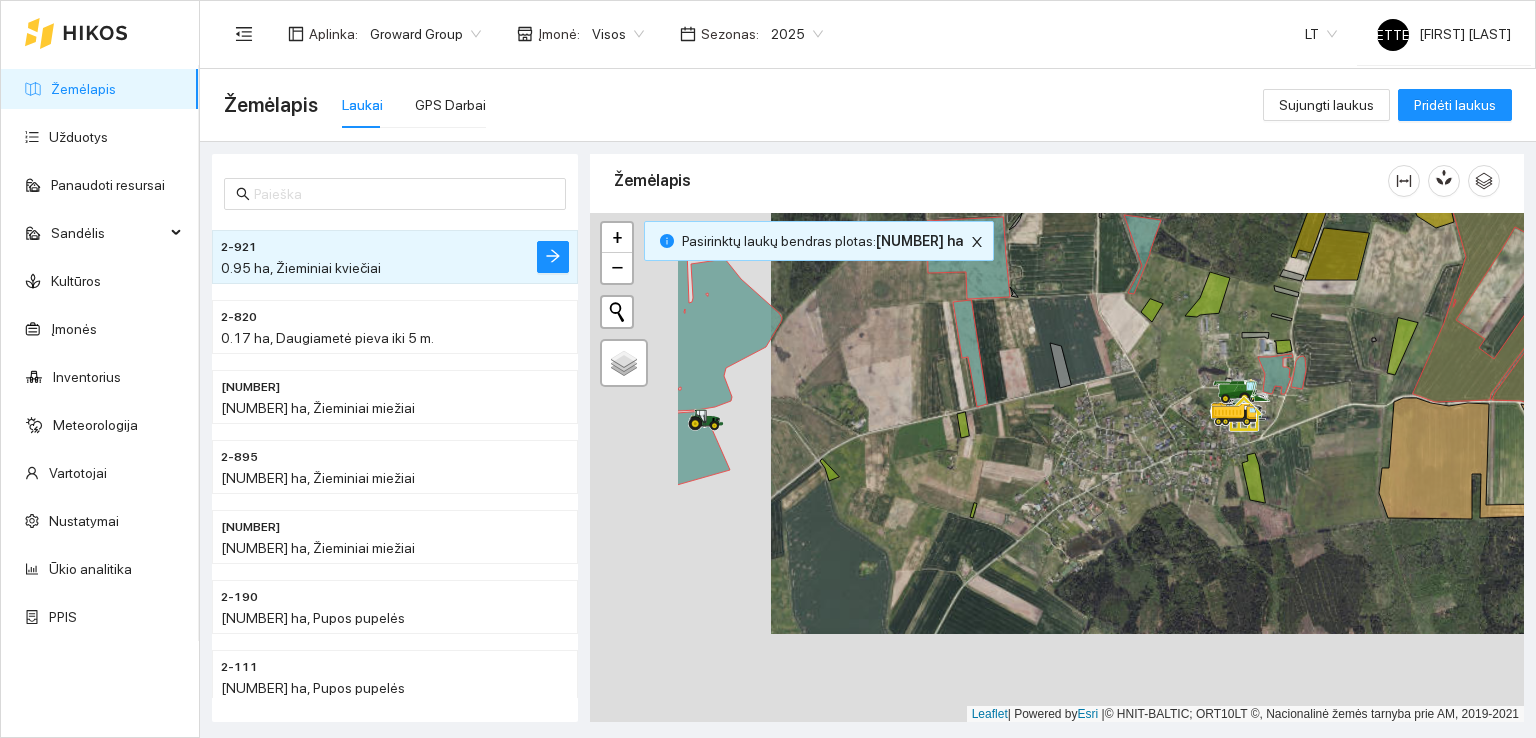 click at bounding box center [1057, 468] 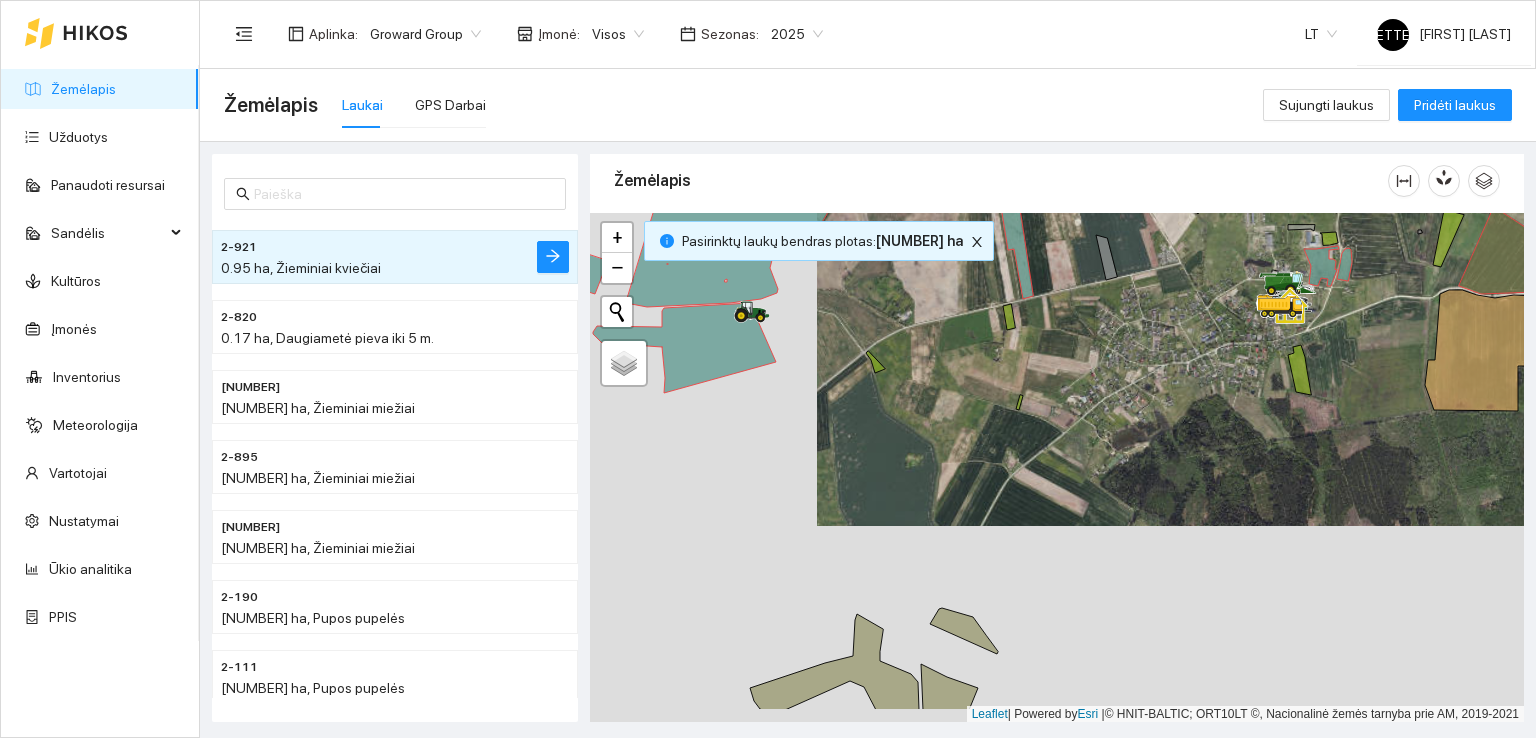 drag, startPoint x: 995, startPoint y: 502, endPoint x: 1093, endPoint y: 343, distance: 186.77527 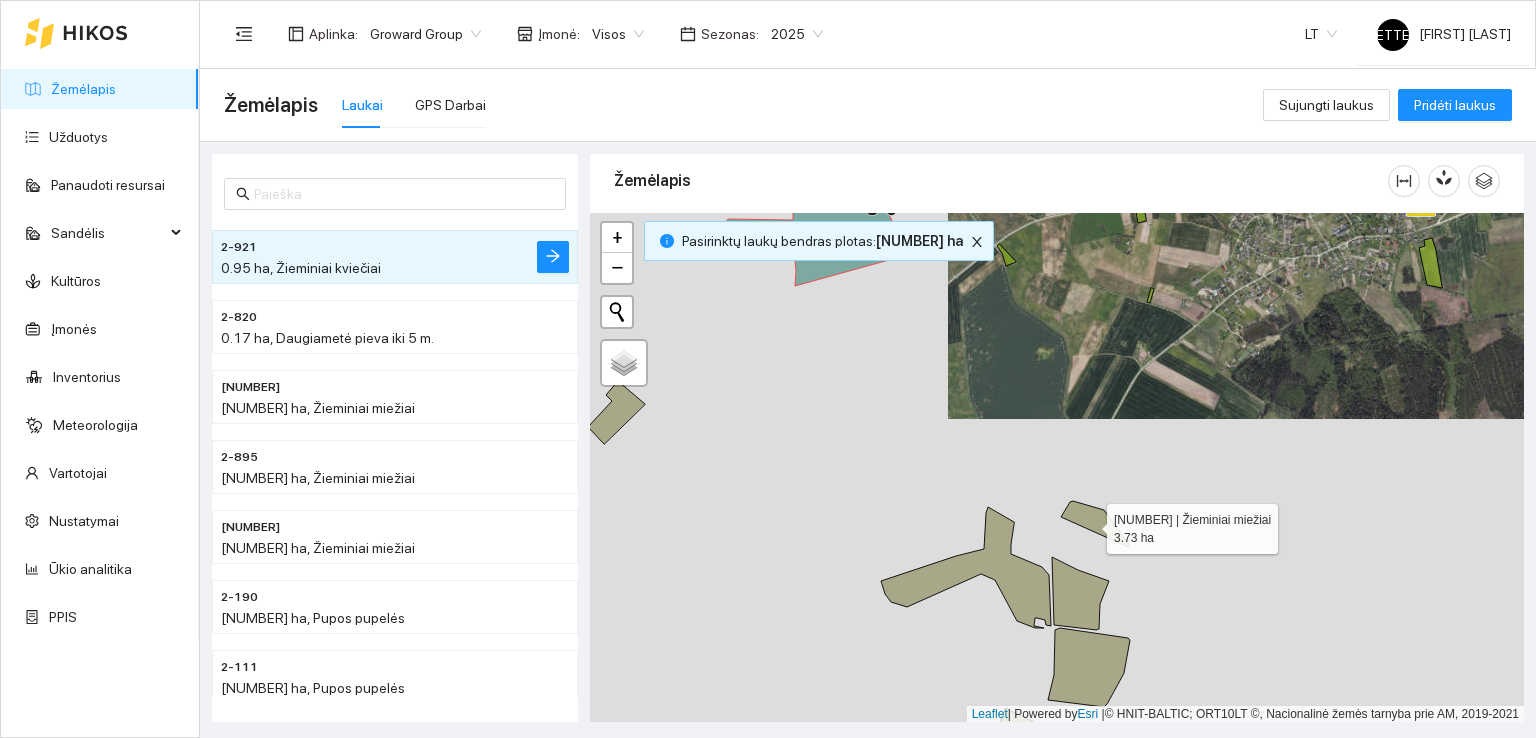 click 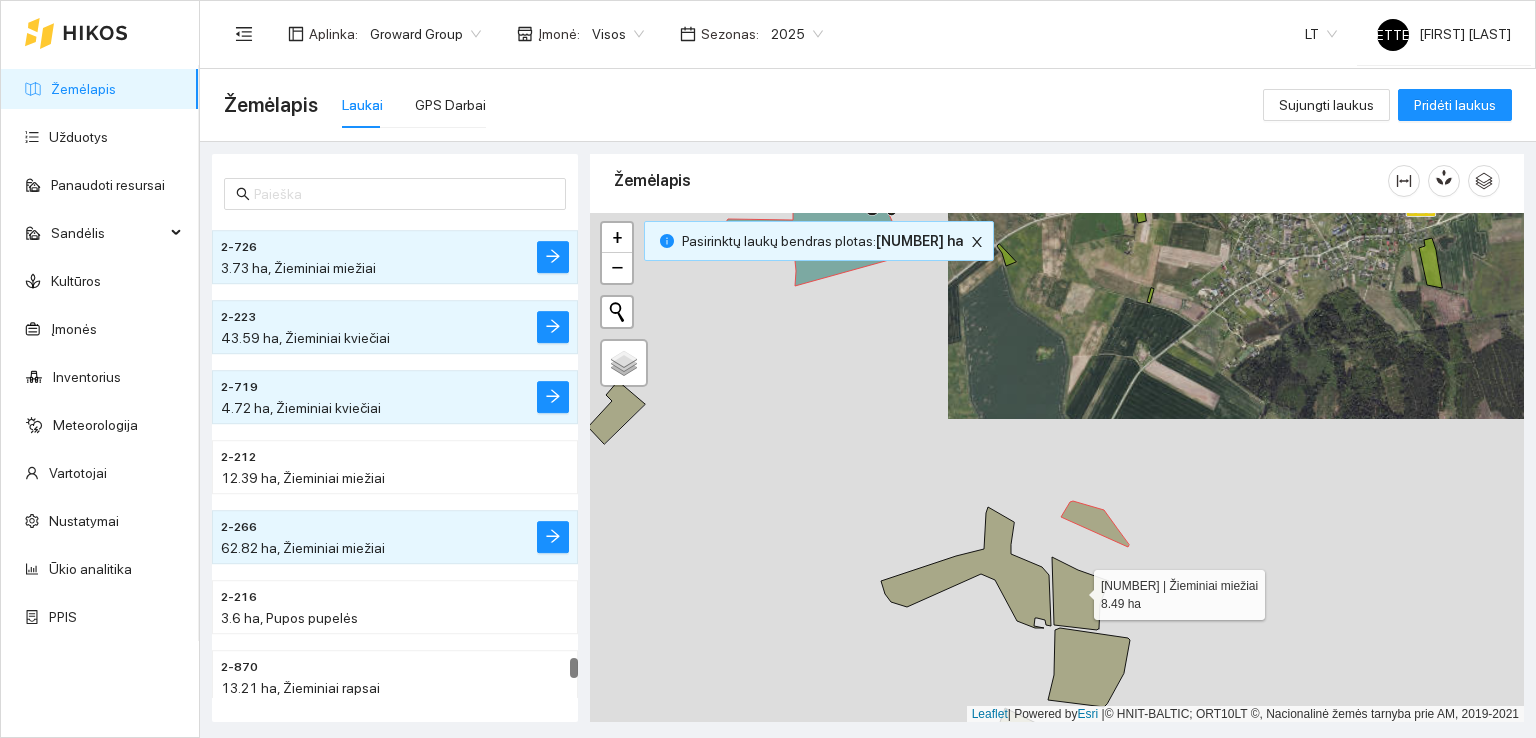 drag, startPoint x: 1076, startPoint y: 589, endPoint x: 1024, endPoint y: 591, distance: 52.03845 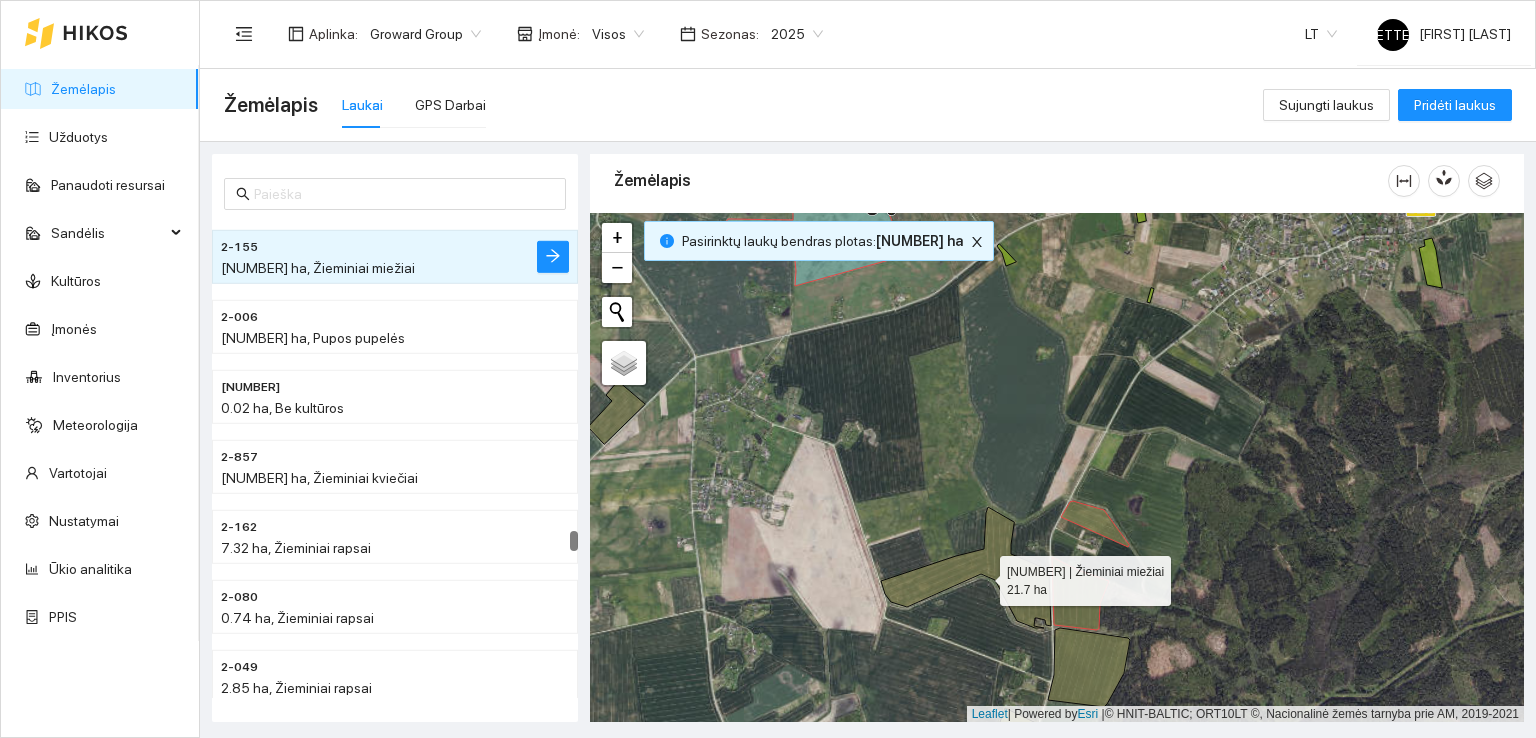 click 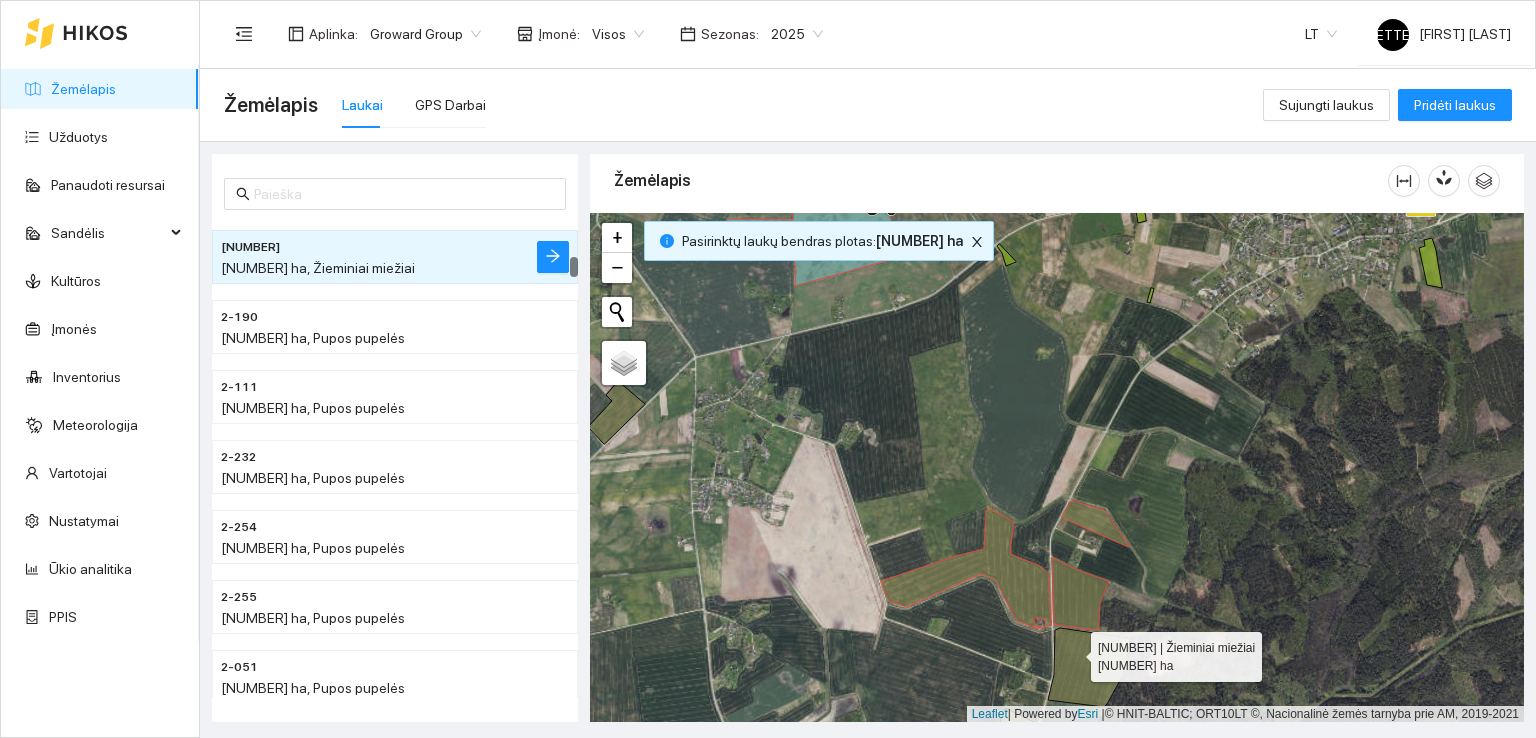click 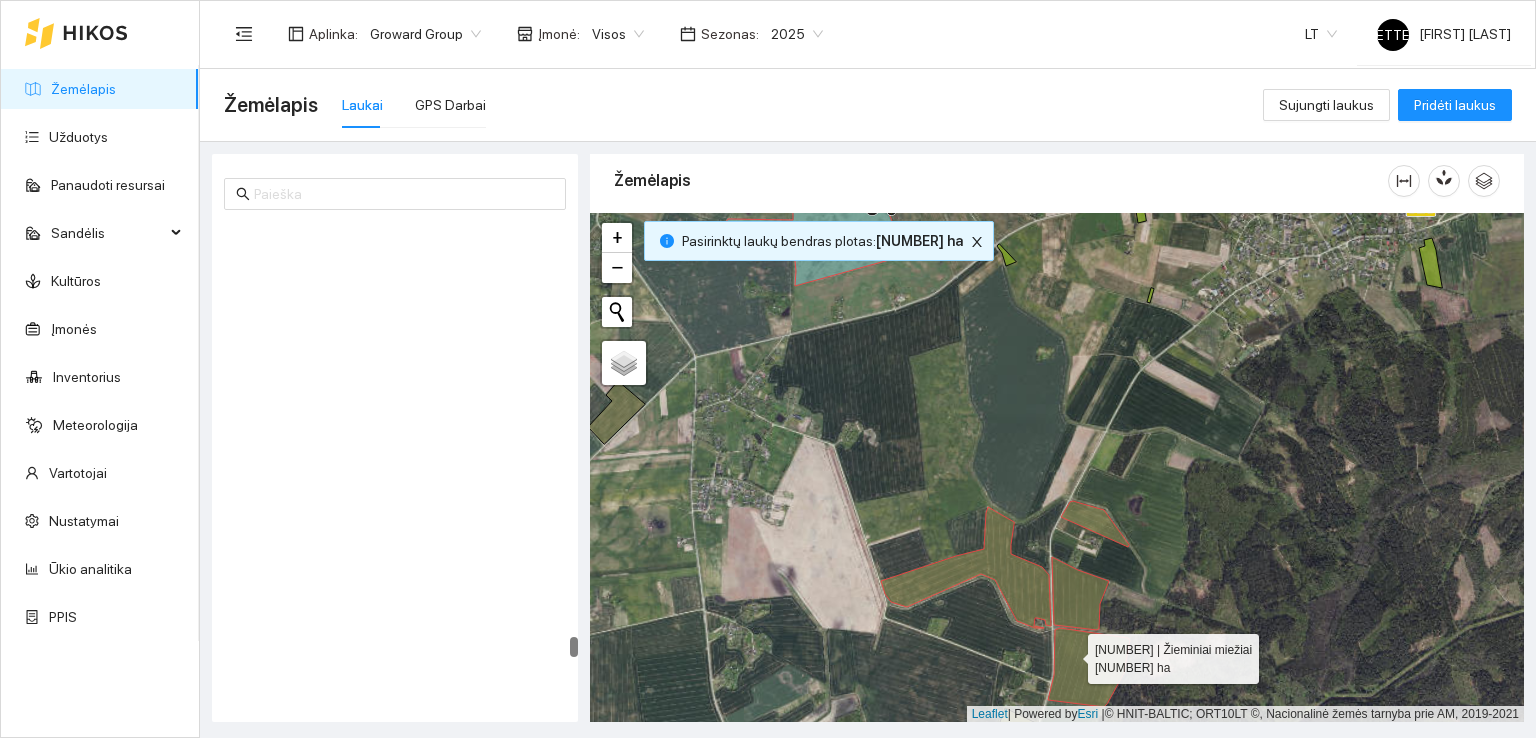 scroll, scrollTop: 10700, scrollLeft: 0, axis: vertical 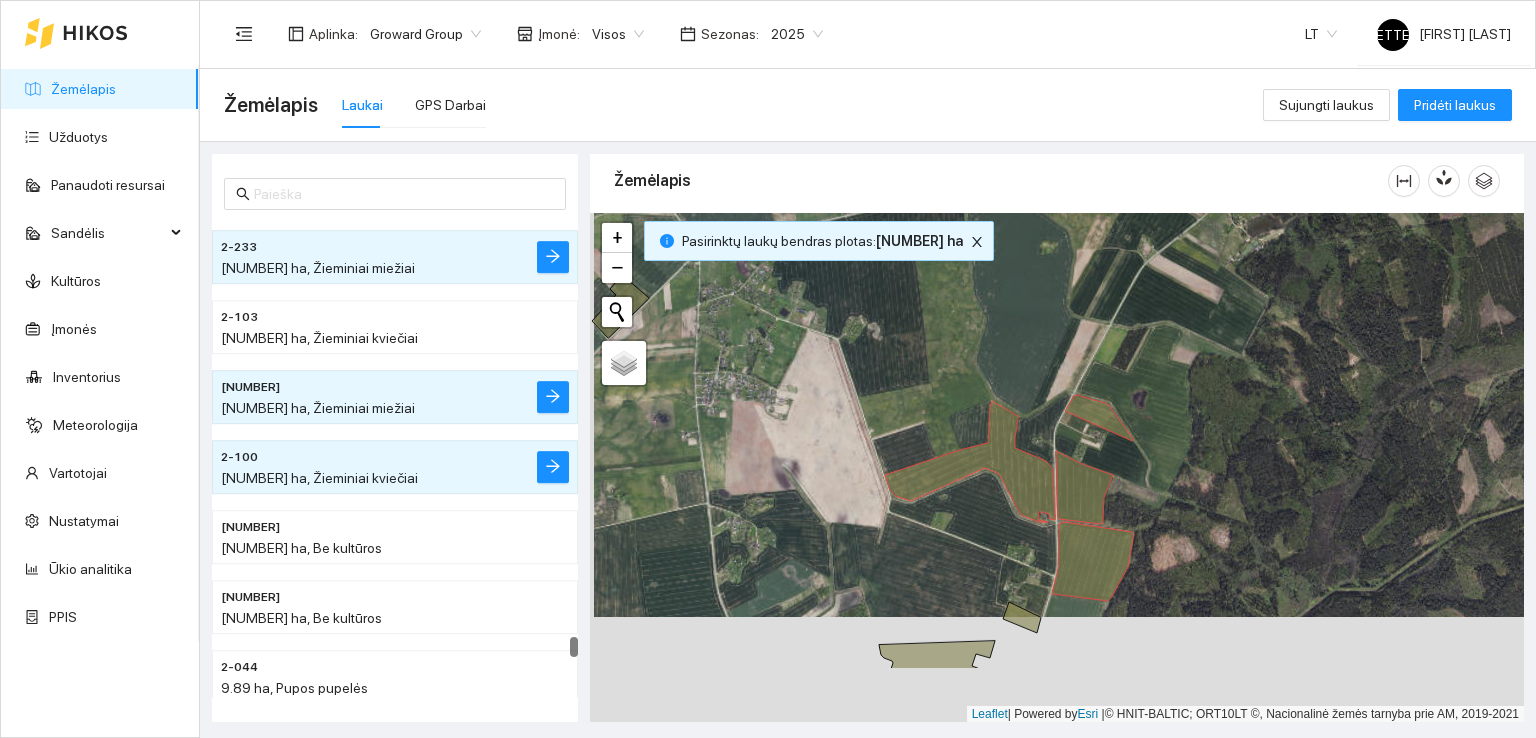 drag, startPoint x: 996, startPoint y: 625, endPoint x: 1000, endPoint y: 525, distance: 100.07997 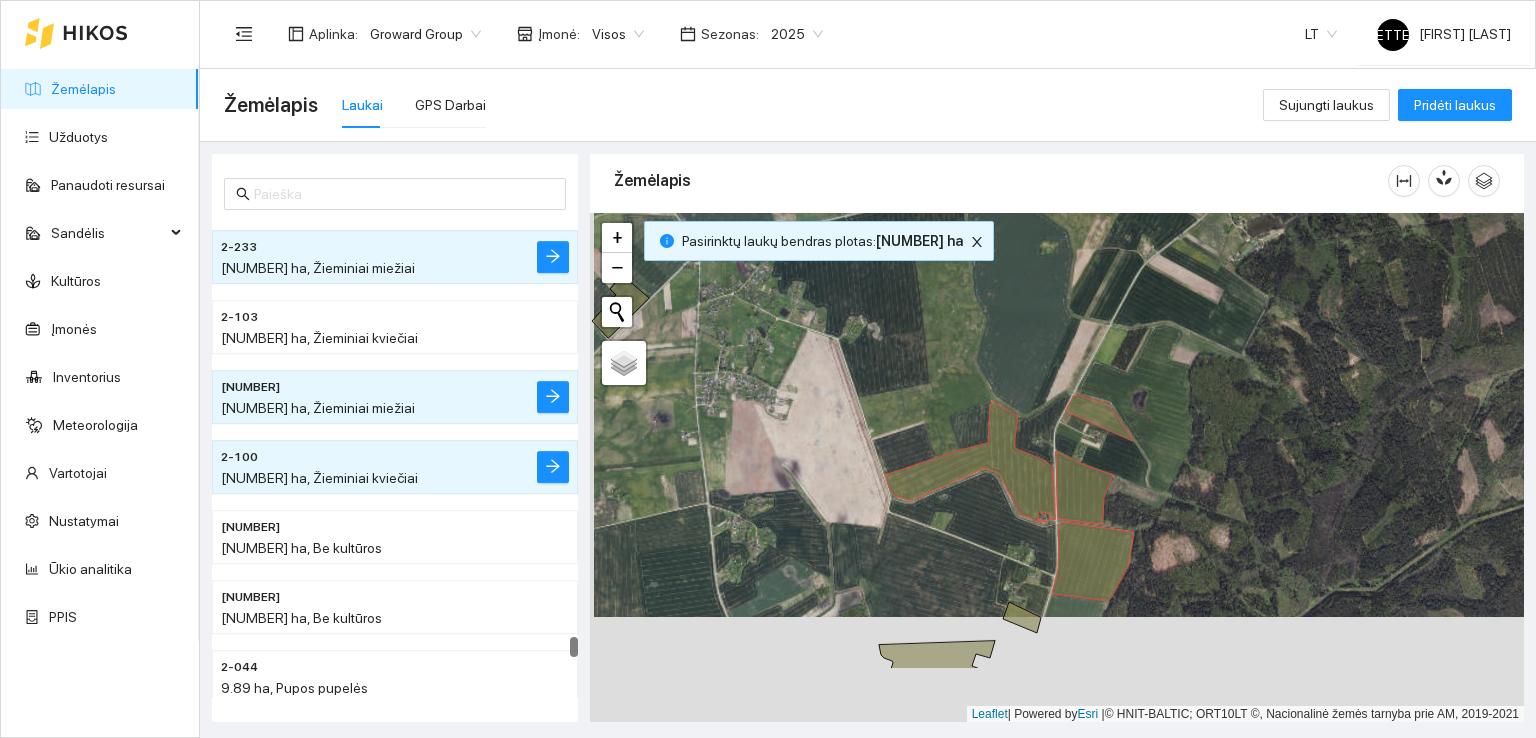 click at bounding box center [1057, 468] 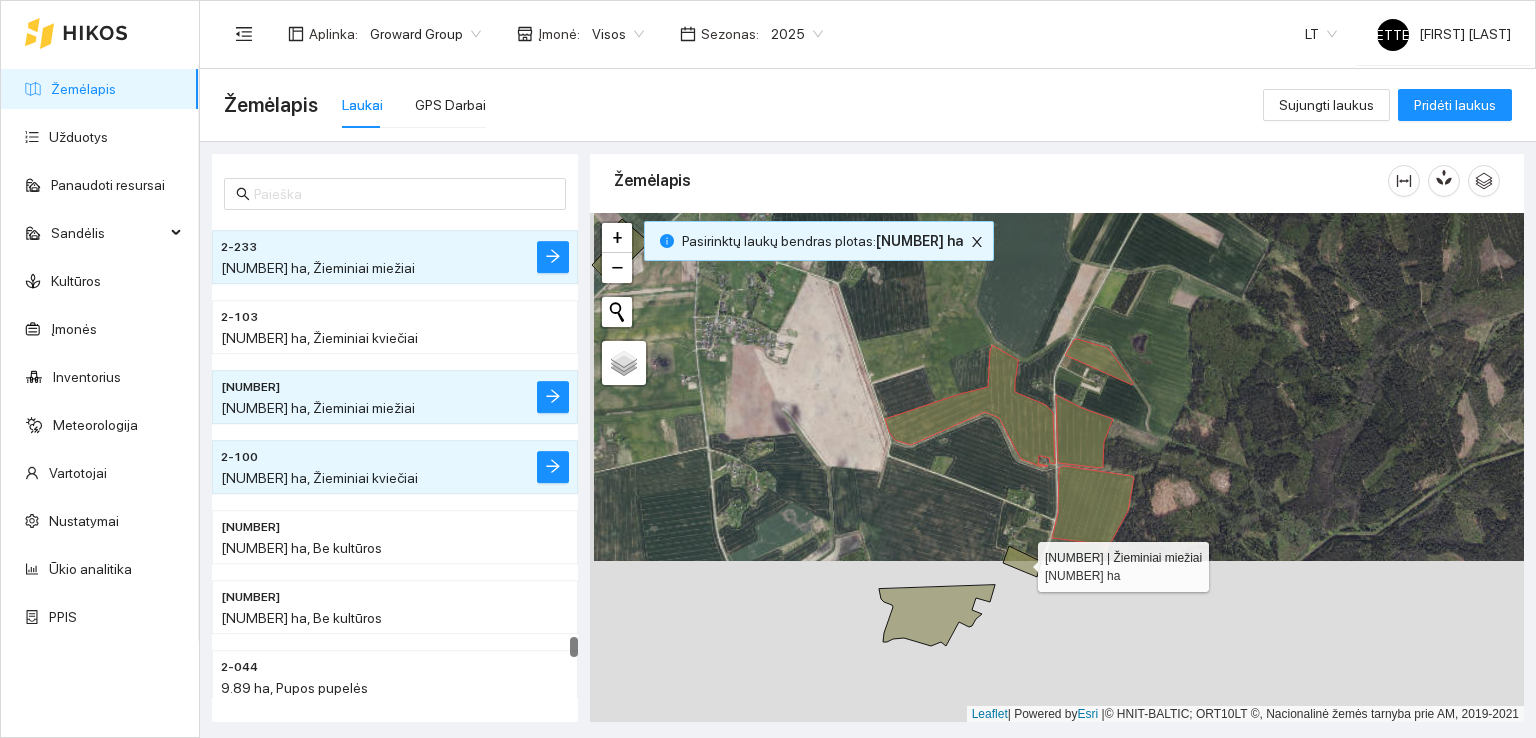 click 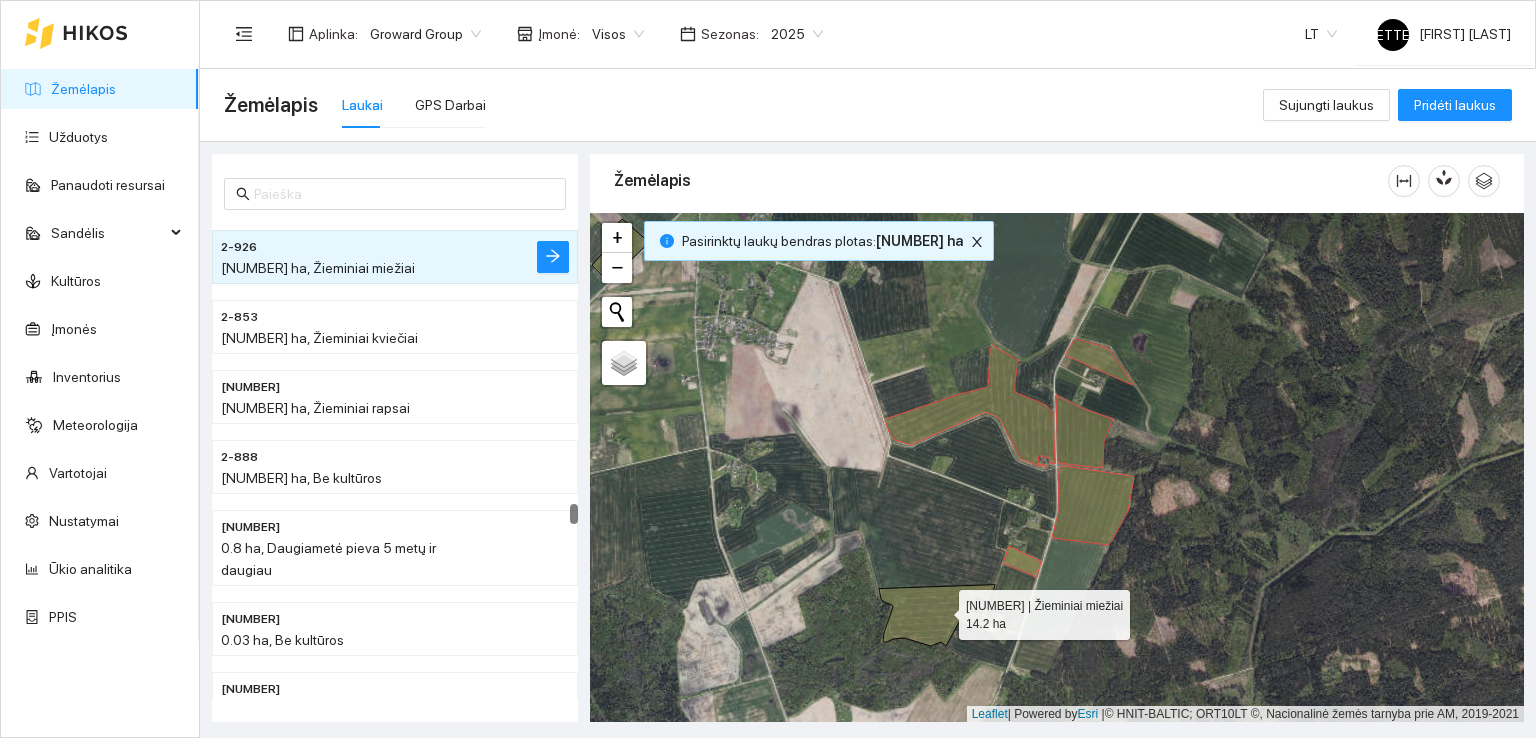 click 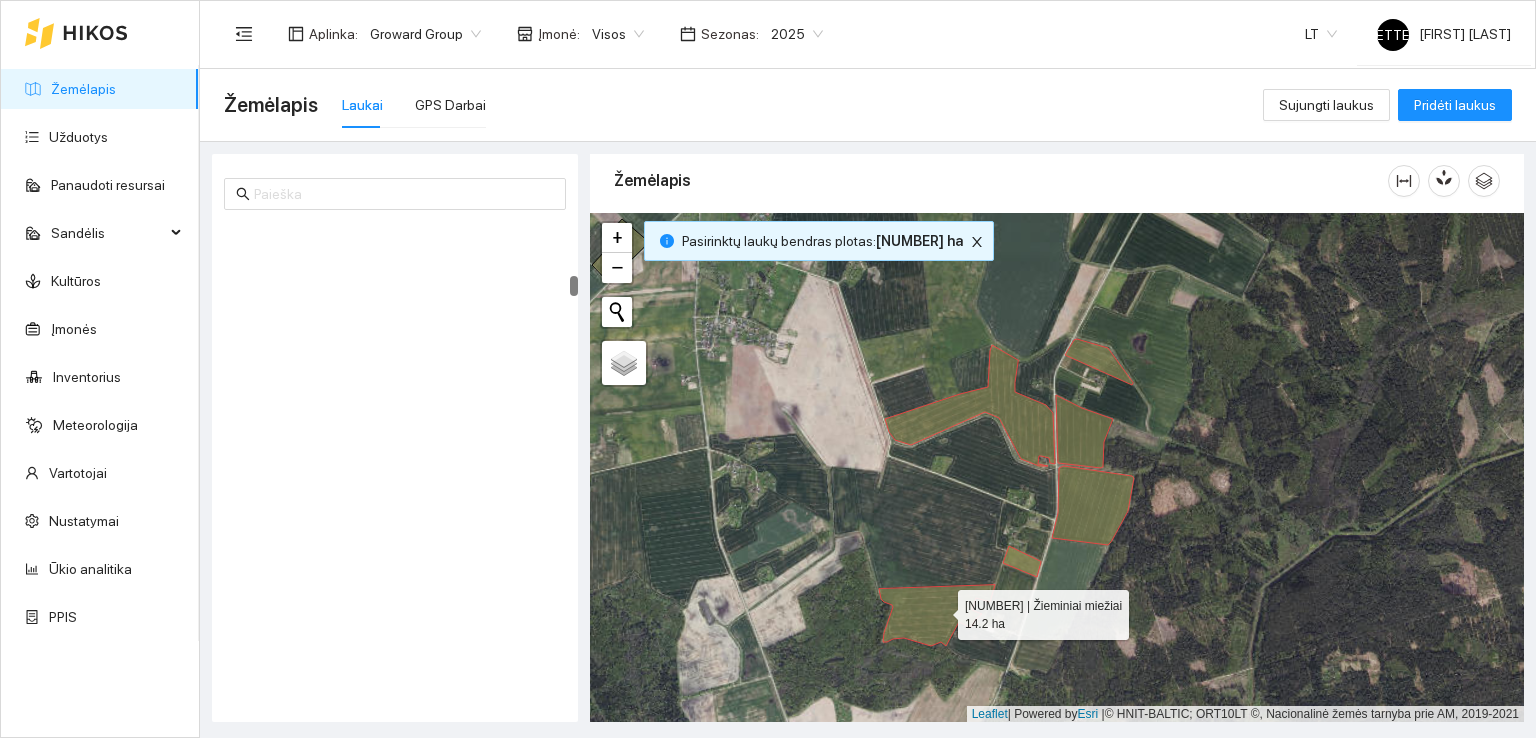 scroll, scrollTop: 1400, scrollLeft: 0, axis: vertical 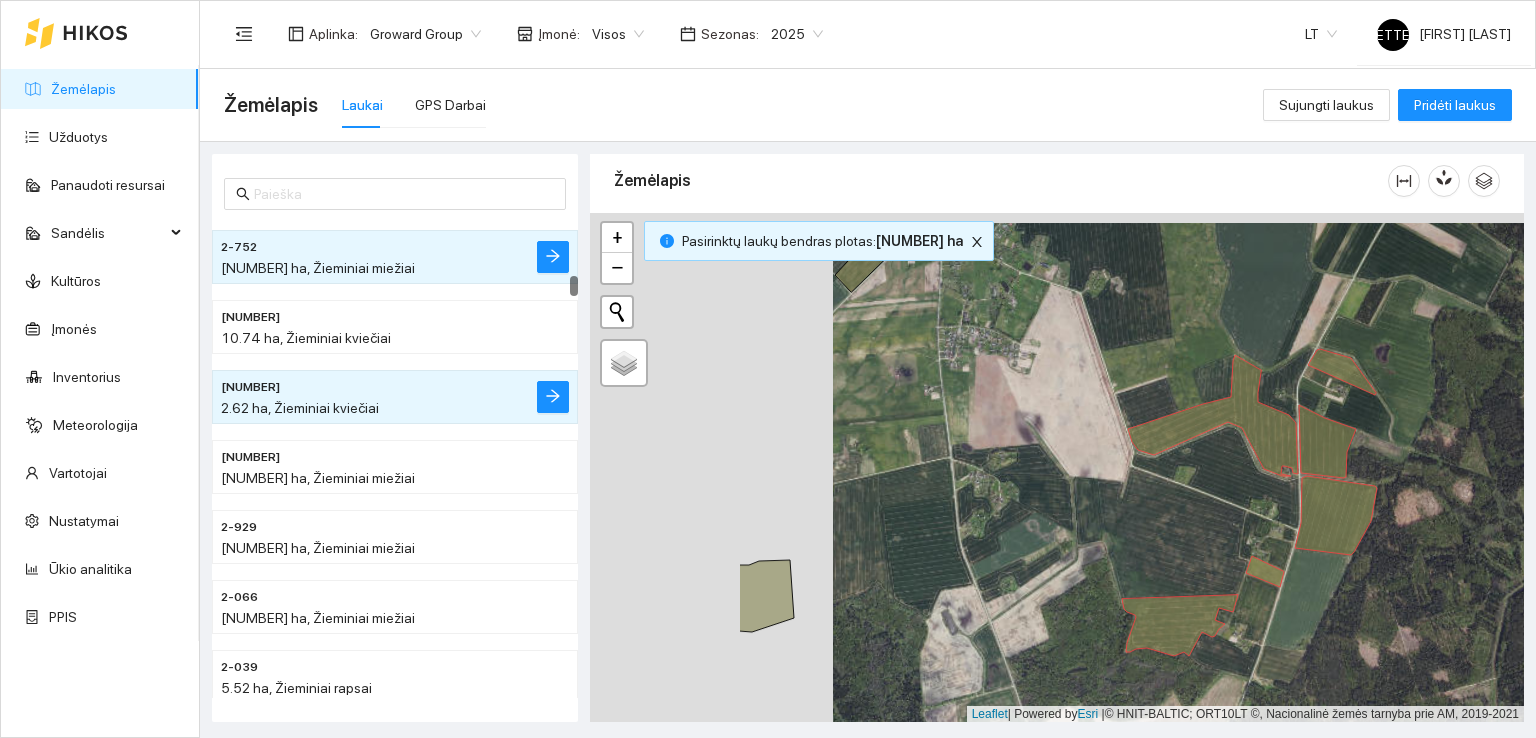 drag, startPoint x: 849, startPoint y: 543, endPoint x: 1216, endPoint y: 558, distance: 367.3064 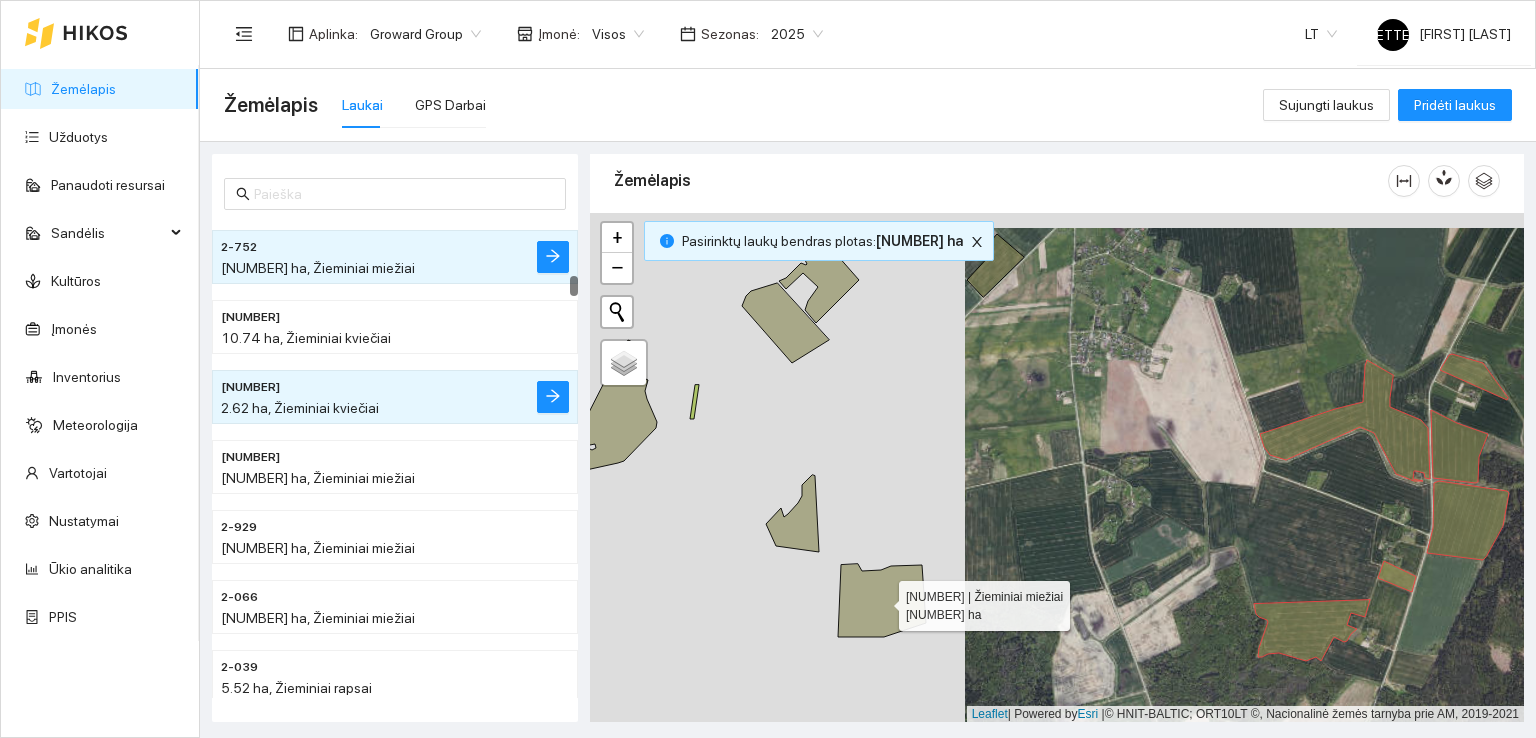 click 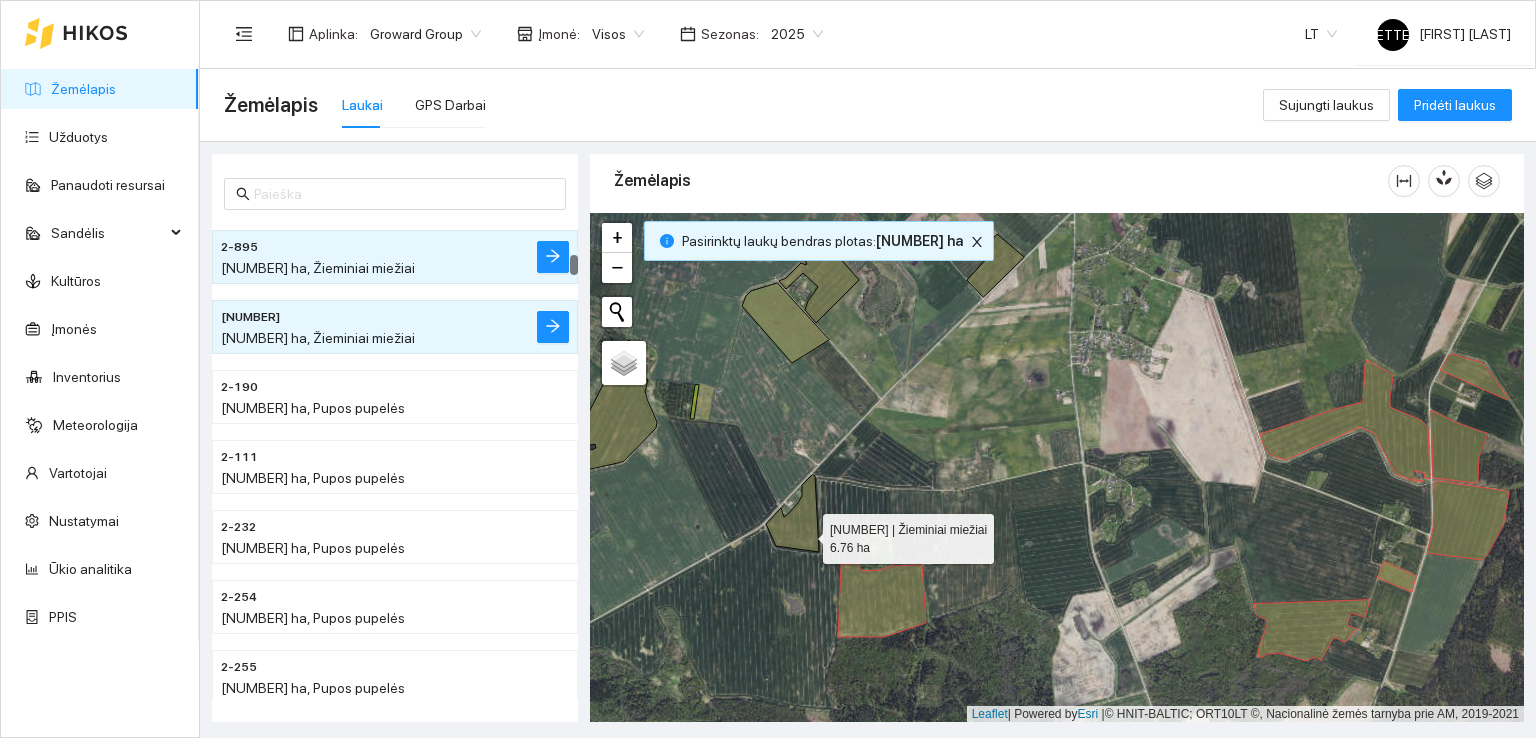 click 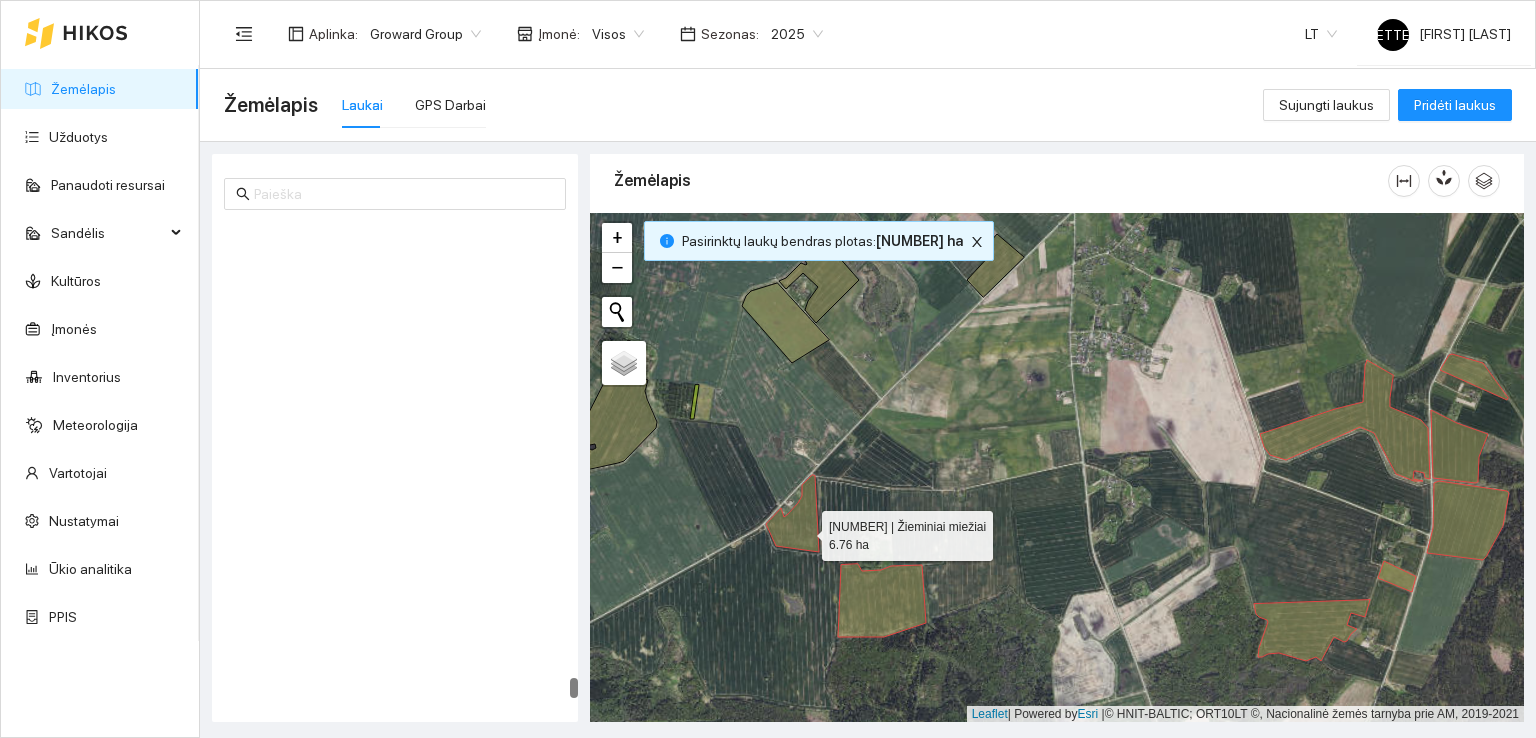 scroll, scrollTop: 11764, scrollLeft: 0, axis: vertical 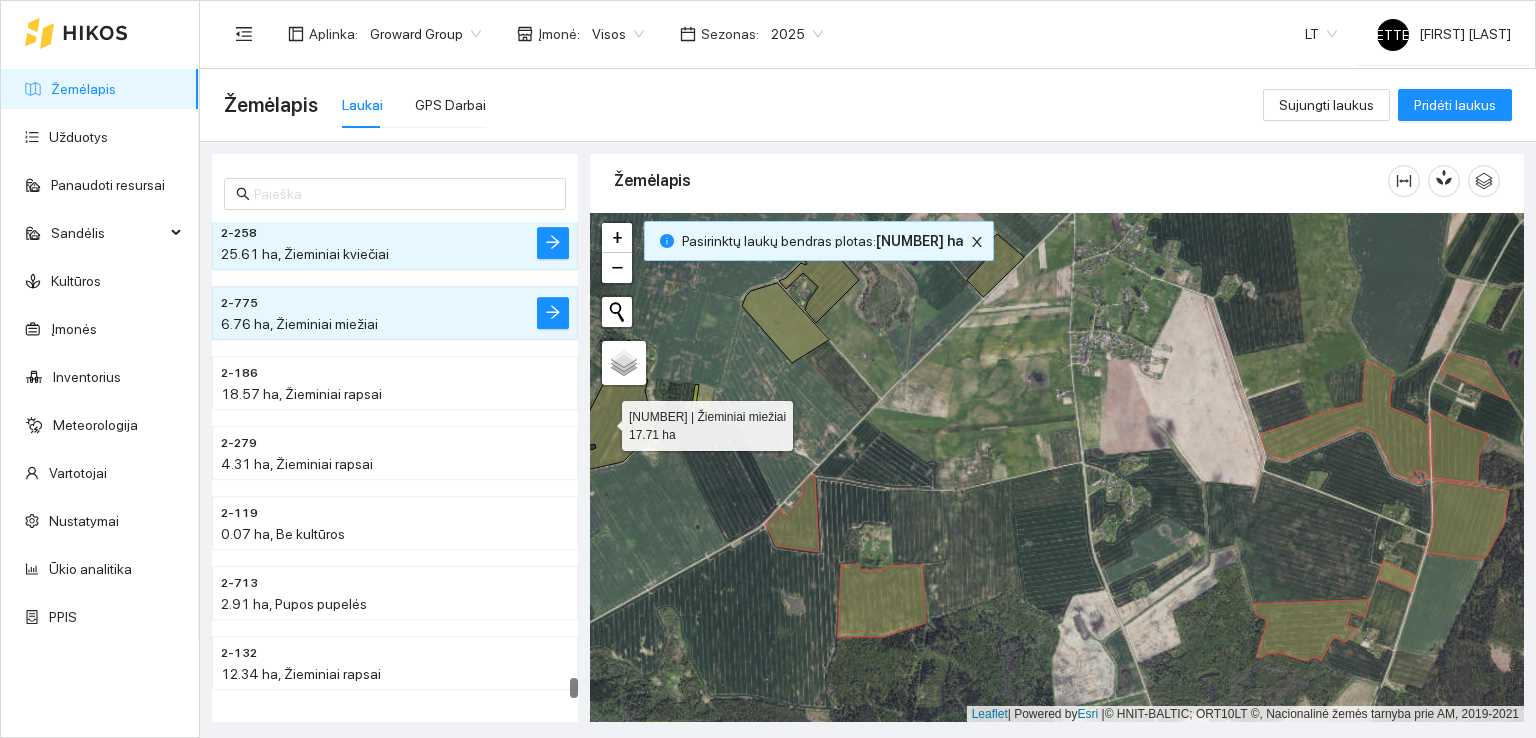click 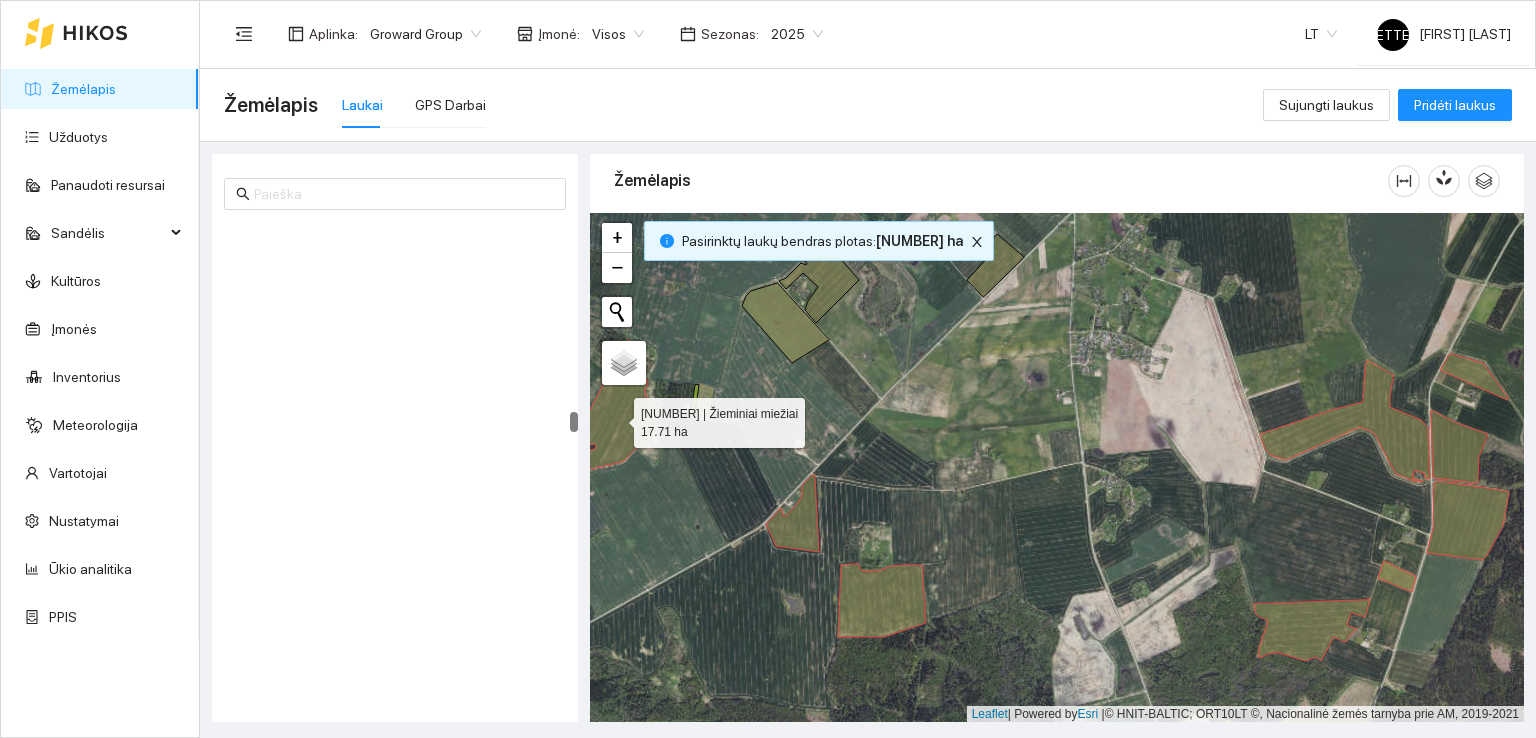 scroll, scrollTop: 4894, scrollLeft: 0, axis: vertical 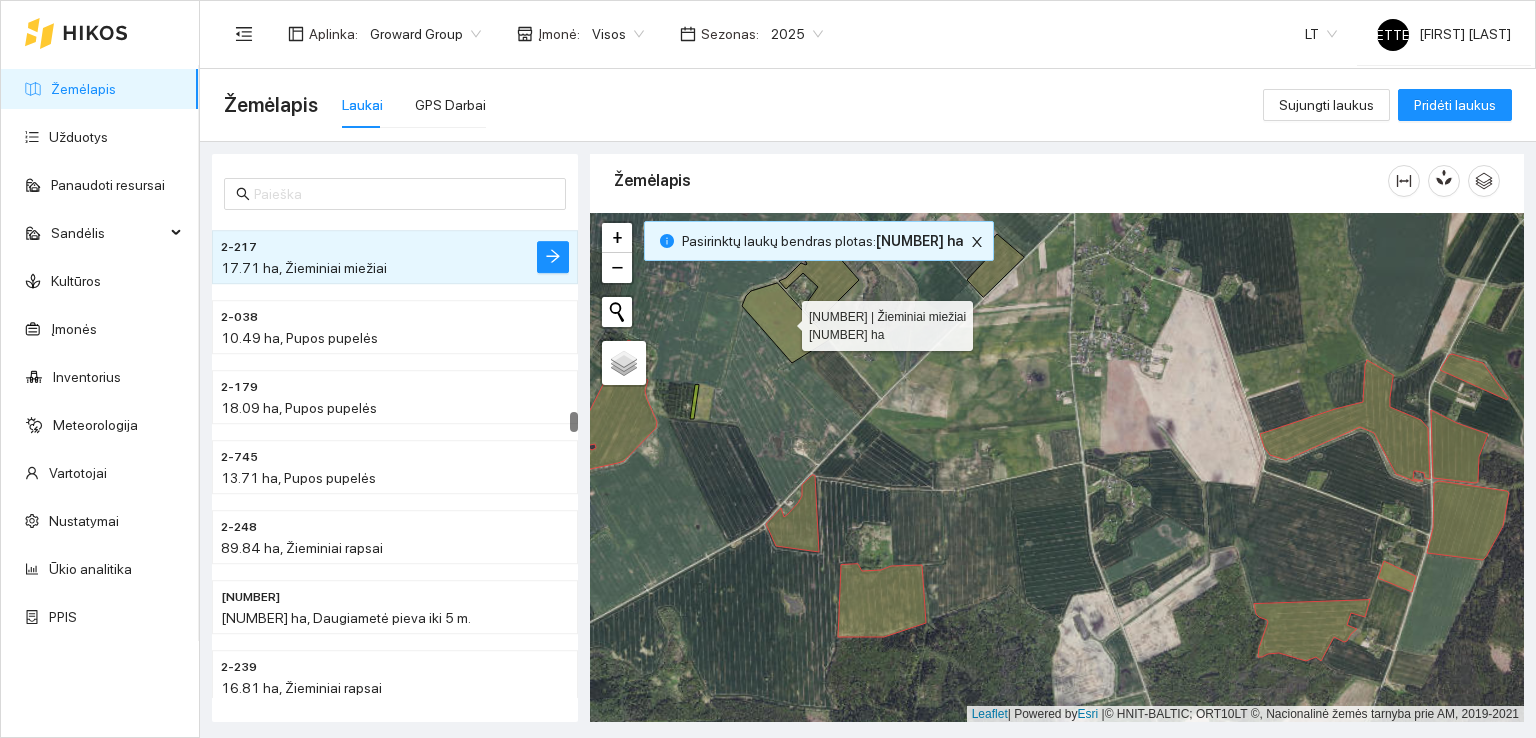 click 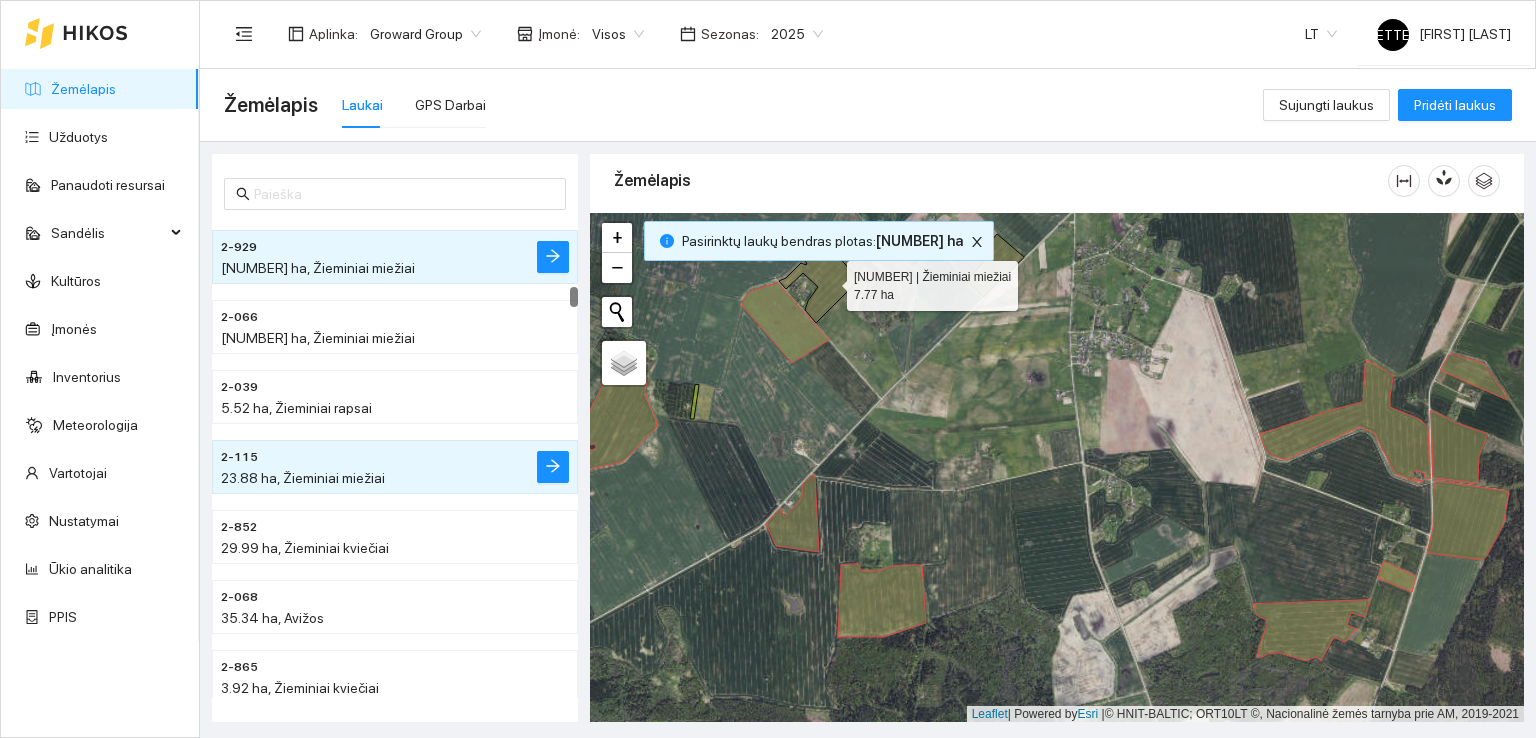 click 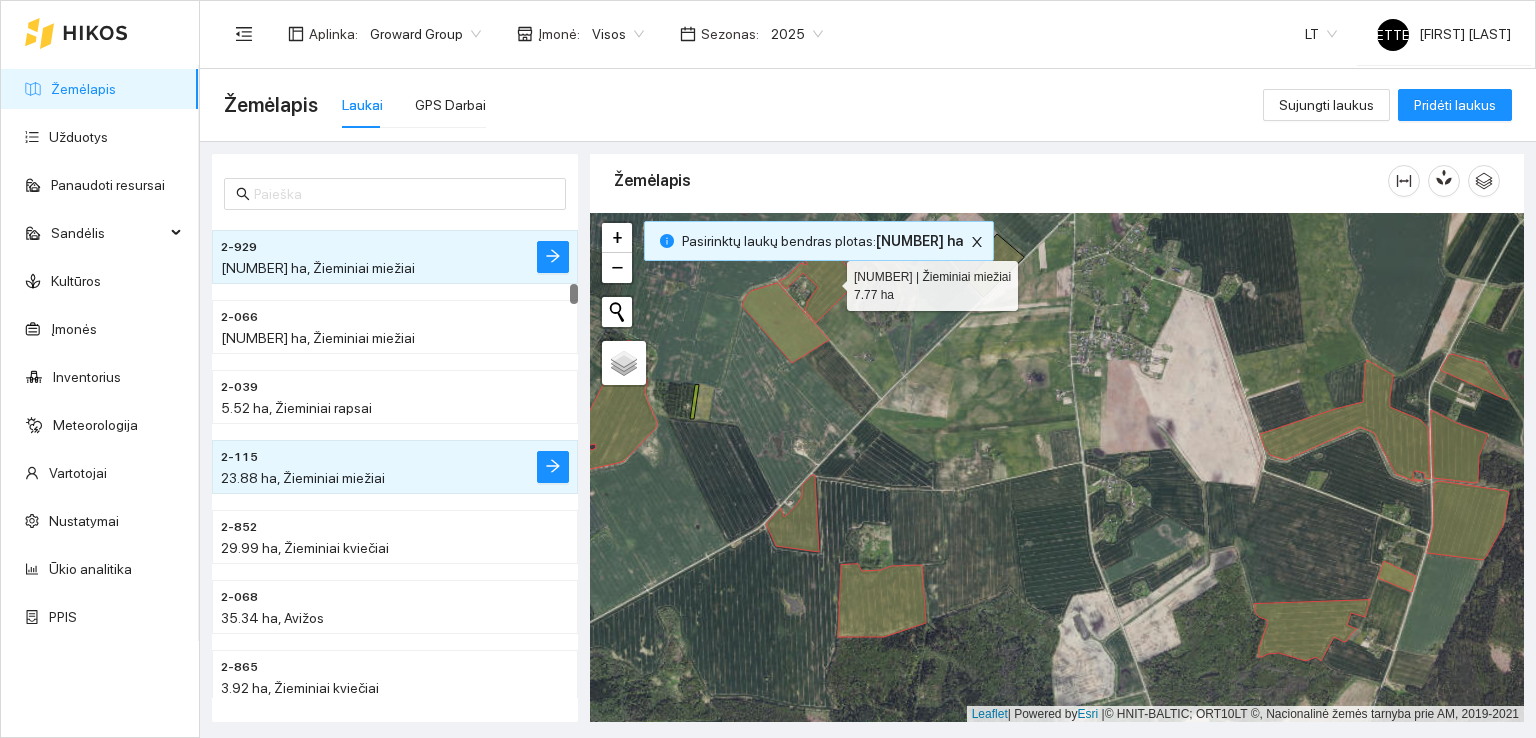 scroll, scrollTop: 1610, scrollLeft: 0, axis: vertical 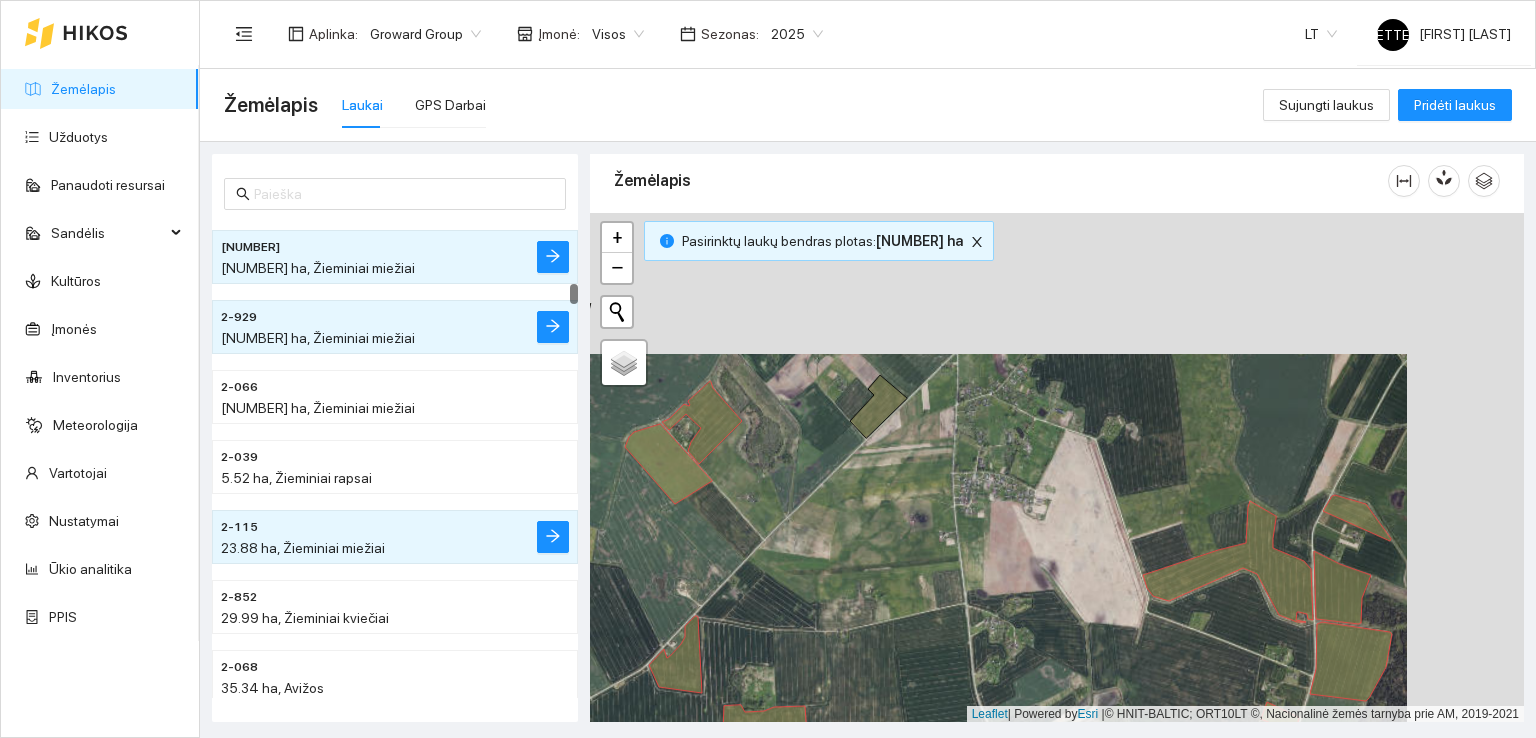 drag, startPoint x: 869, startPoint y: 357, endPoint x: 740, endPoint y: 509, distance: 199.36148 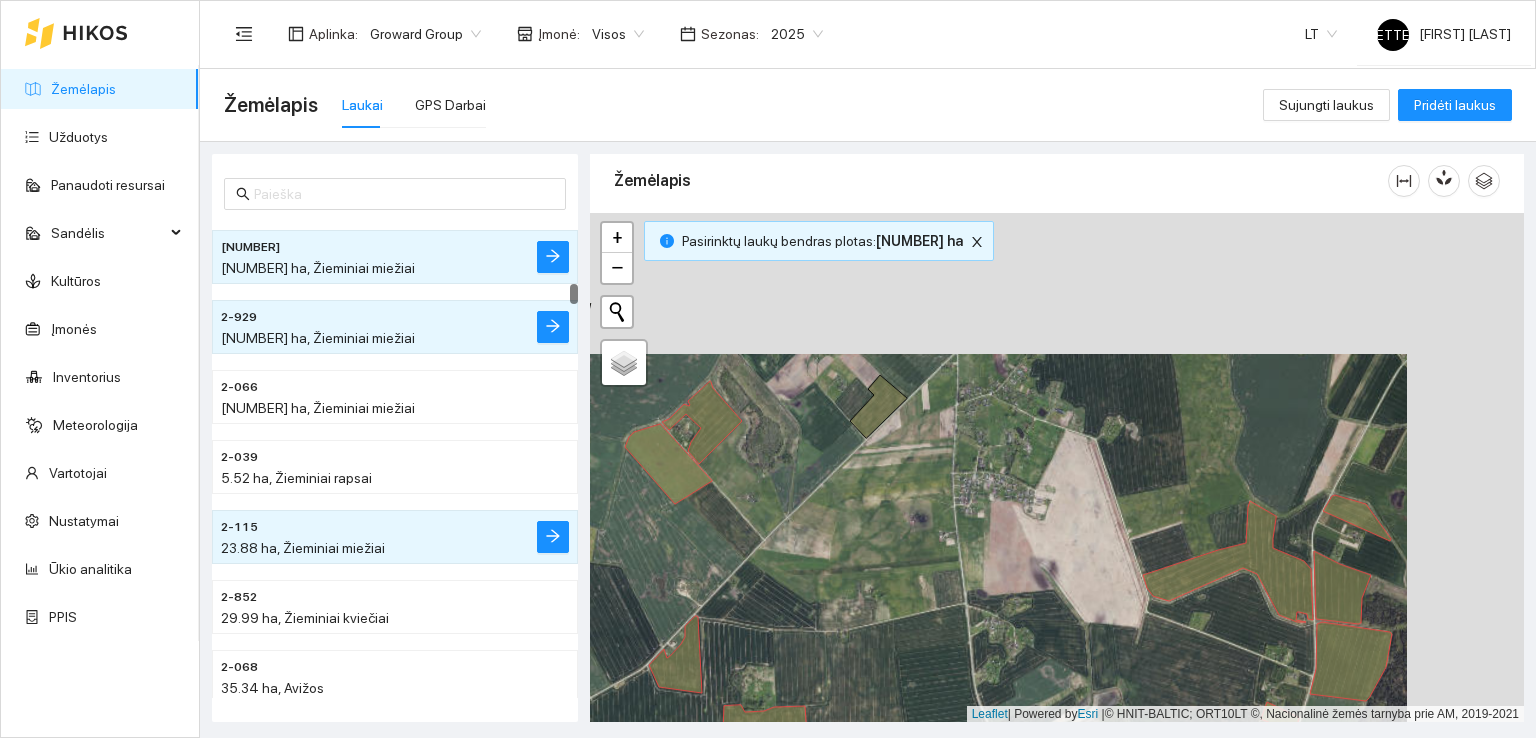 click at bounding box center [1057, 468] 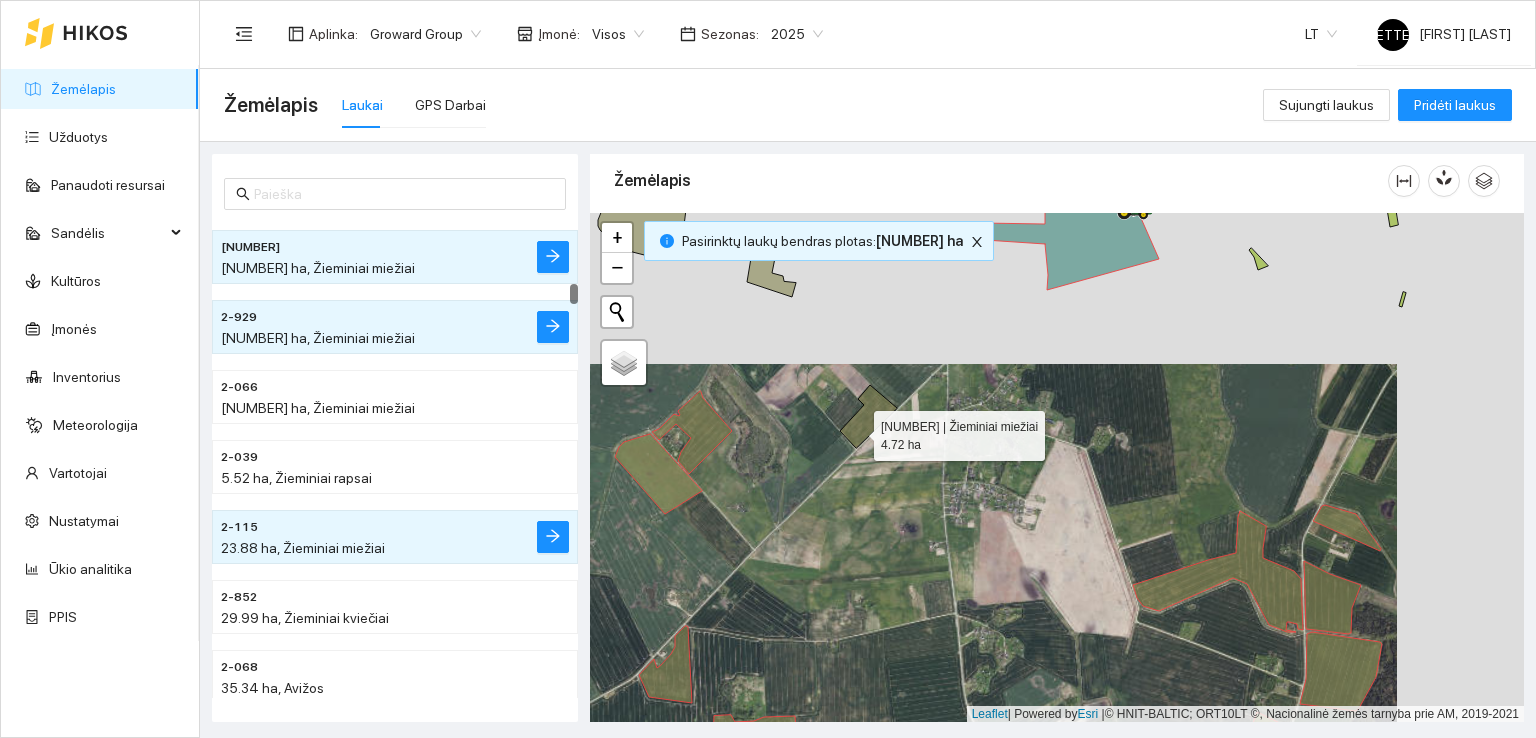 click 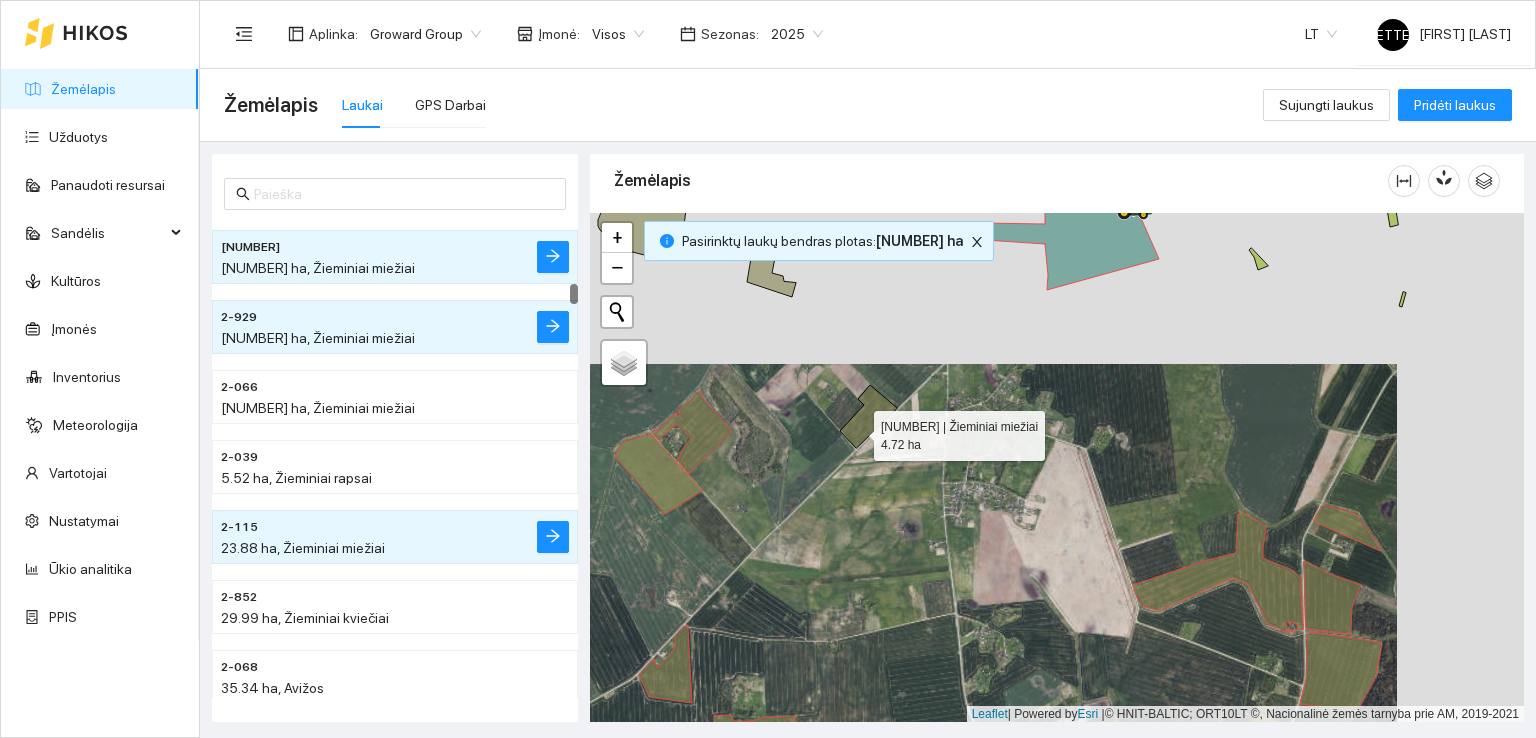 scroll, scrollTop: 1750, scrollLeft: 0, axis: vertical 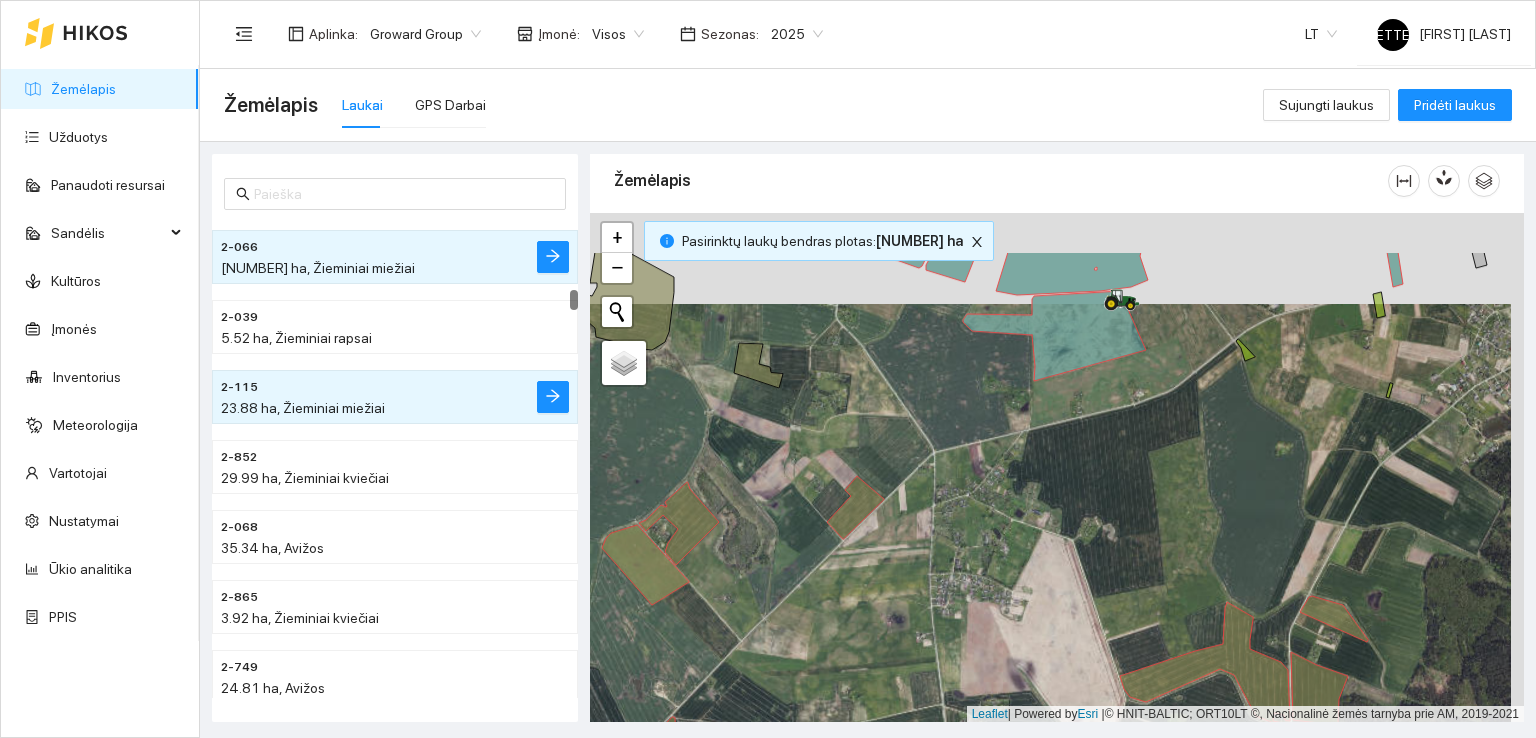 drag, startPoint x: 954, startPoint y: 540, endPoint x: 935, endPoint y: 625, distance: 87.09765 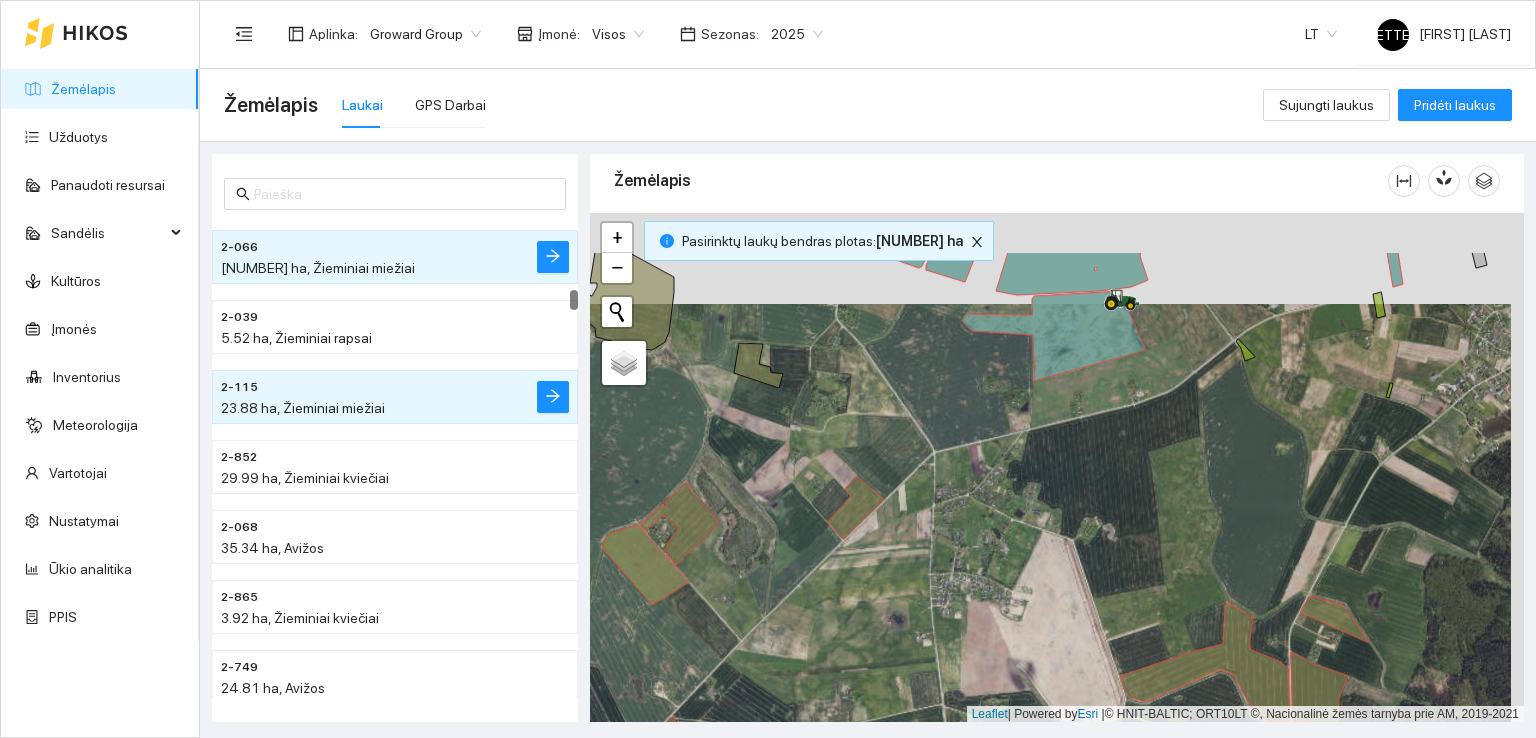 click at bounding box center (1057, 468) 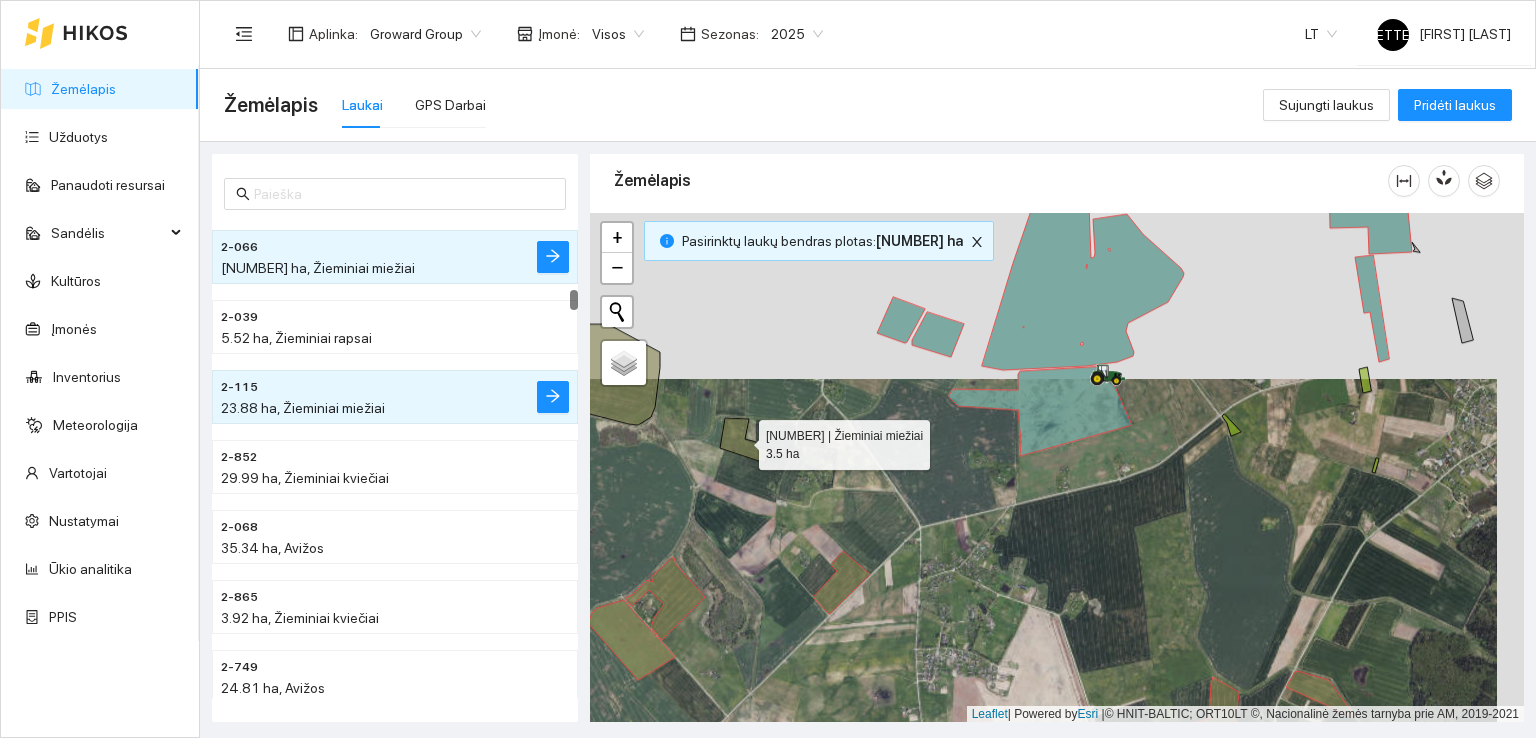 click 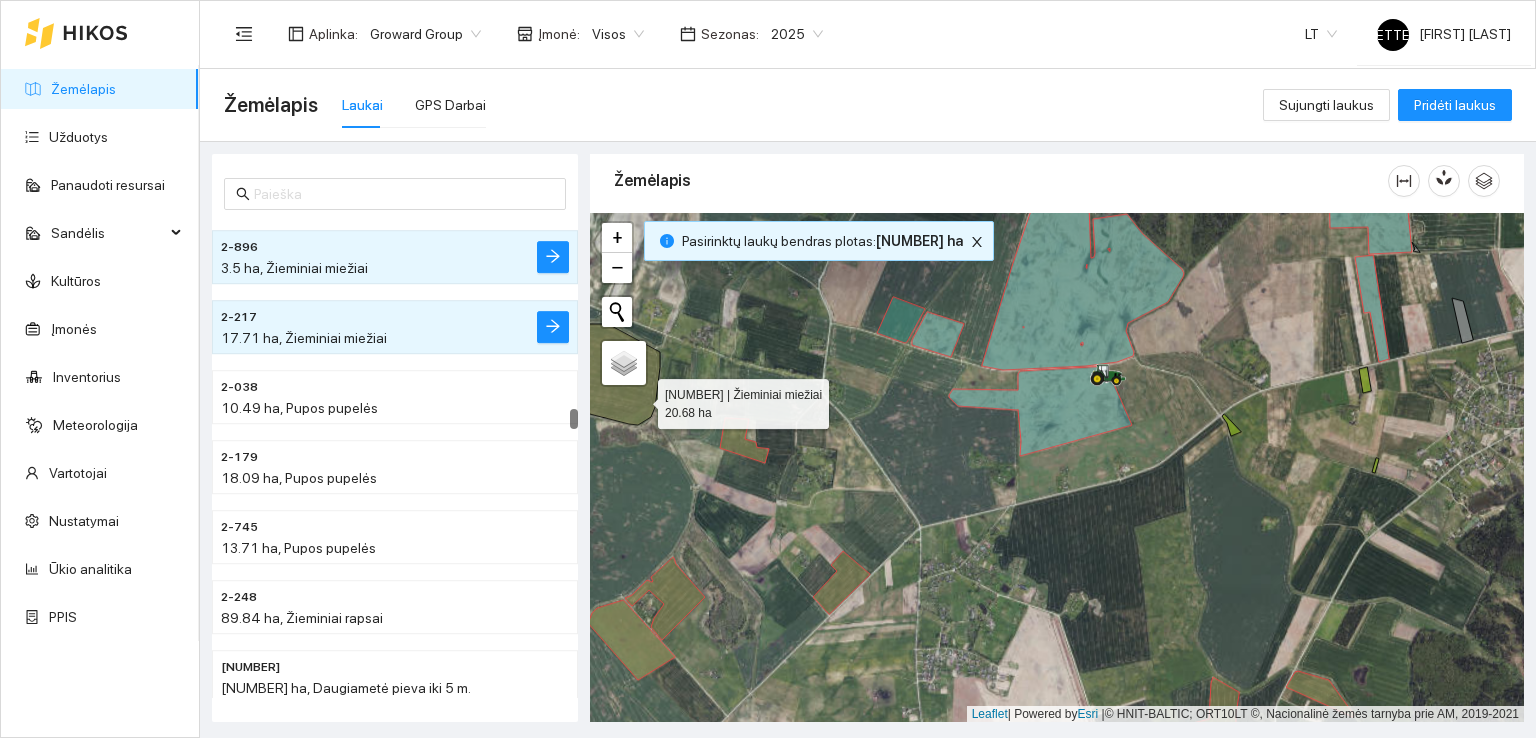 click 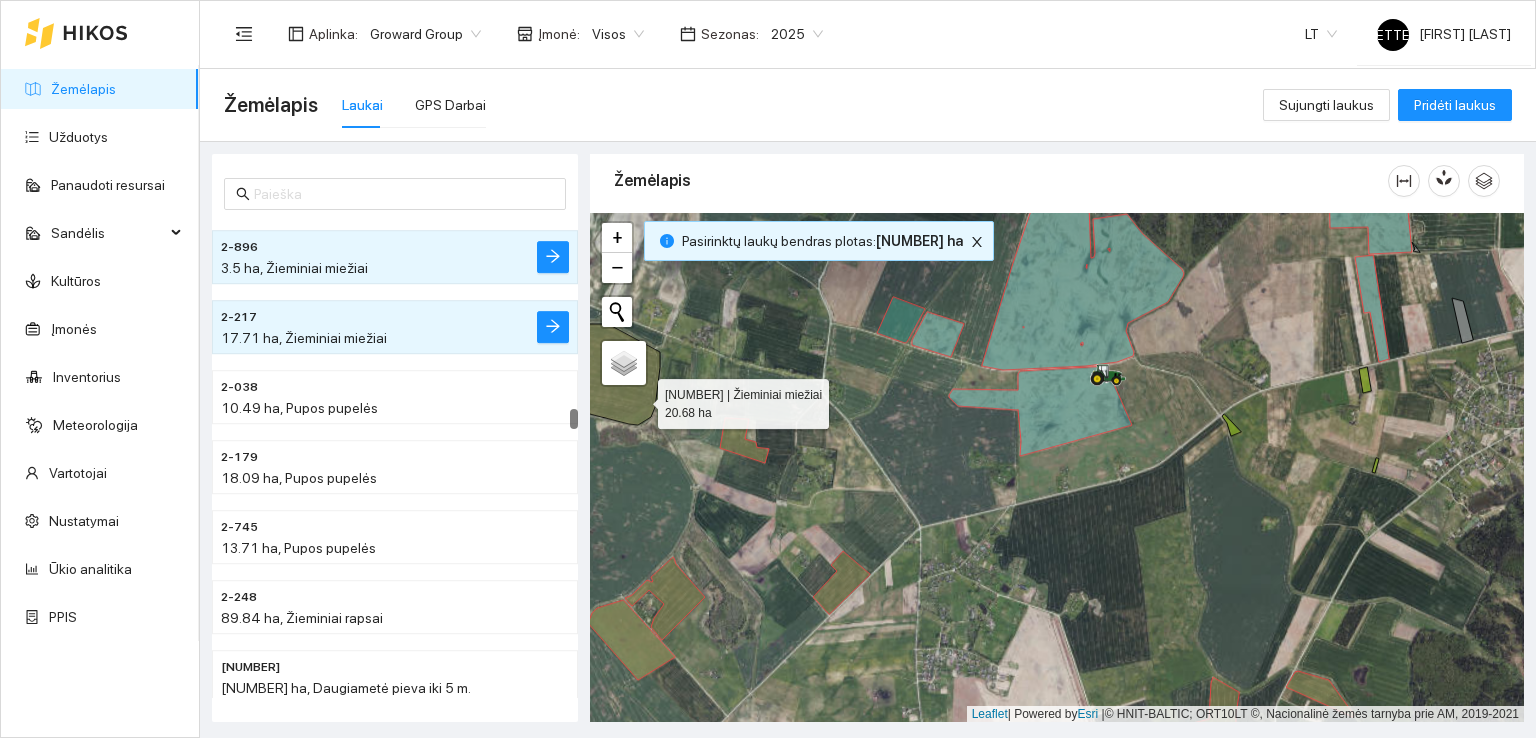 scroll, scrollTop: 770, scrollLeft: 0, axis: vertical 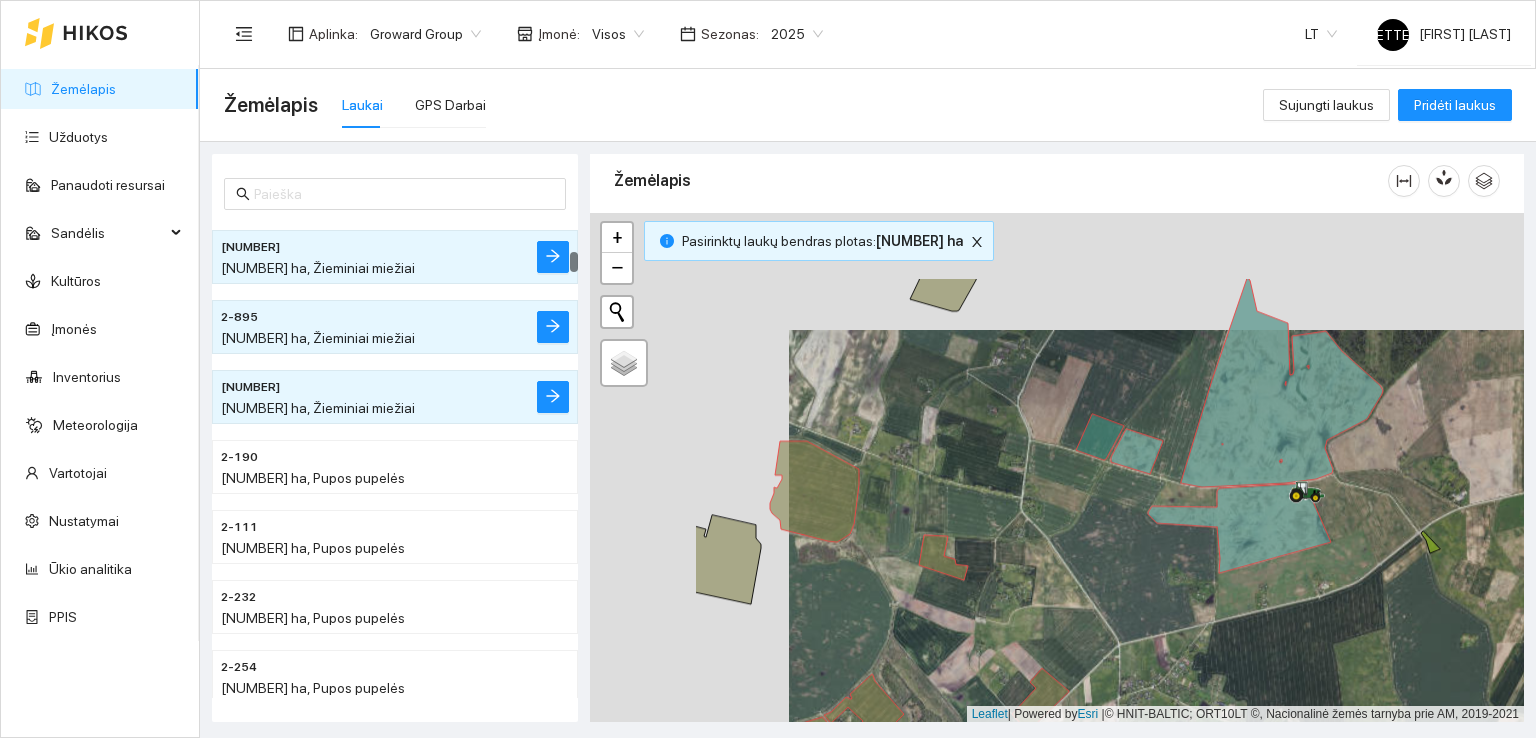 drag, startPoint x: 747, startPoint y: 509, endPoint x: 854, endPoint y: 566, distance: 121.235306 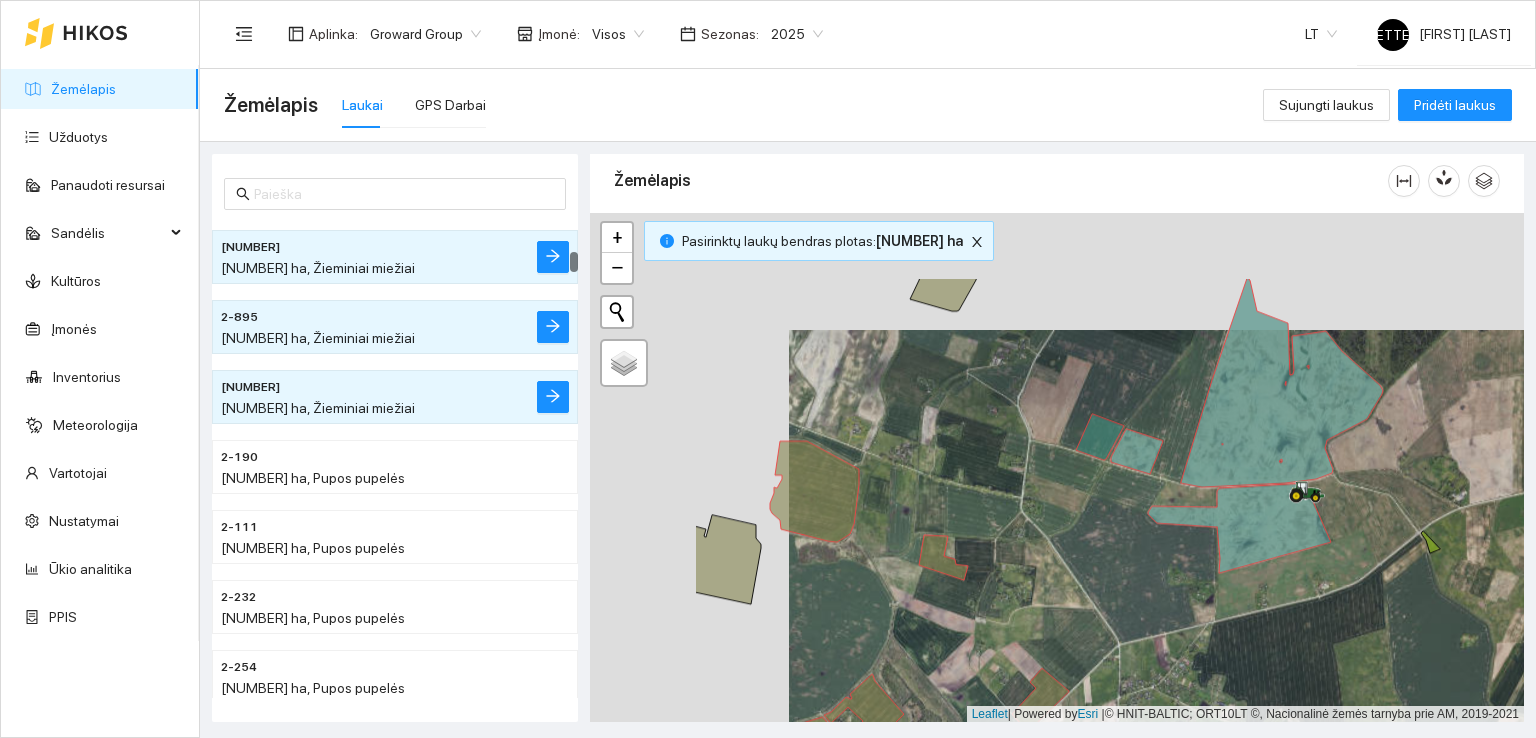 click at bounding box center [1057, 468] 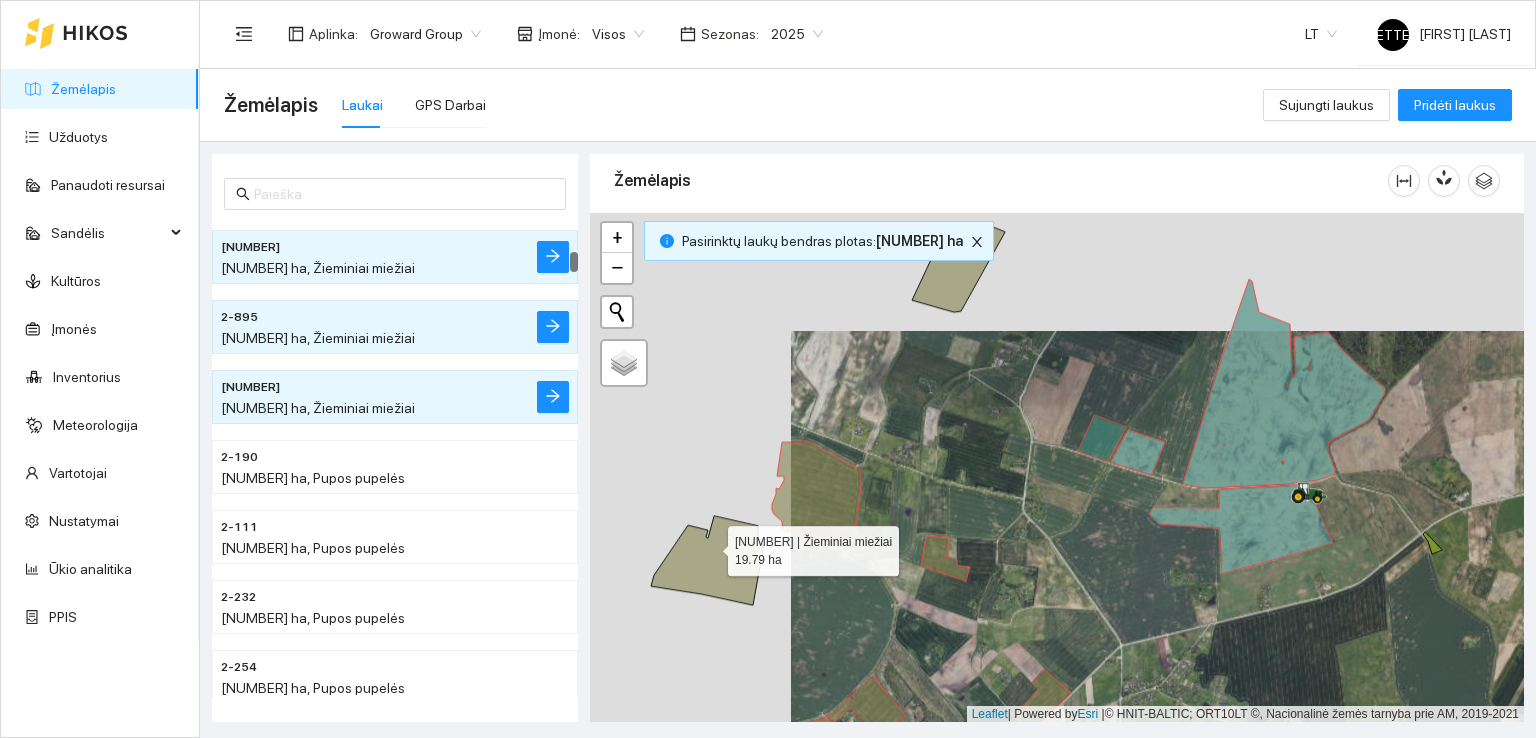 click 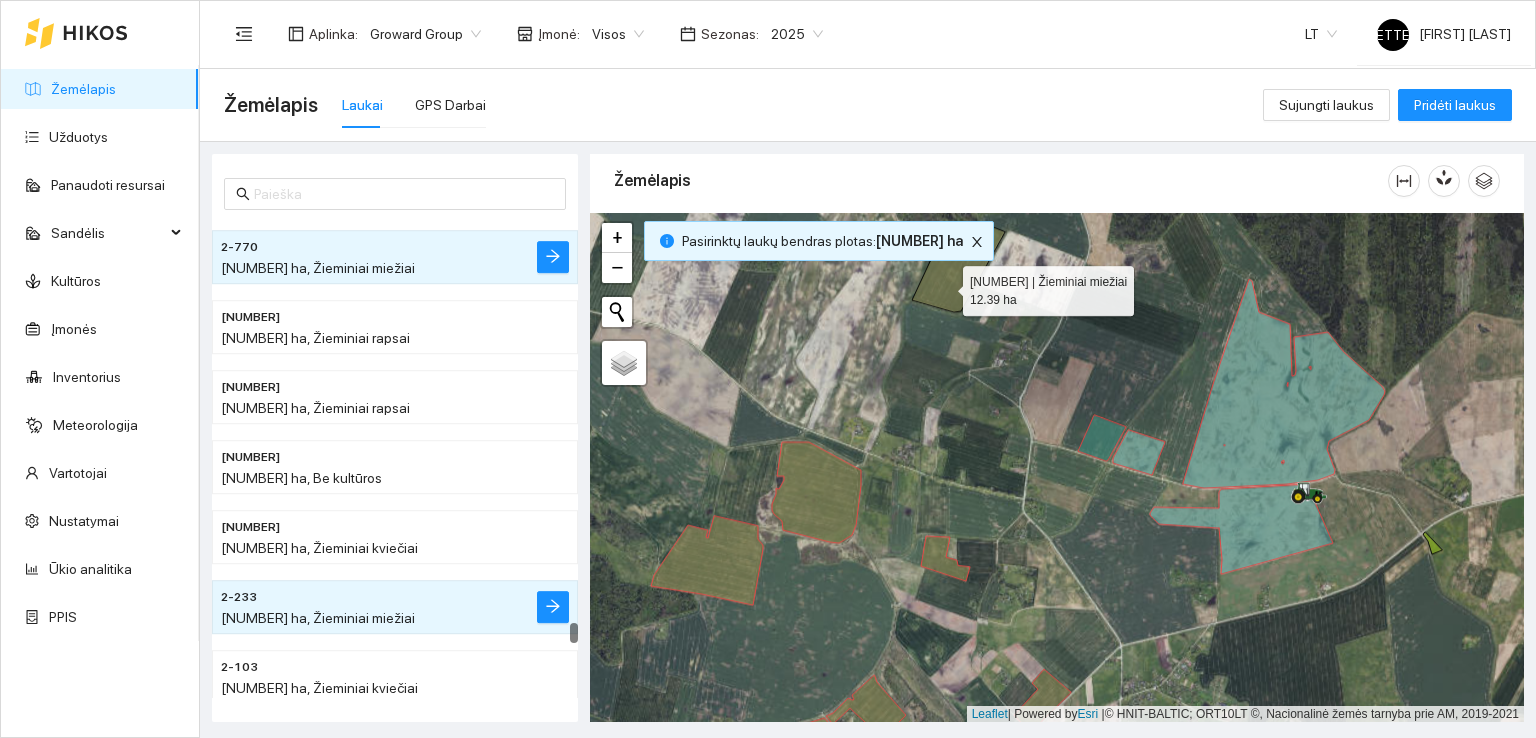 click 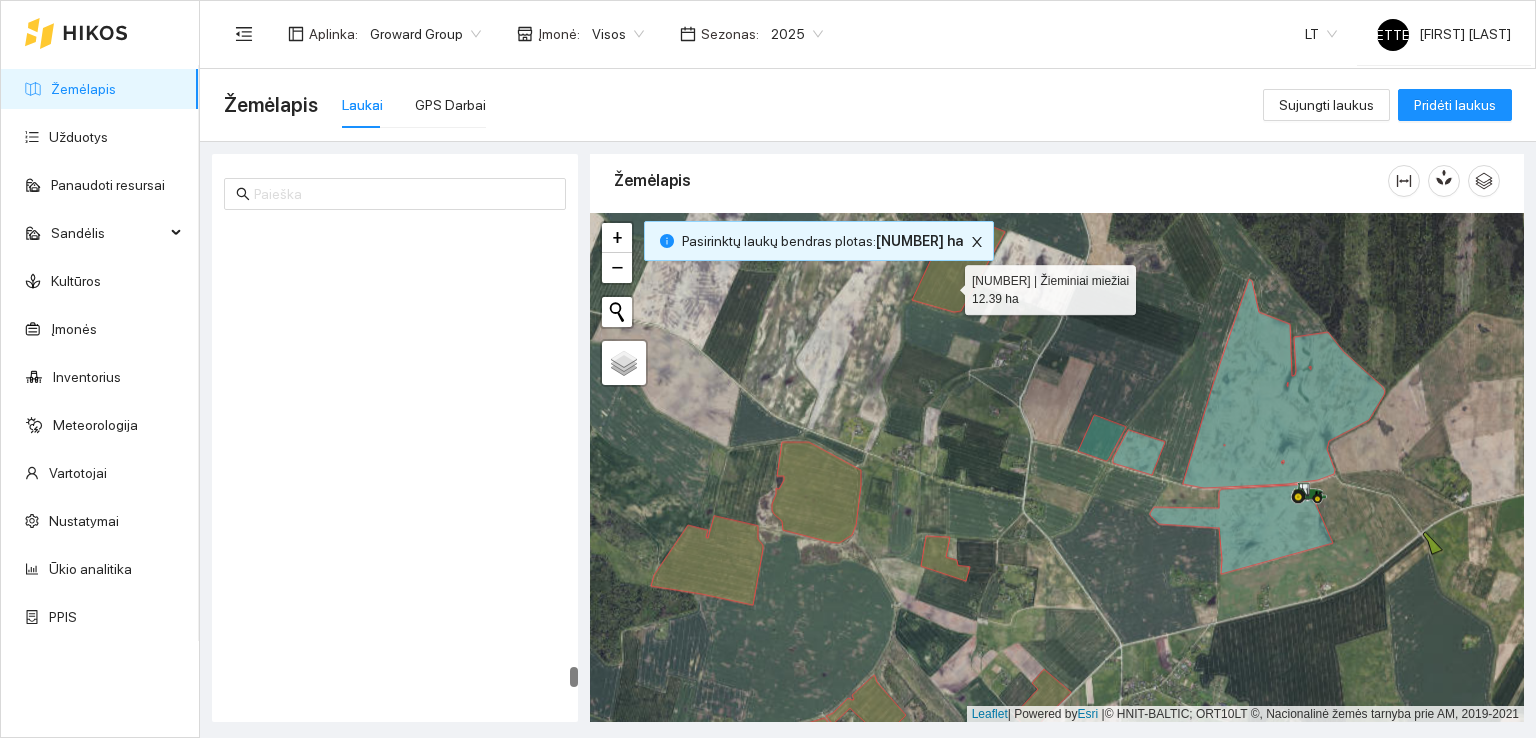scroll, scrollTop: 11470, scrollLeft: 0, axis: vertical 